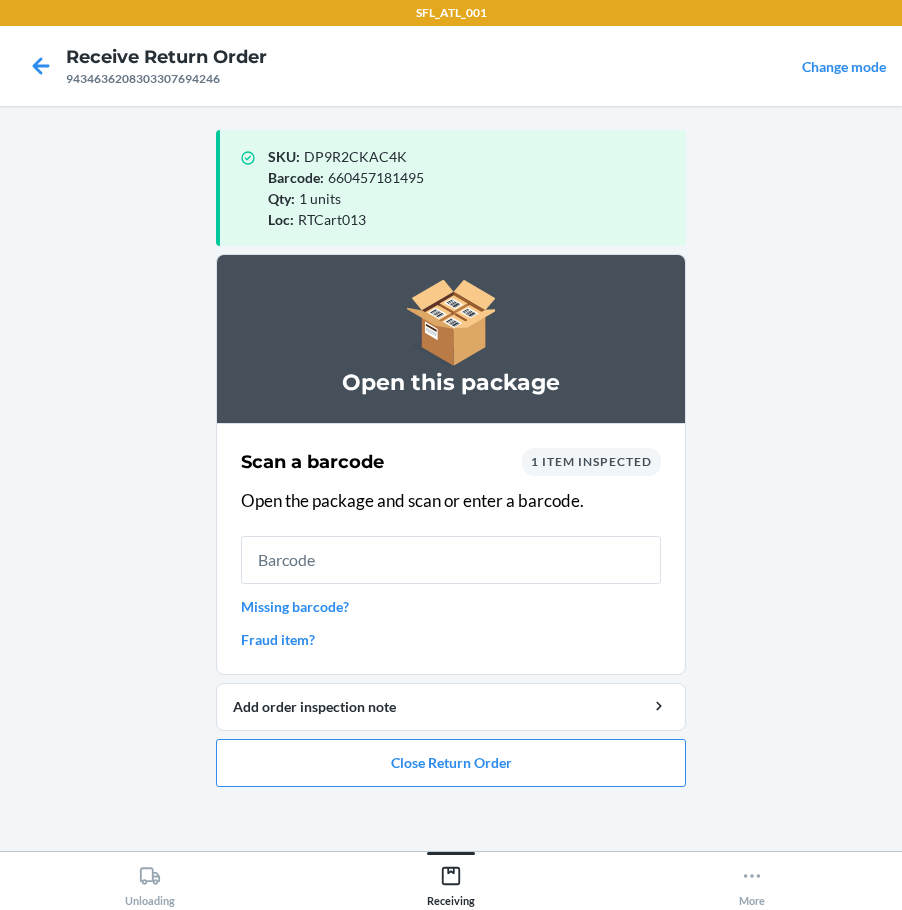 scroll, scrollTop: 0, scrollLeft: 0, axis: both 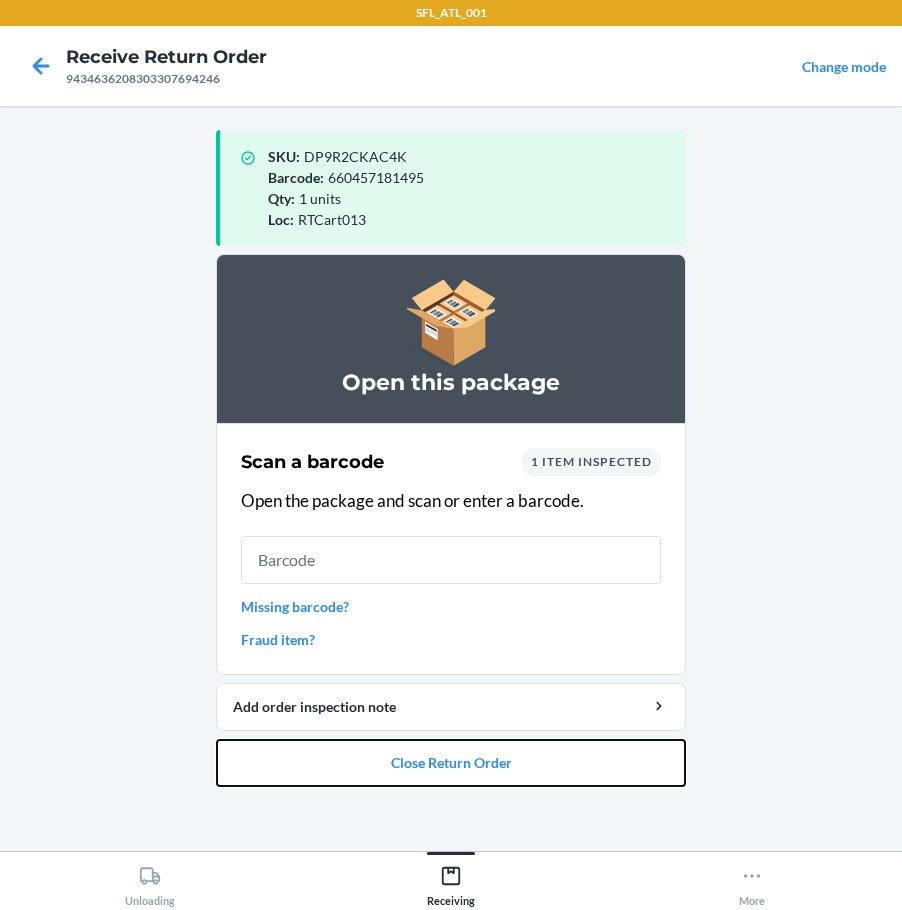 drag, startPoint x: 396, startPoint y: 762, endPoint x: 429, endPoint y: 648, distance: 118.680244 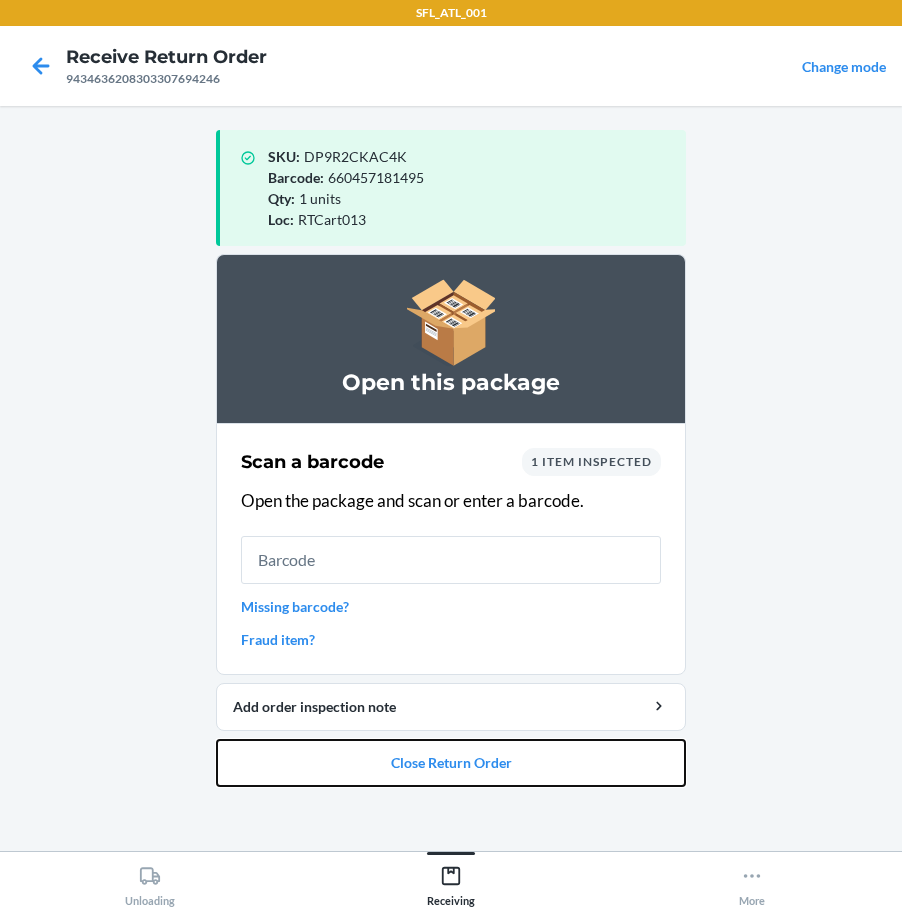click on "Close Return Order" at bounding box center [451, 763] 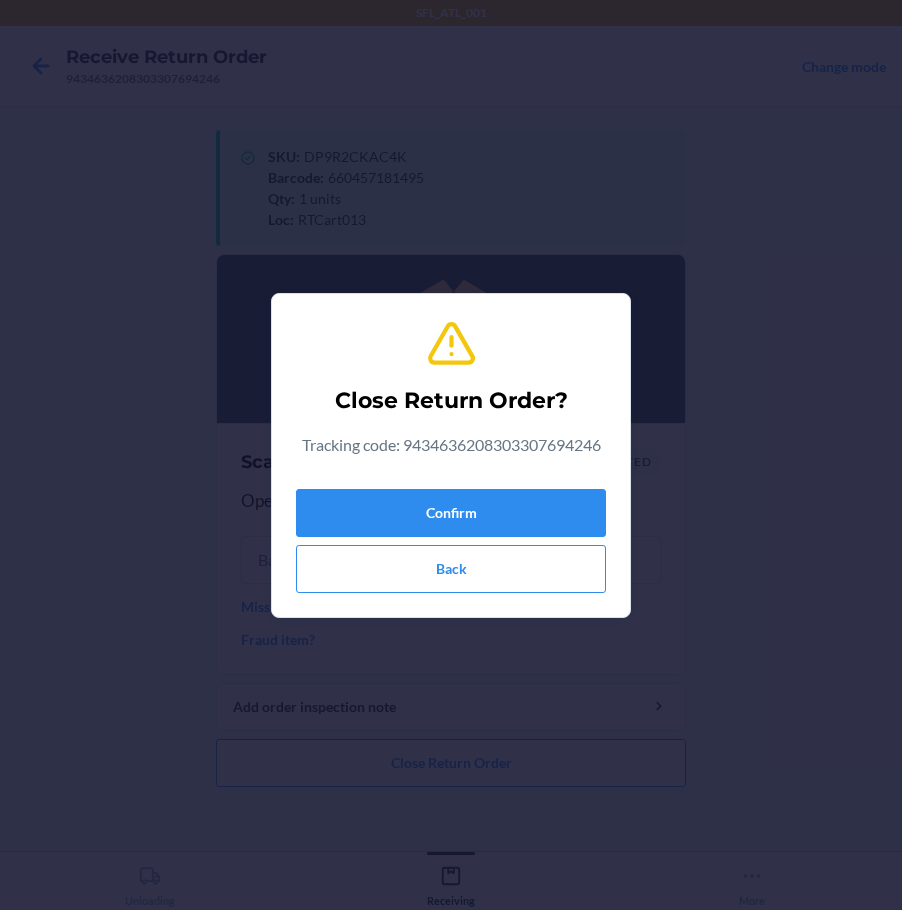 click on "Close Return Order? Tracking code: 9434636208303307694246 Confirm Back" at bounding box center (451, 455) 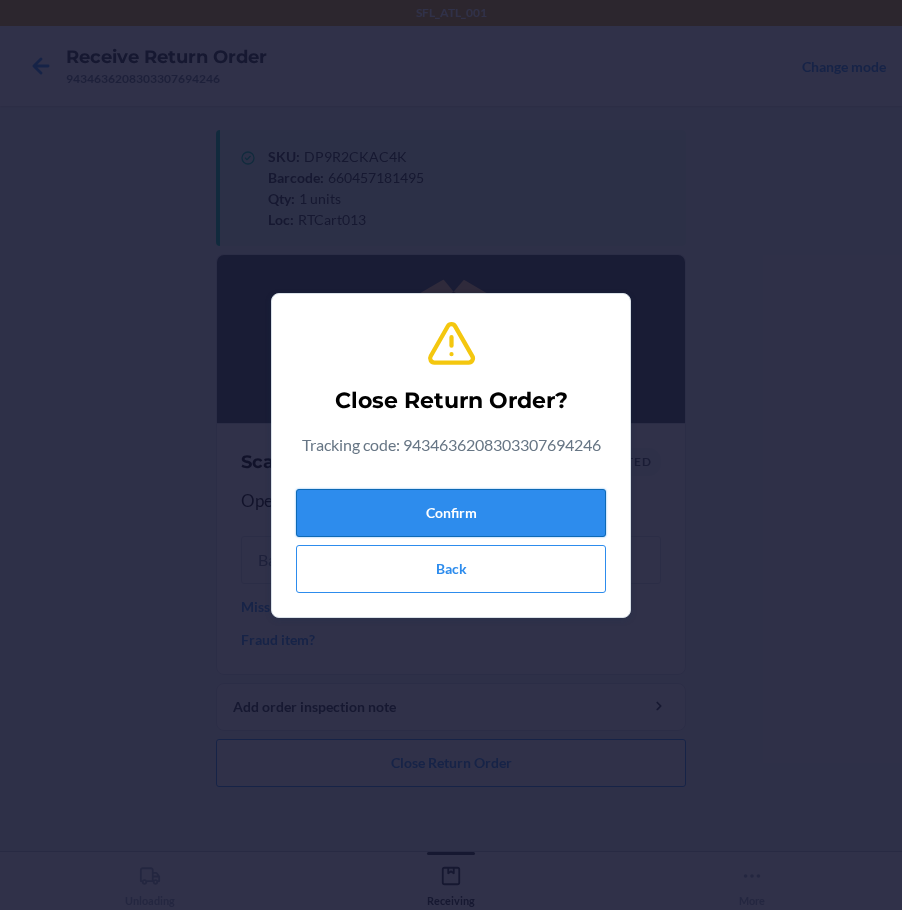 drag, startPoint x: 425, startPoint y: 511, endPoint x: 429, endPoint y: 524, distance: 13.601471 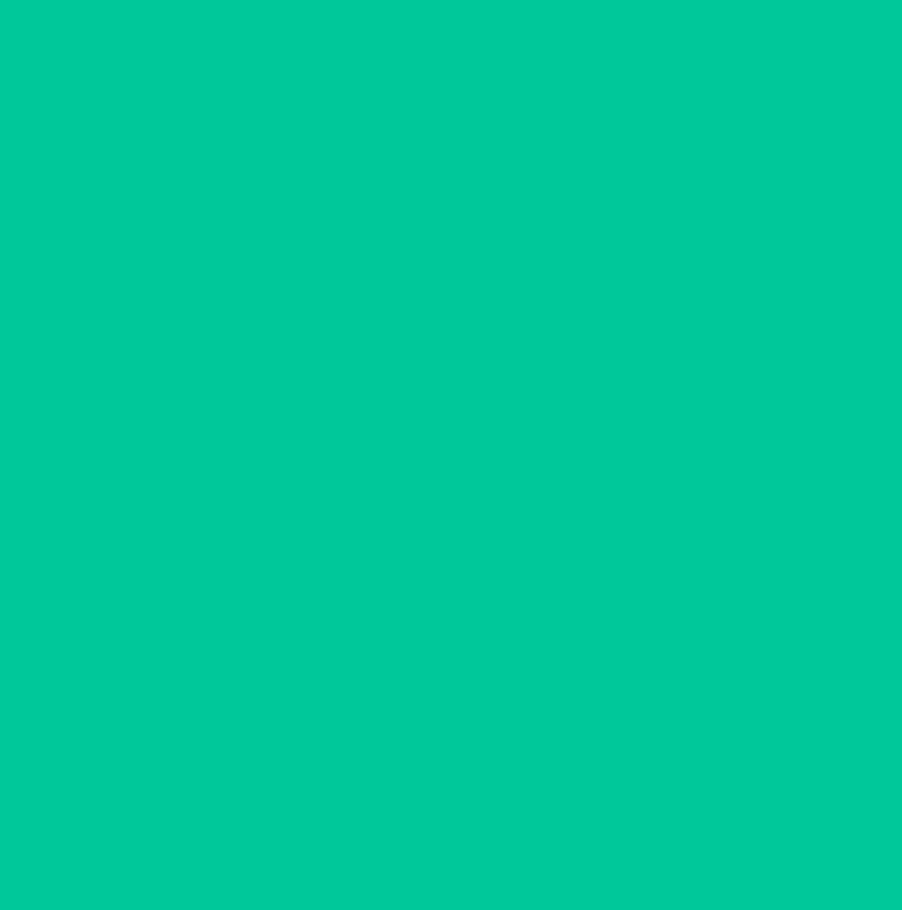 type 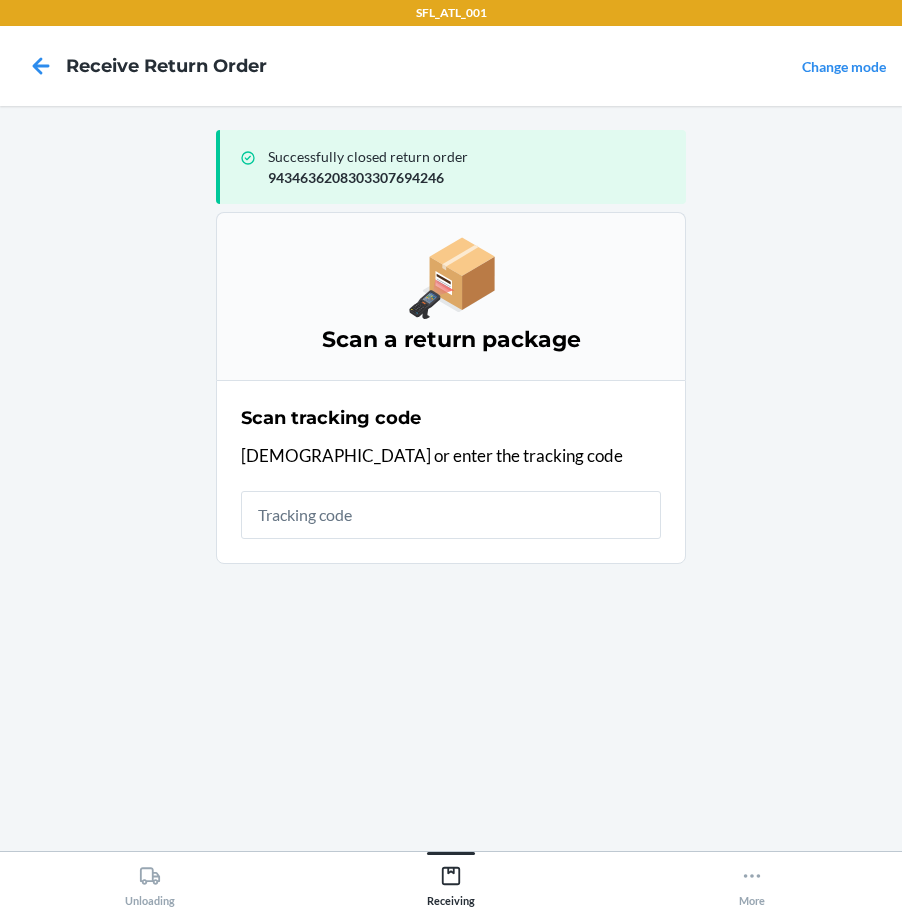 click at bounding box center (41, 66) 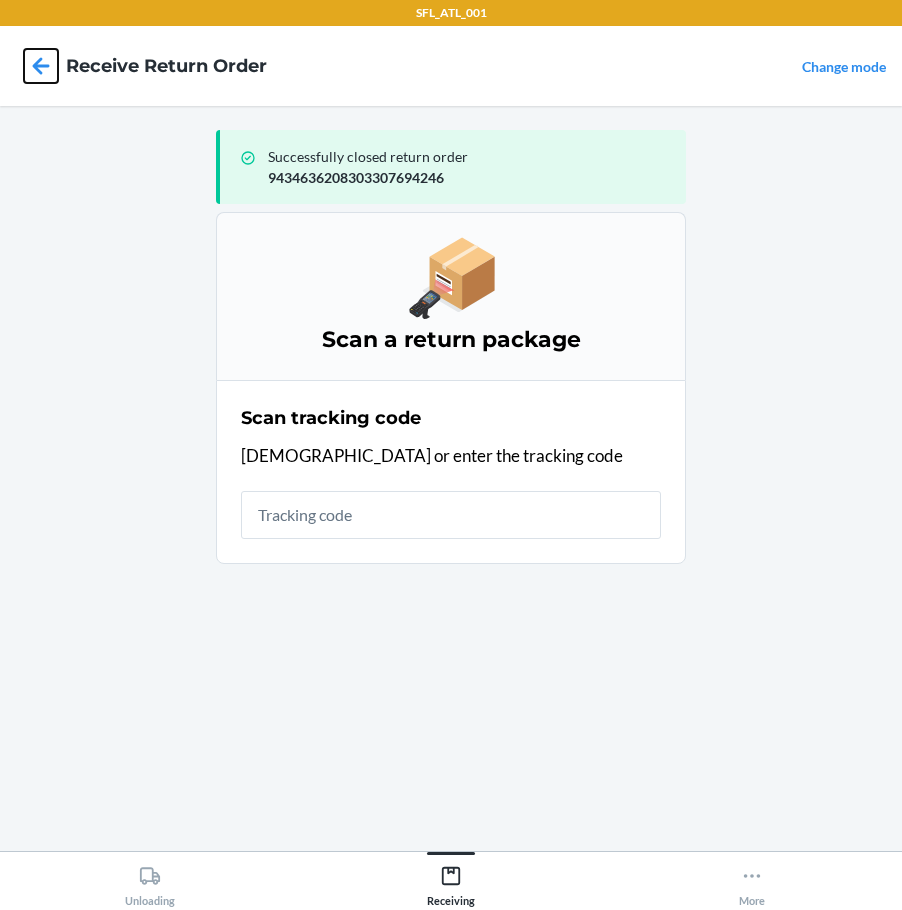 click 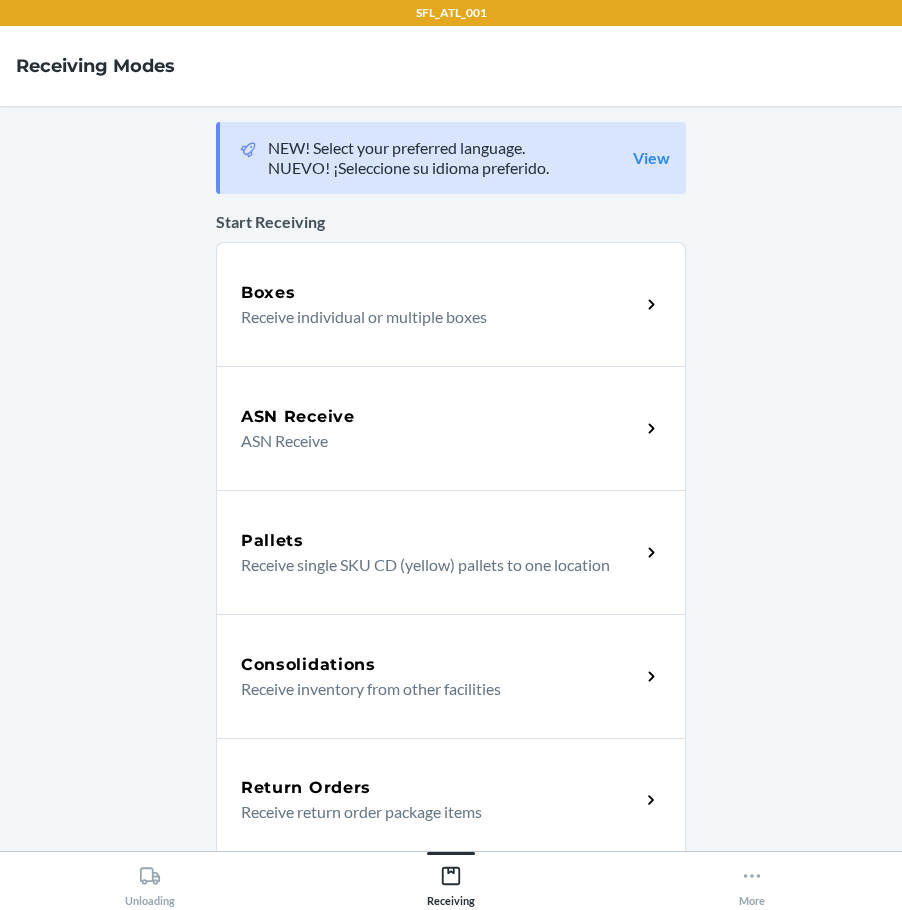 click on "Return Orders Receive return order package items" at bounding box center (451, 800) 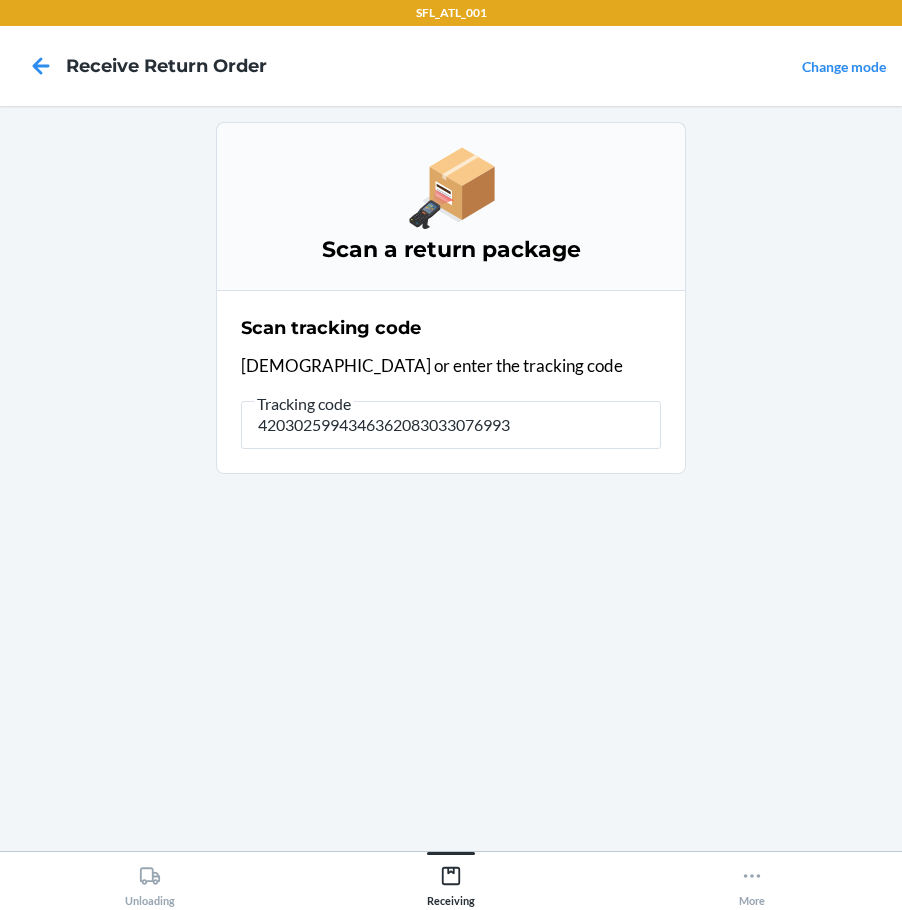 type on "42030259943463620830330769938" 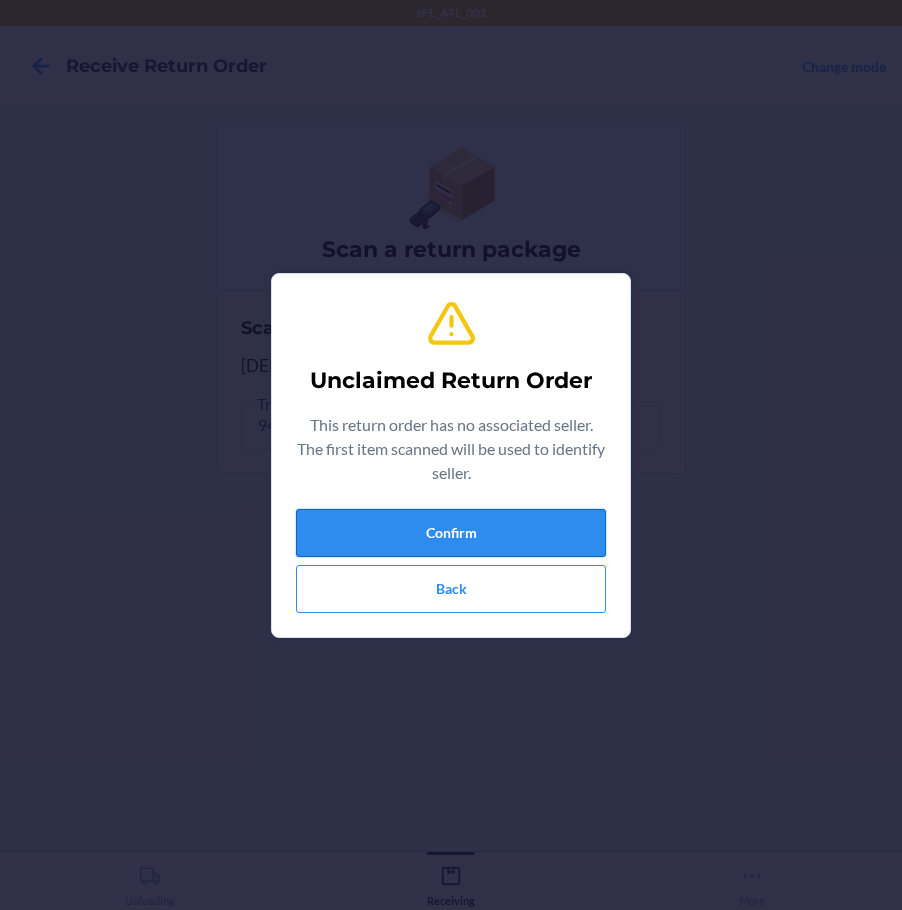 click on "Confirm" at bounding box center (451, 533) 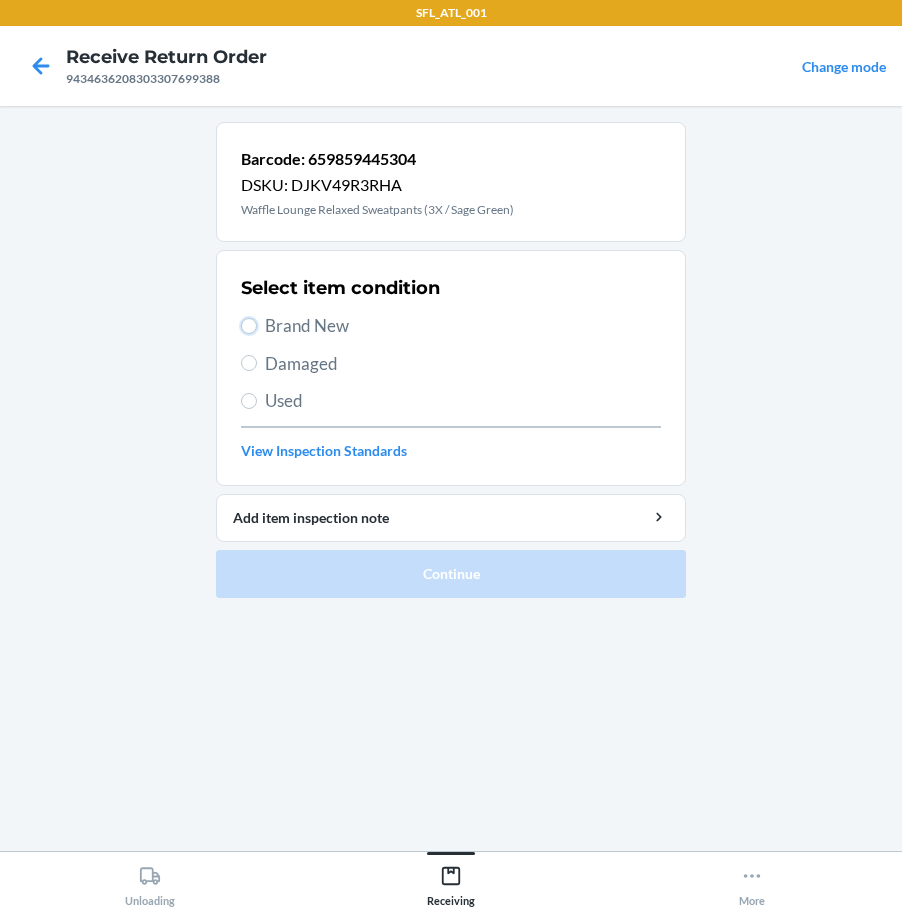 click on "Brand New" at bounding box center [249, 326] 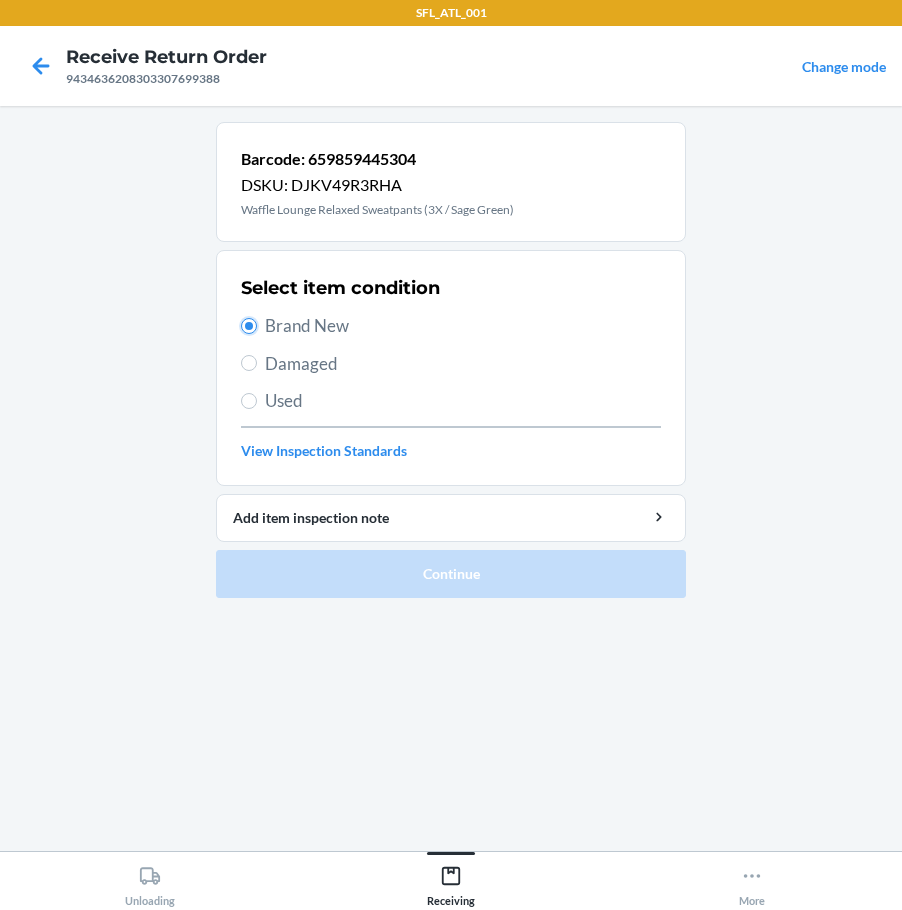 radio on "true" 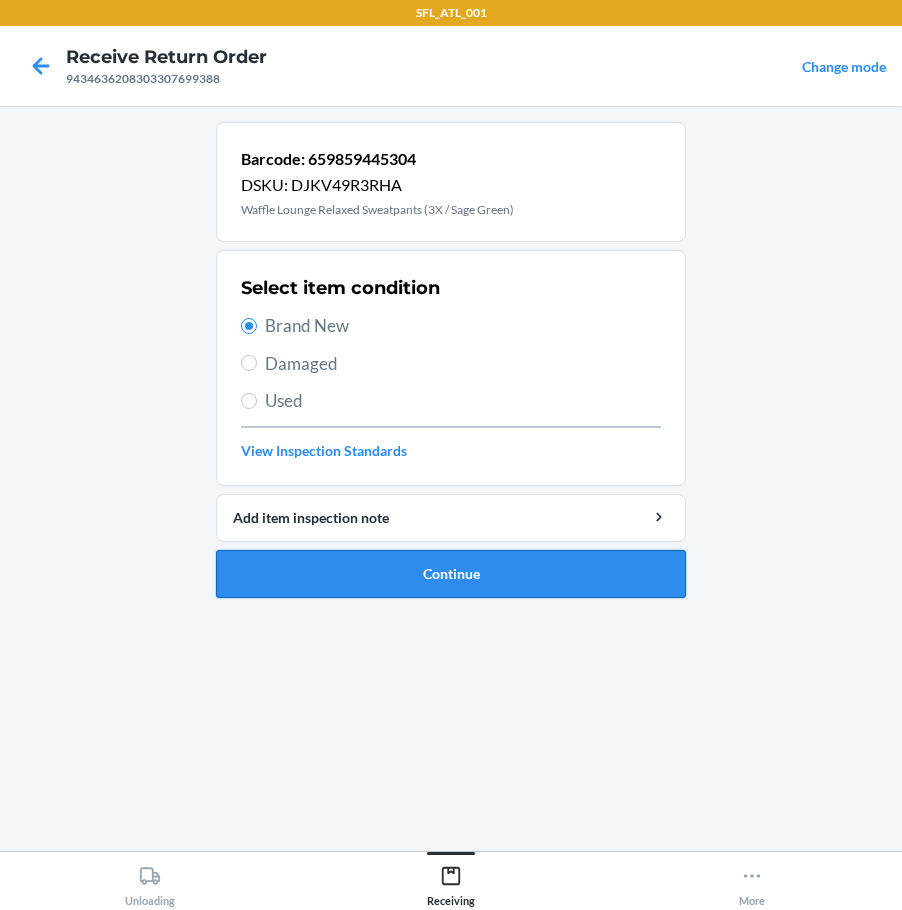 click on "Continue" at bounding box center [451, 574] 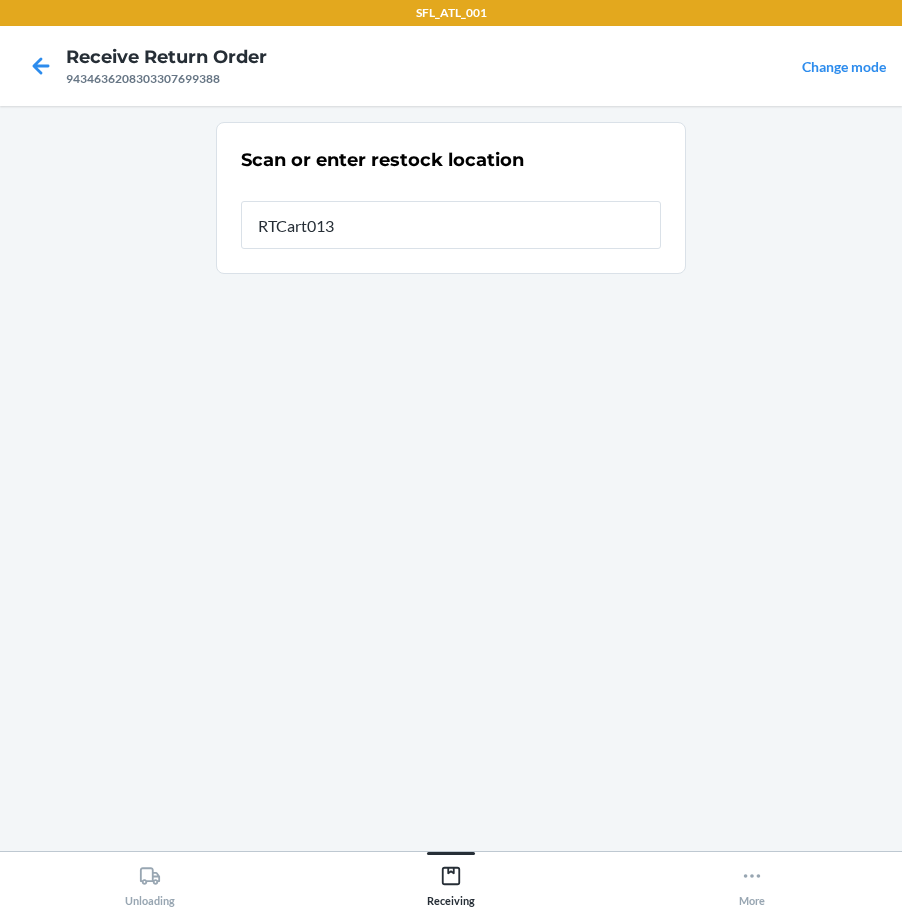 type on "RTCart013" 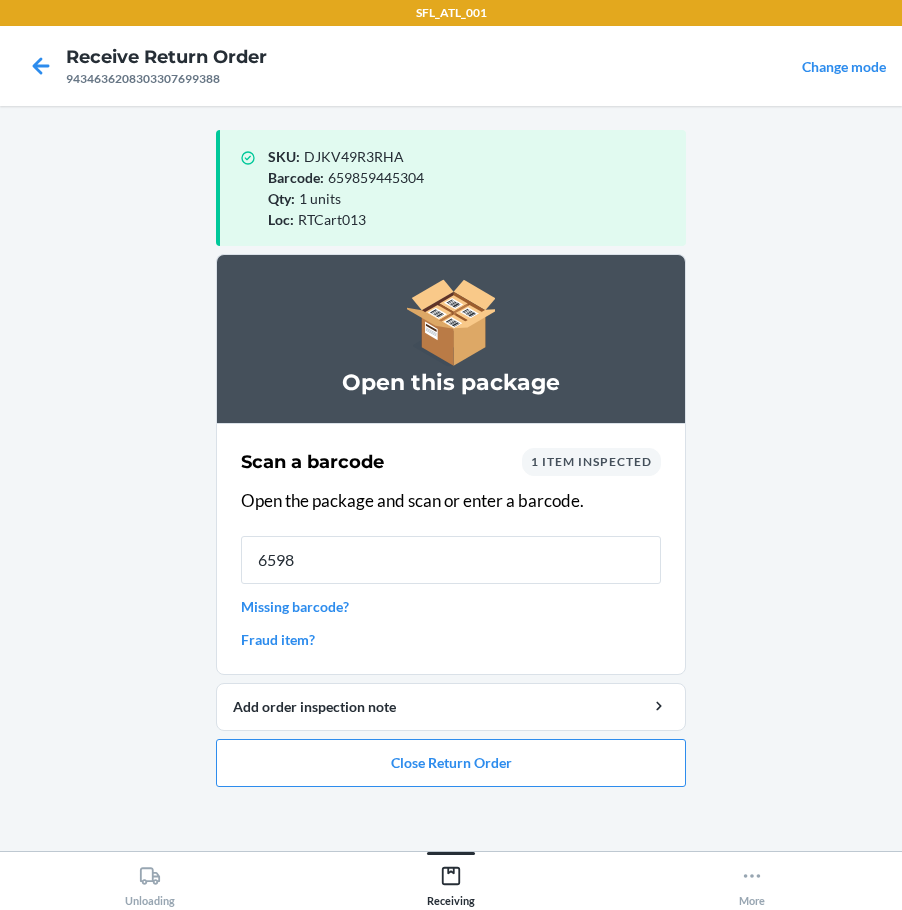 type on "65985" 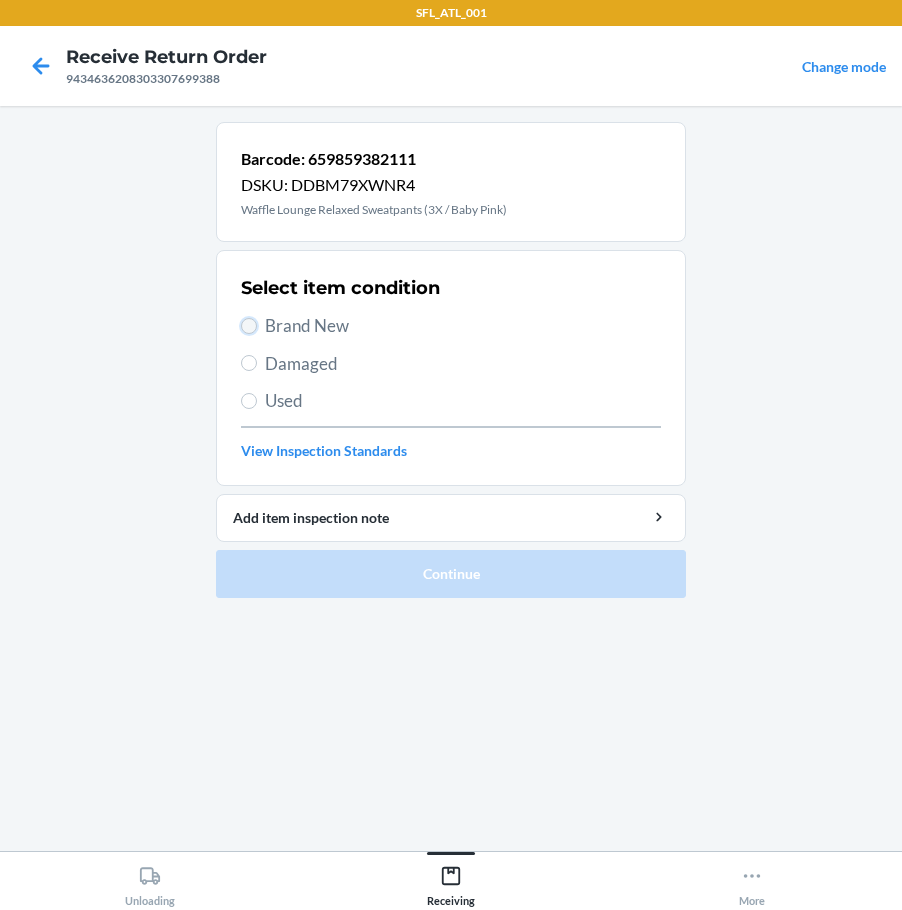 click on "Brand New" at bounding box center (249, 326) 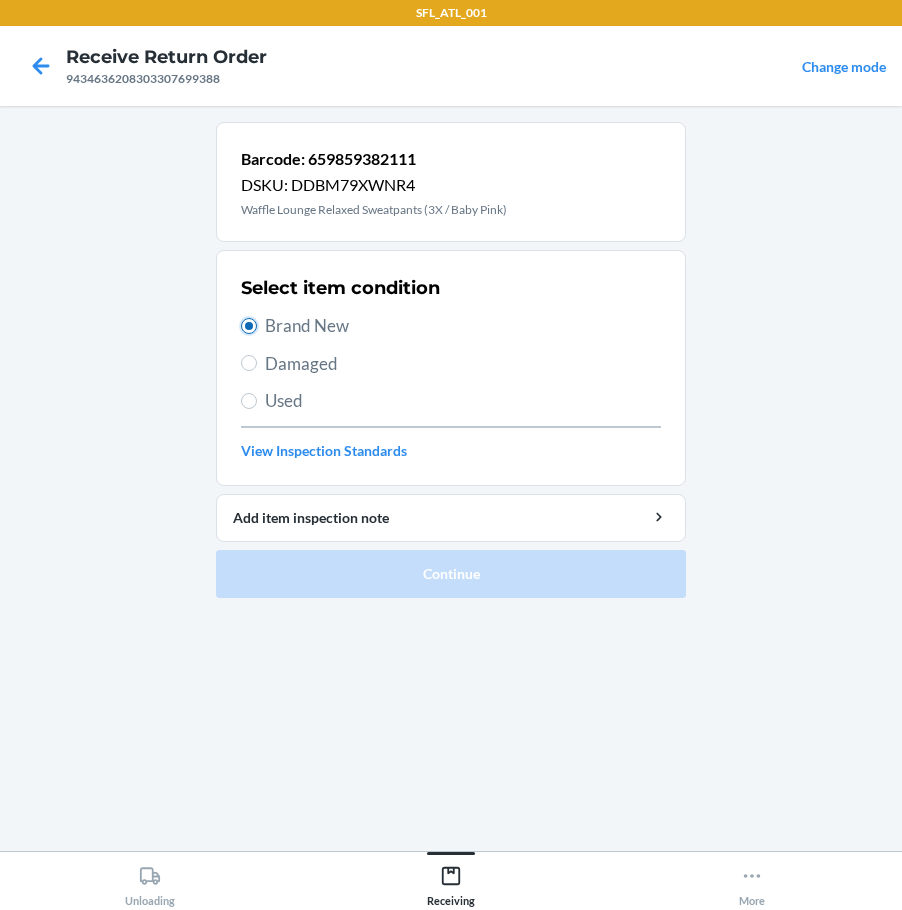 radio on "true" 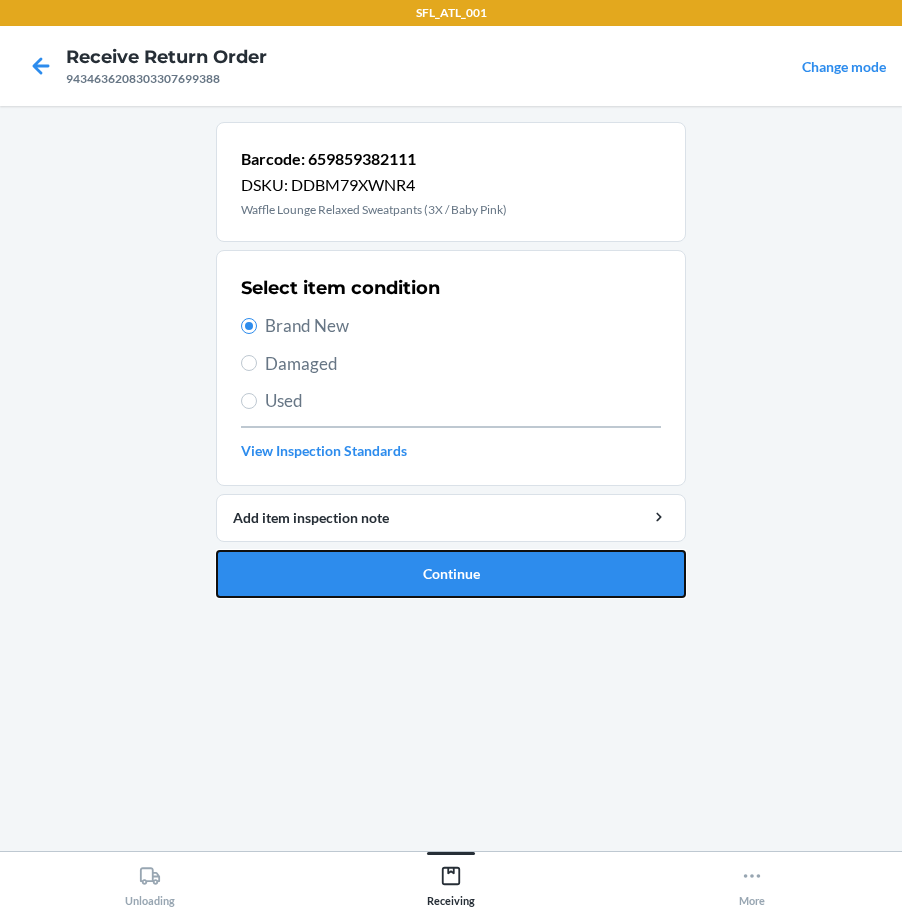 click on "Continue" at bounding box center (451, 574) 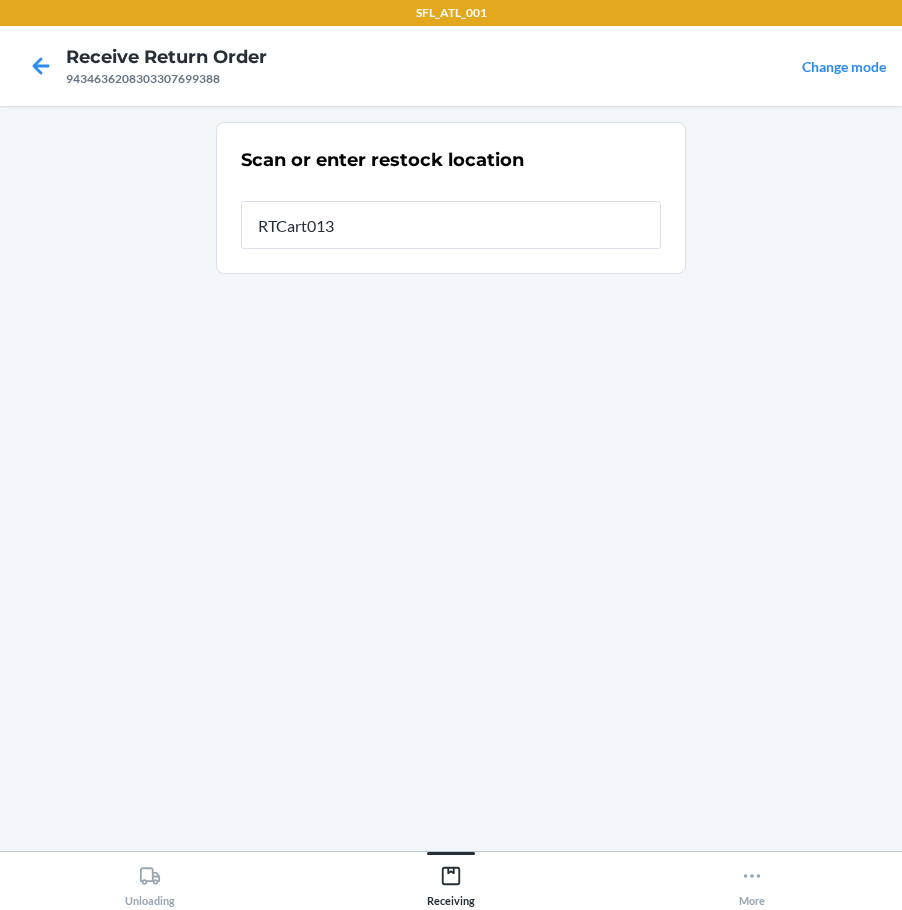 type on "RTCart013" 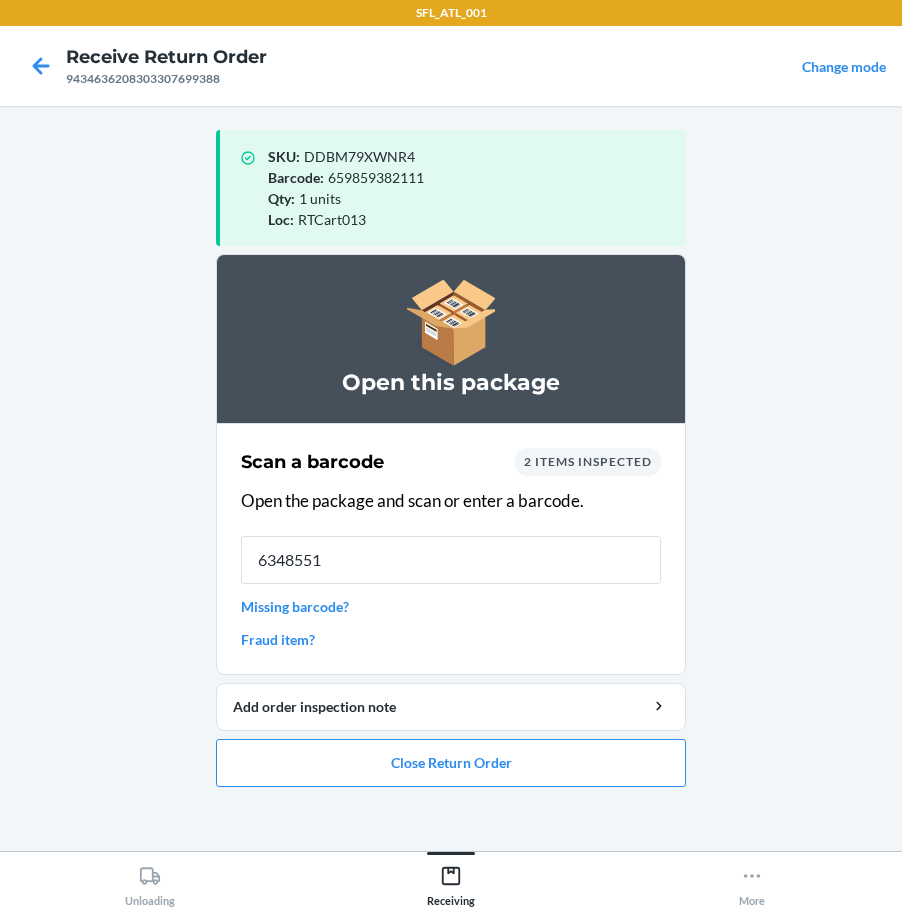 type on "63485511" 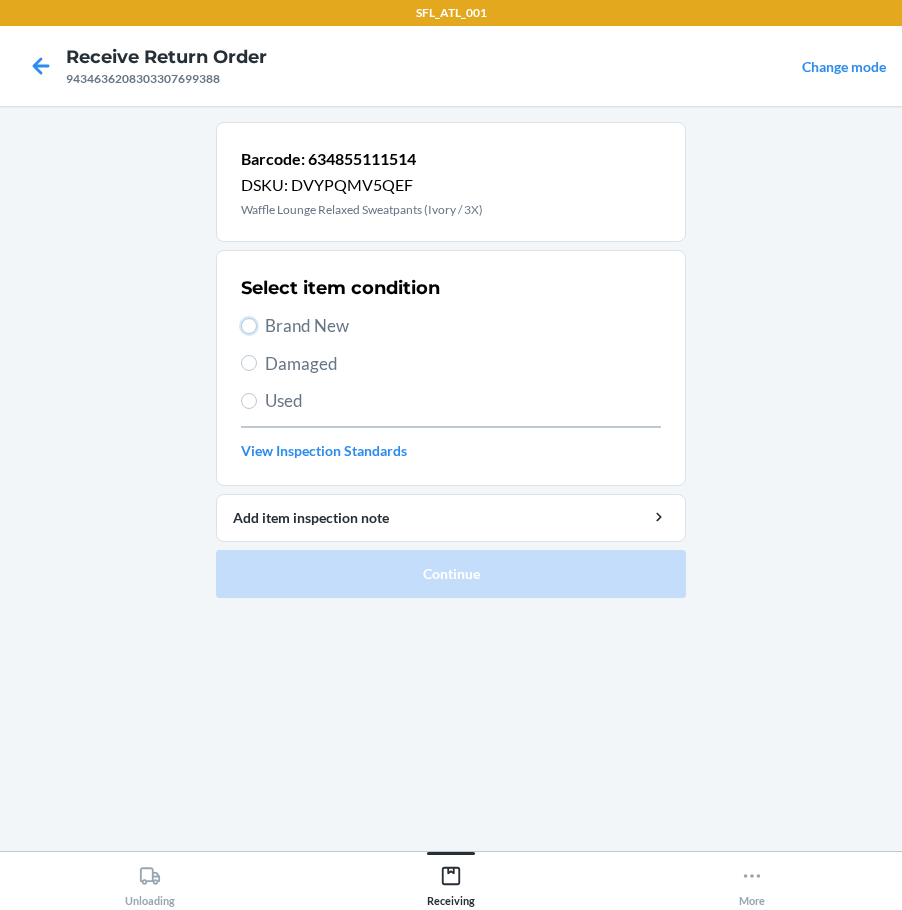 drag, startPoint x: 245, startPoint y: 327, endPoint x: 289, endPoint y: 411, distance: 94.82616 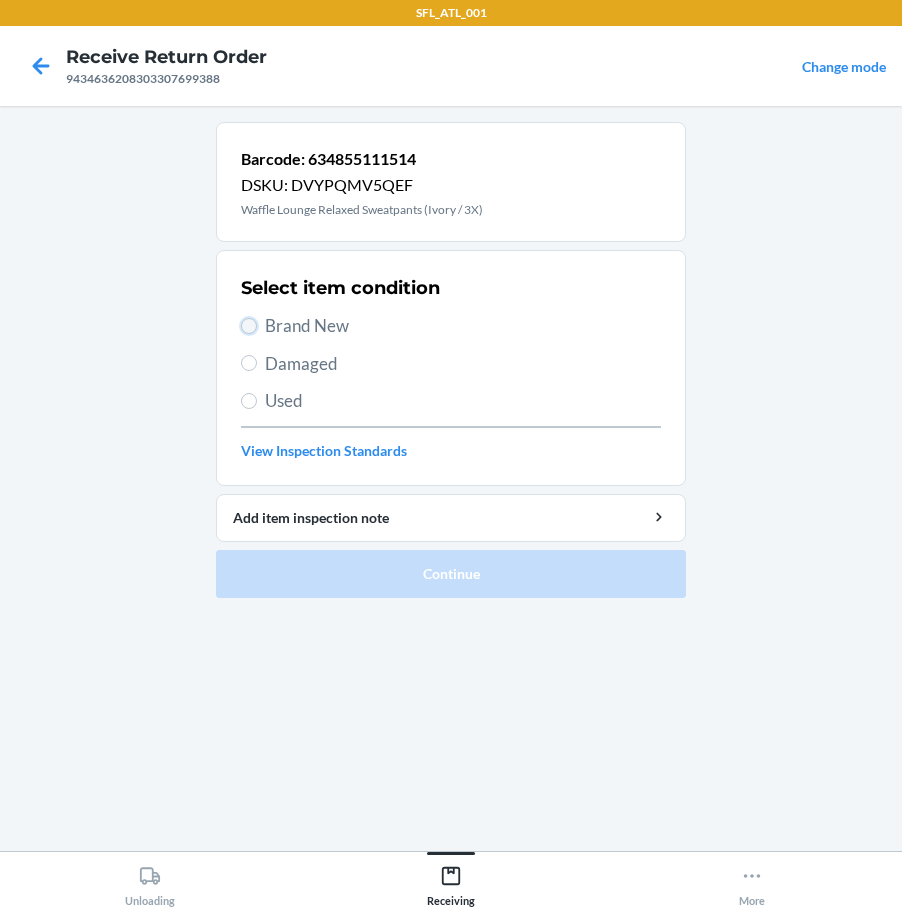 click on "Brand New" at bounding box center [249, 326] 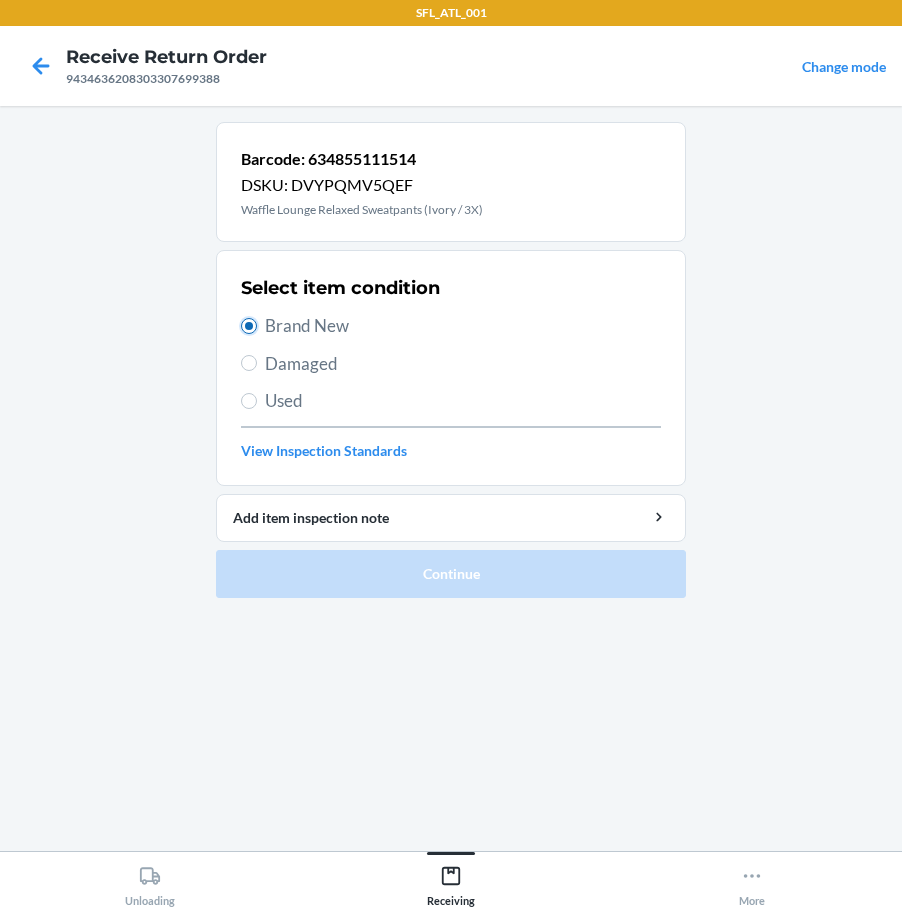 radio on "true" 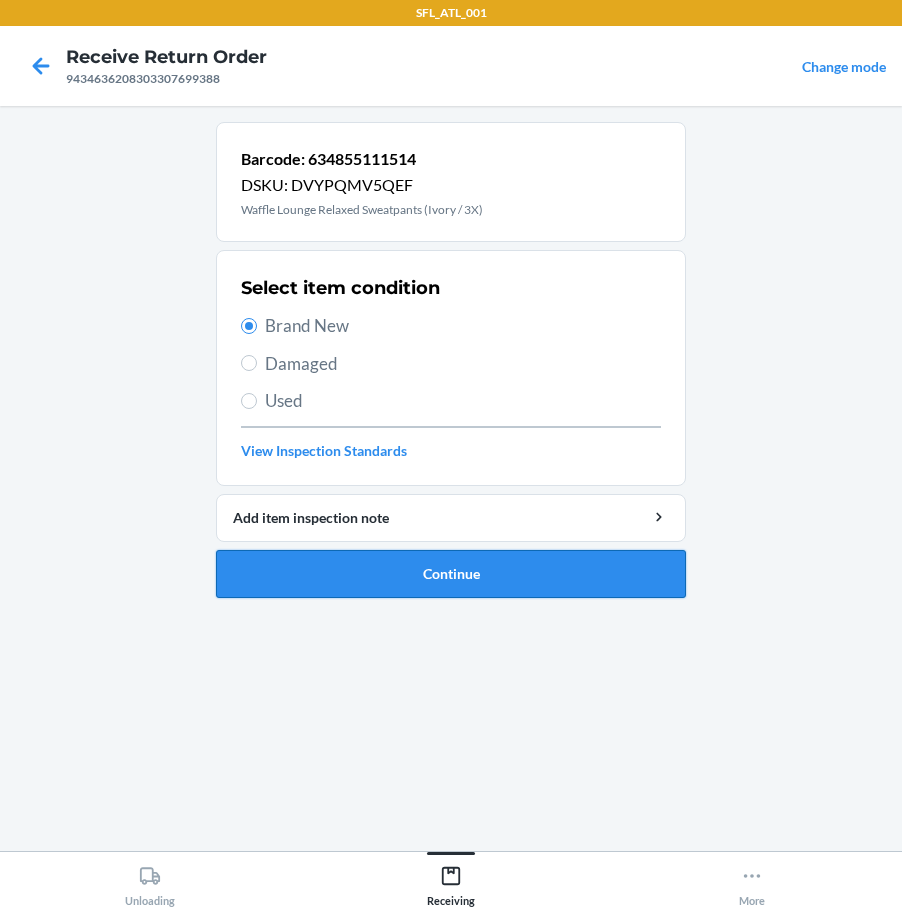 click on "Continue" at bounding box center (451, 574) 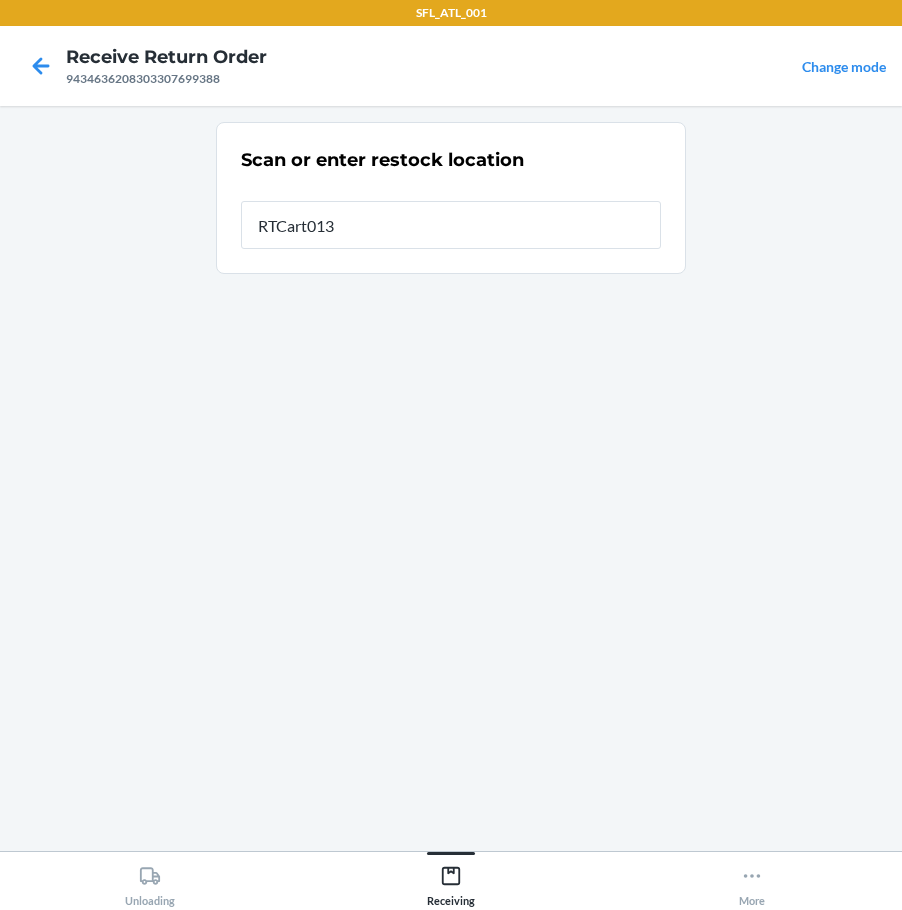 type on "RTCart013" 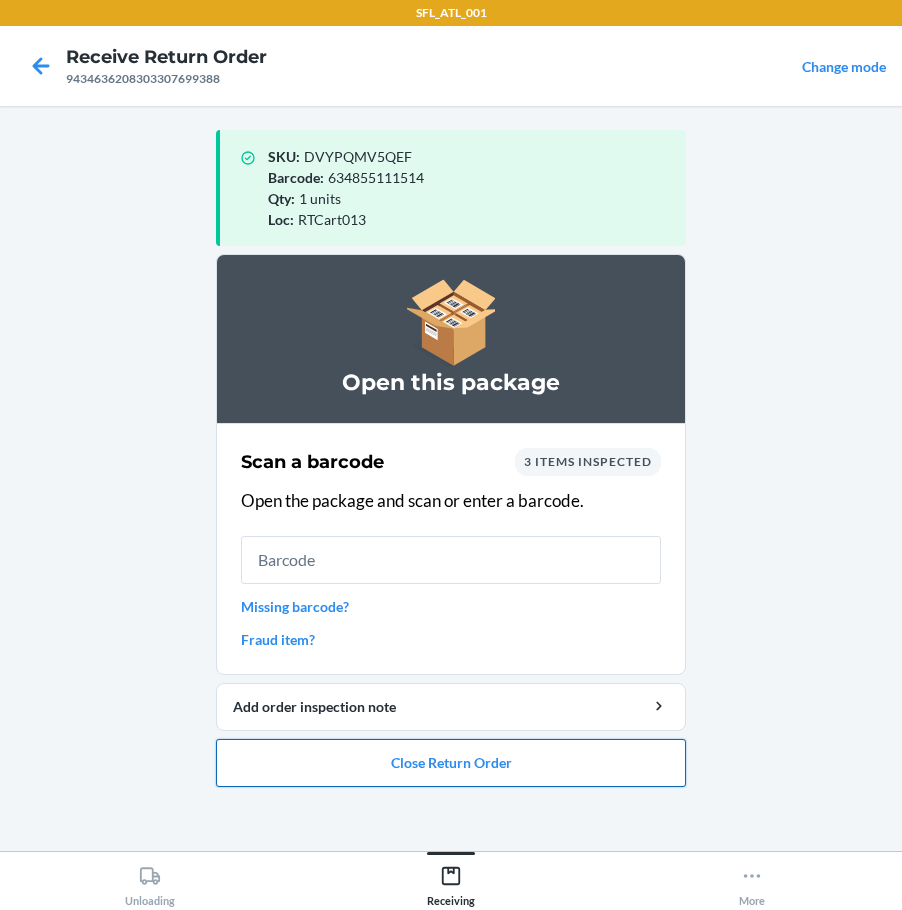 click on "Close Return Order" at bounding box center [451, 763] 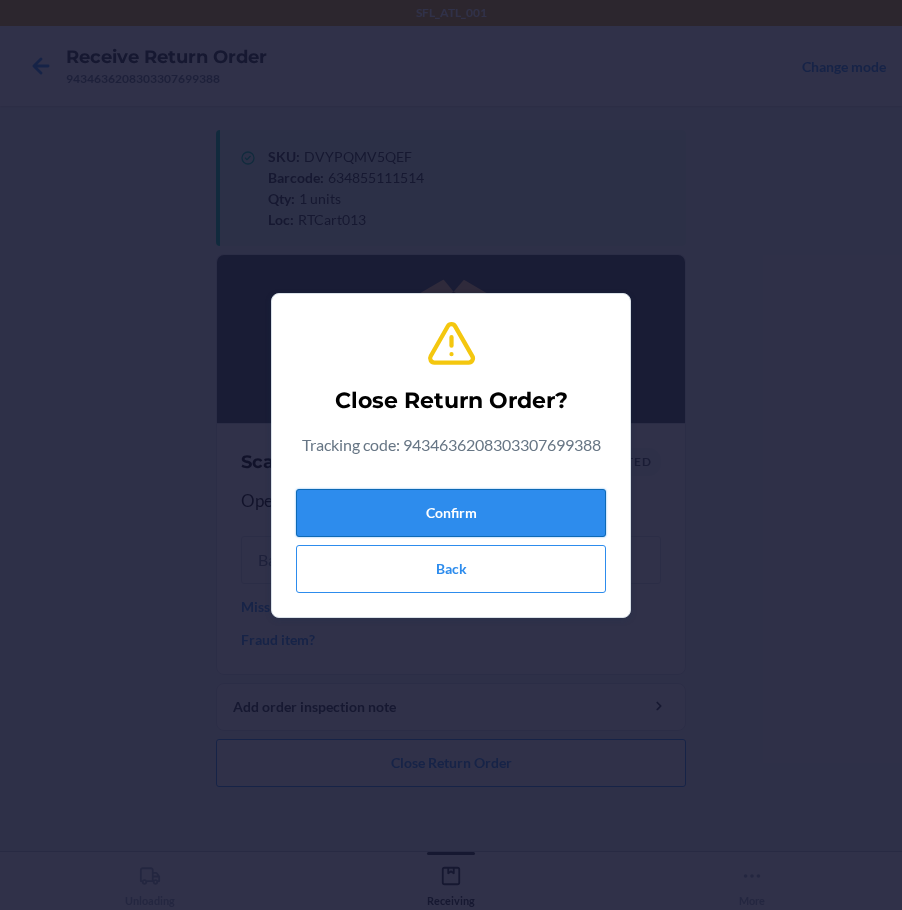 click on "Confirm" at bounding box center [451, 513] 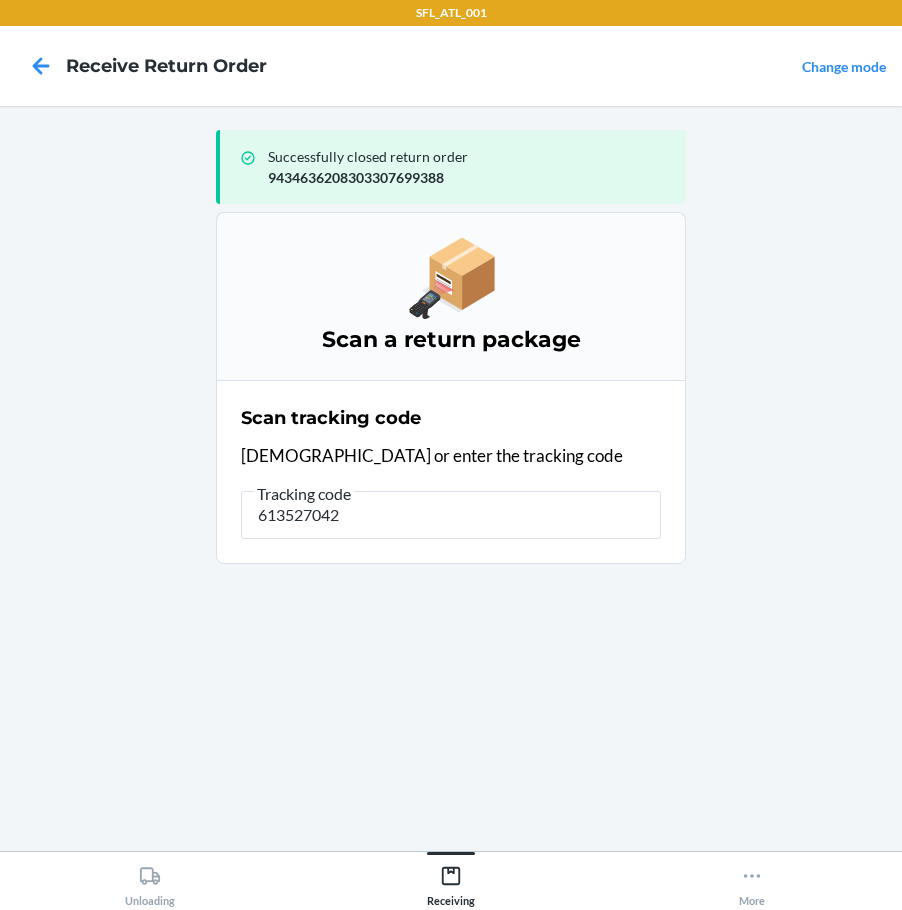 type on "6135270428" 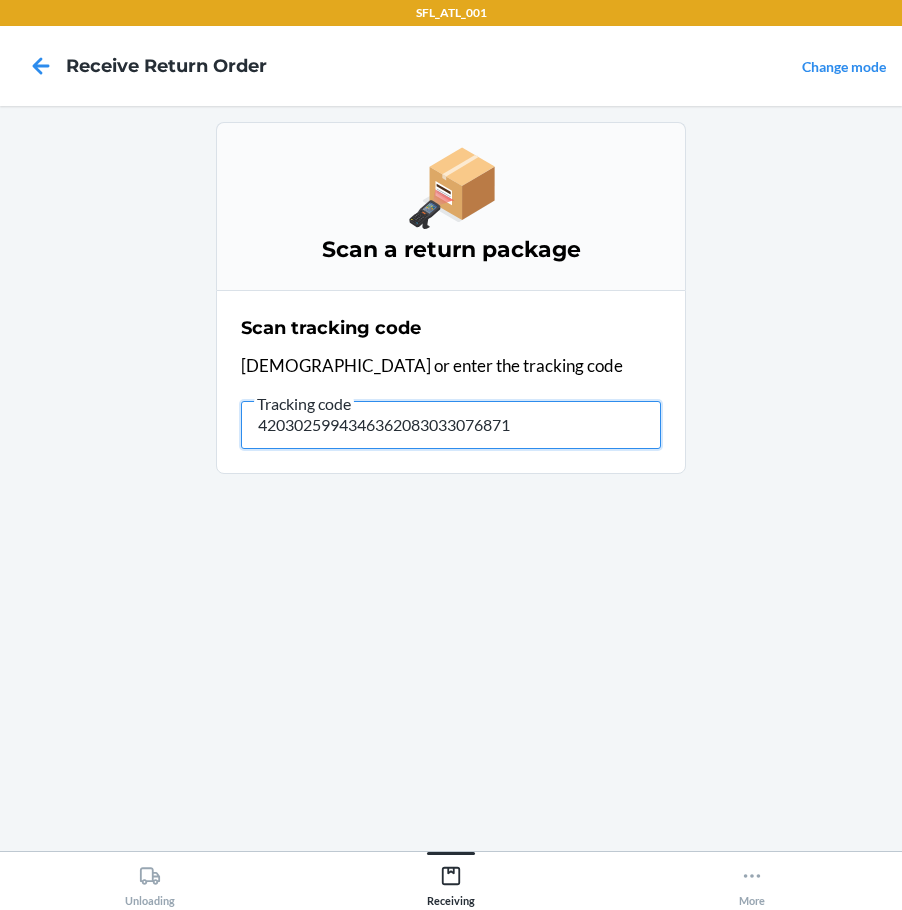 type on "42030259943463620830330768716" 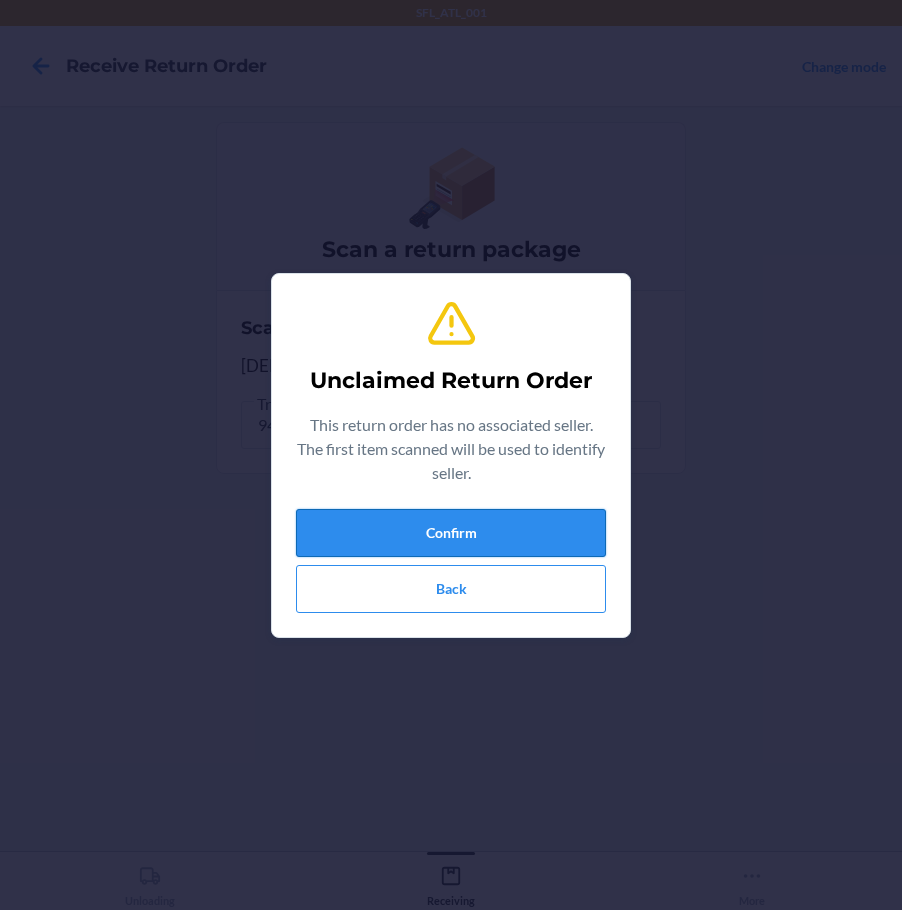 click on "Confirm" at bounding box center (451, 533) 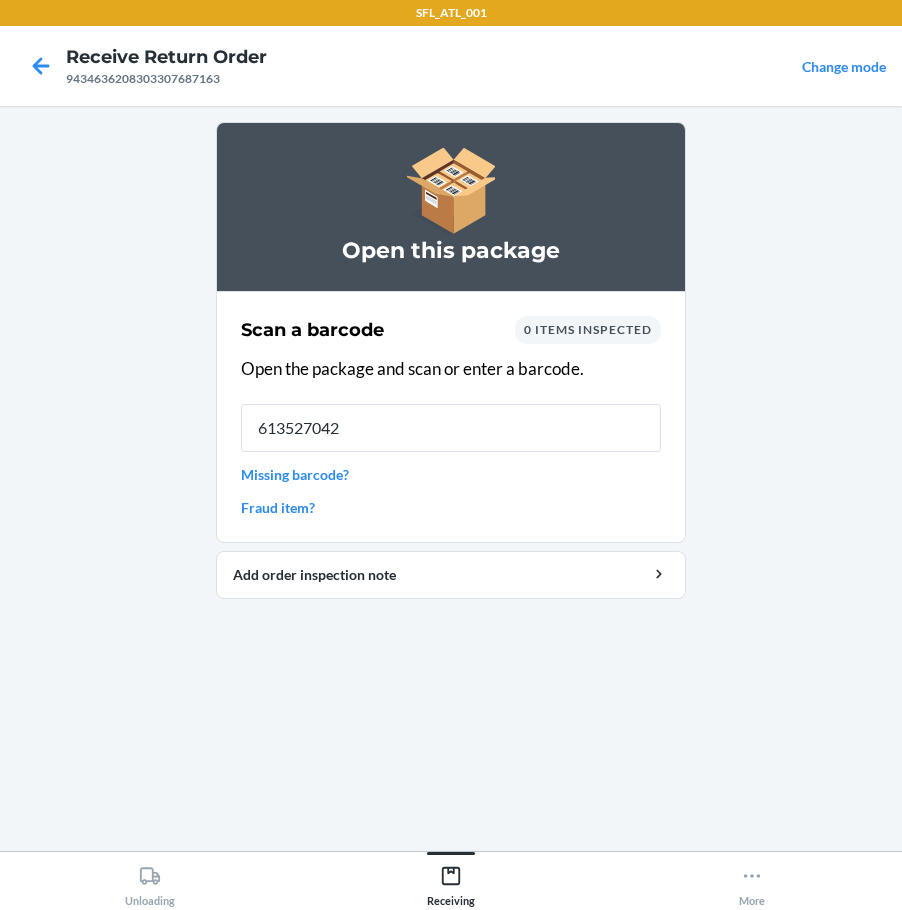 type on "6135270428" 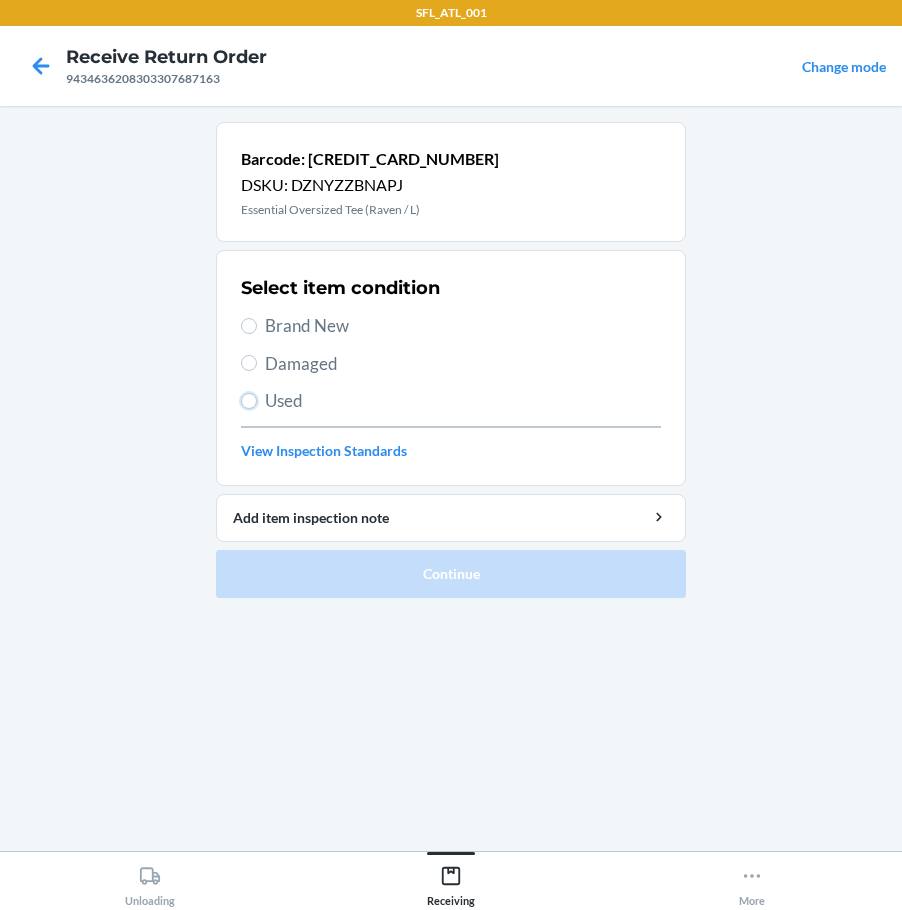 drag, startPoint x: 243, startPoint y: 396, endPoint x: 272, endPoint y: 434, distance: 47.801674 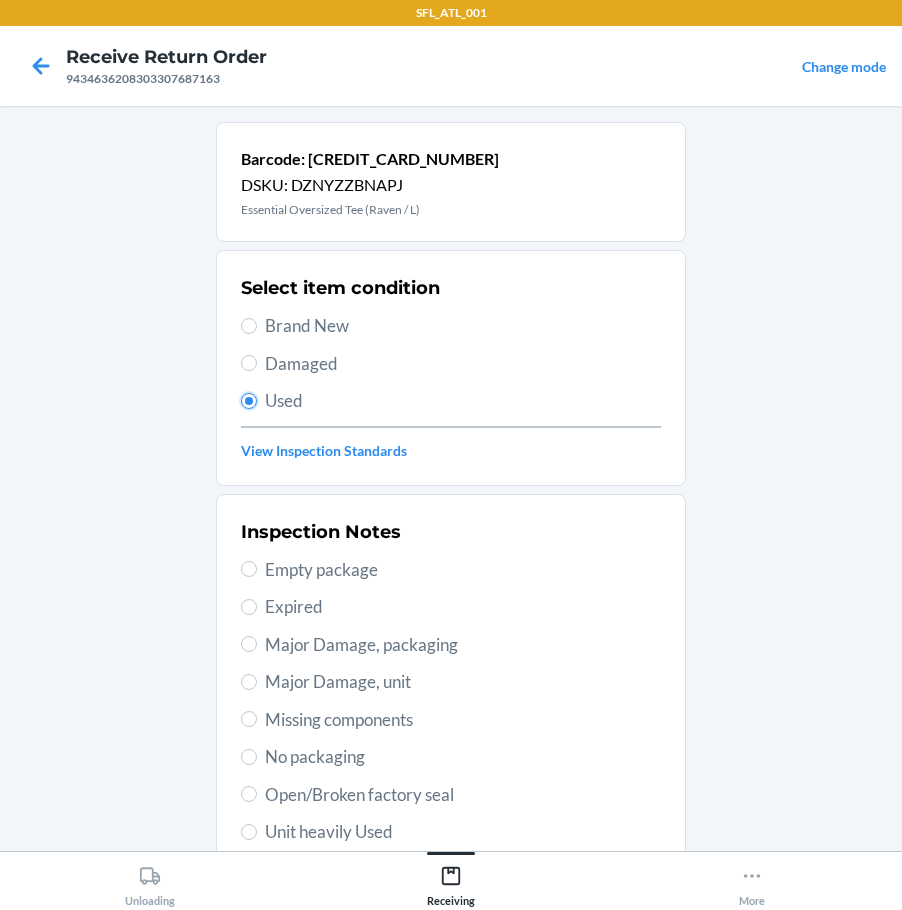 scroll, scrollTop: 297, scrollLeft: 0, axis: vertical 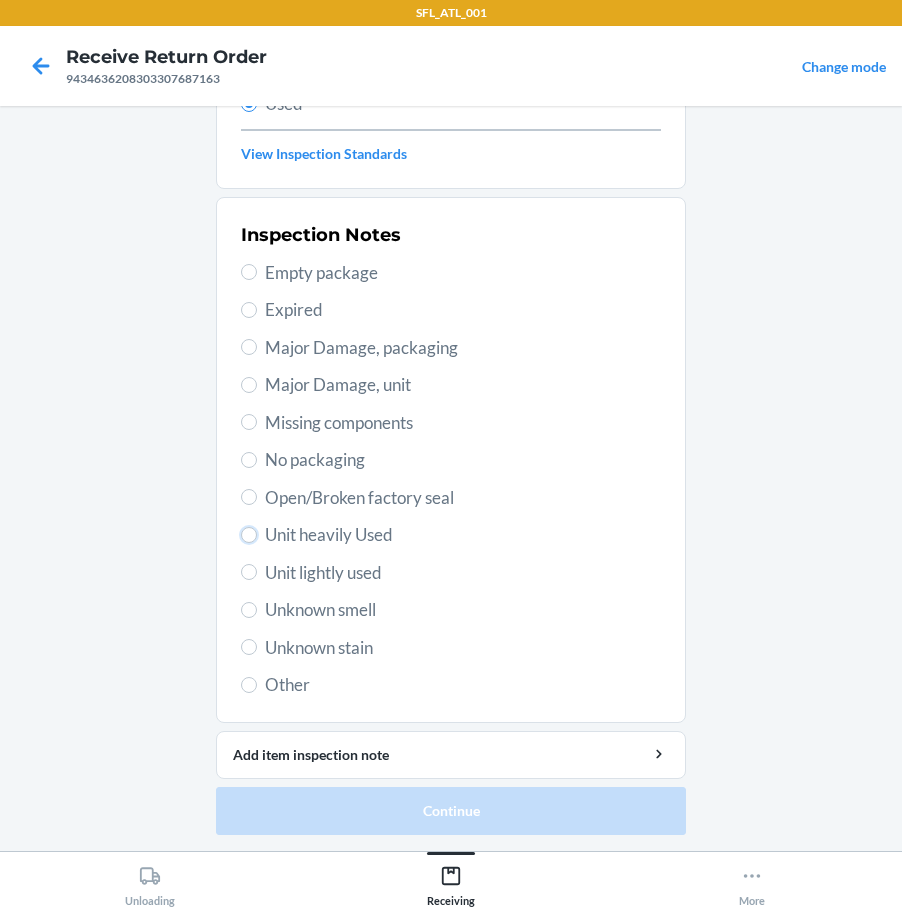 click on "Unit heavily Used" at bounding box center (249, 535) 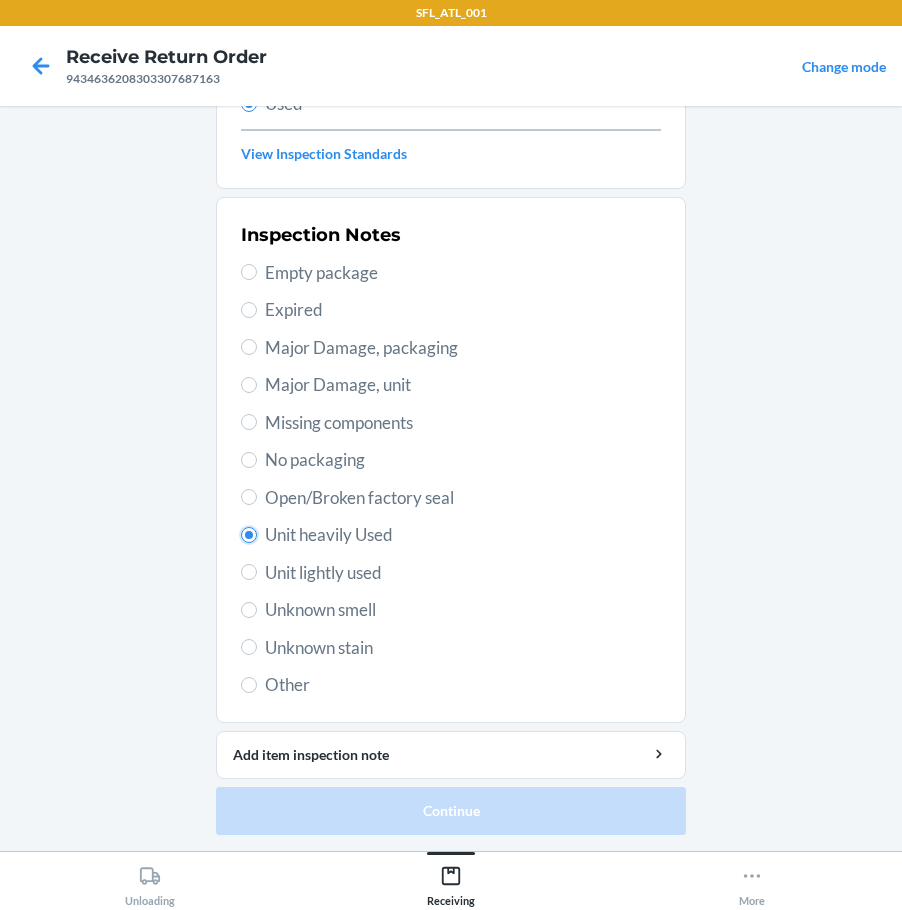 radio on "true" 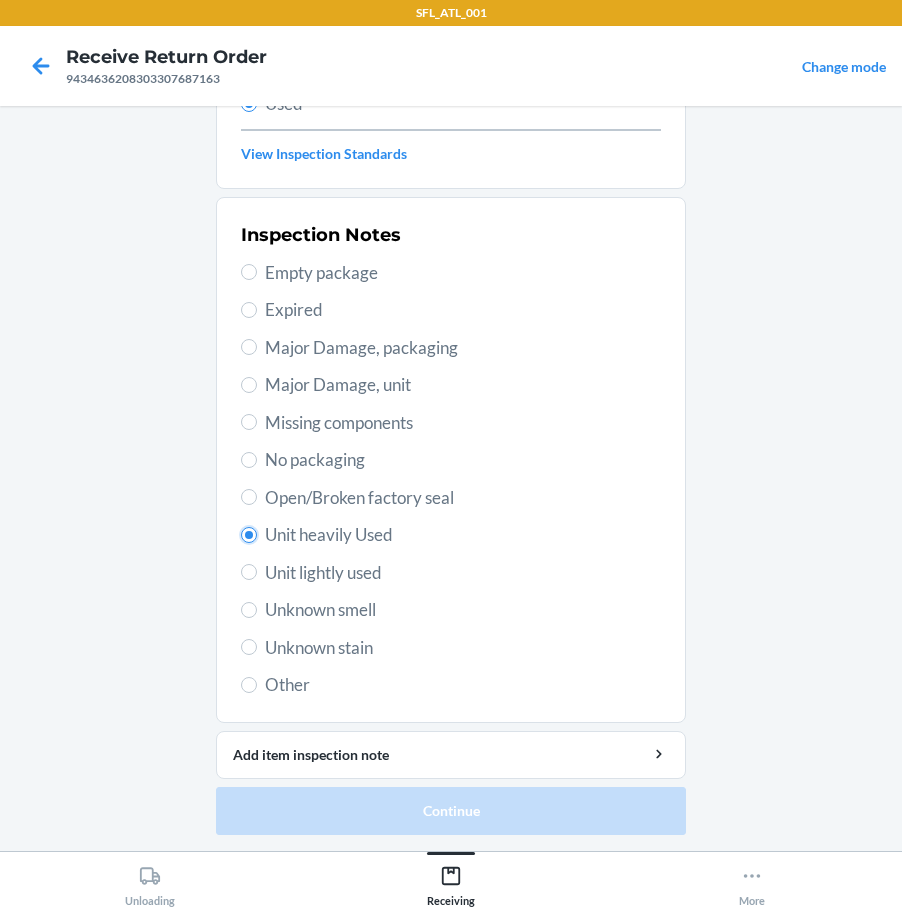 click on "Unit heavily Used" at bounding box center (249, 535) 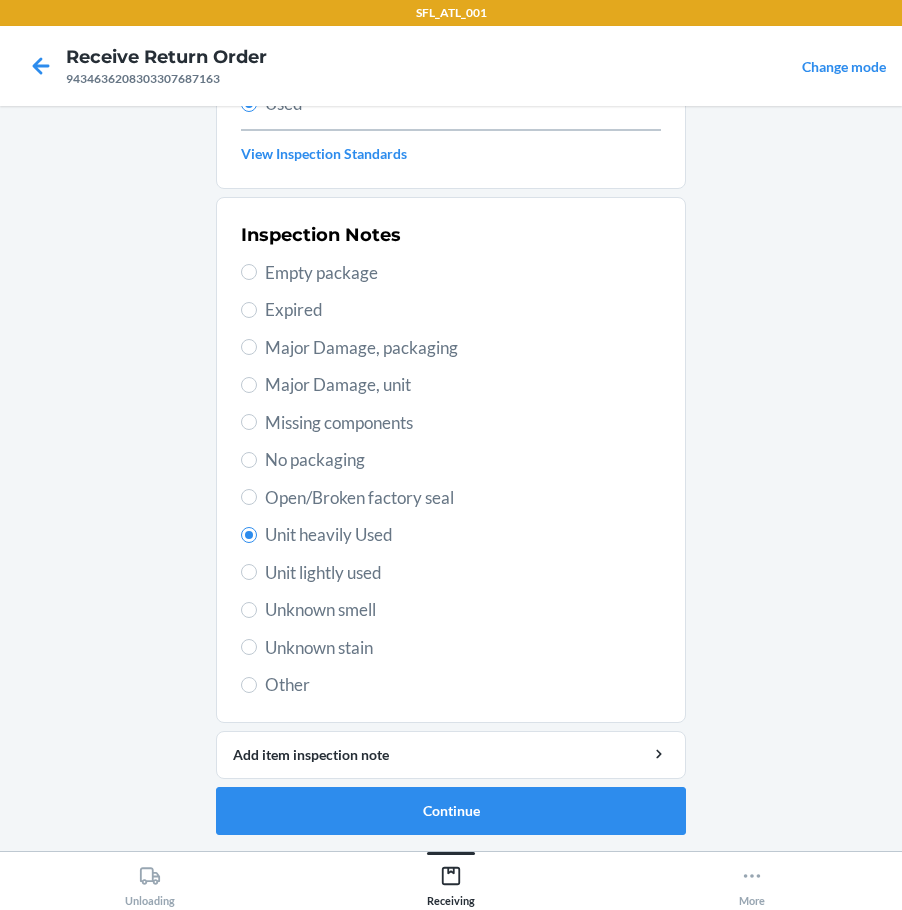 click on "Unit heavily Used" at bounding box center (451, 535) 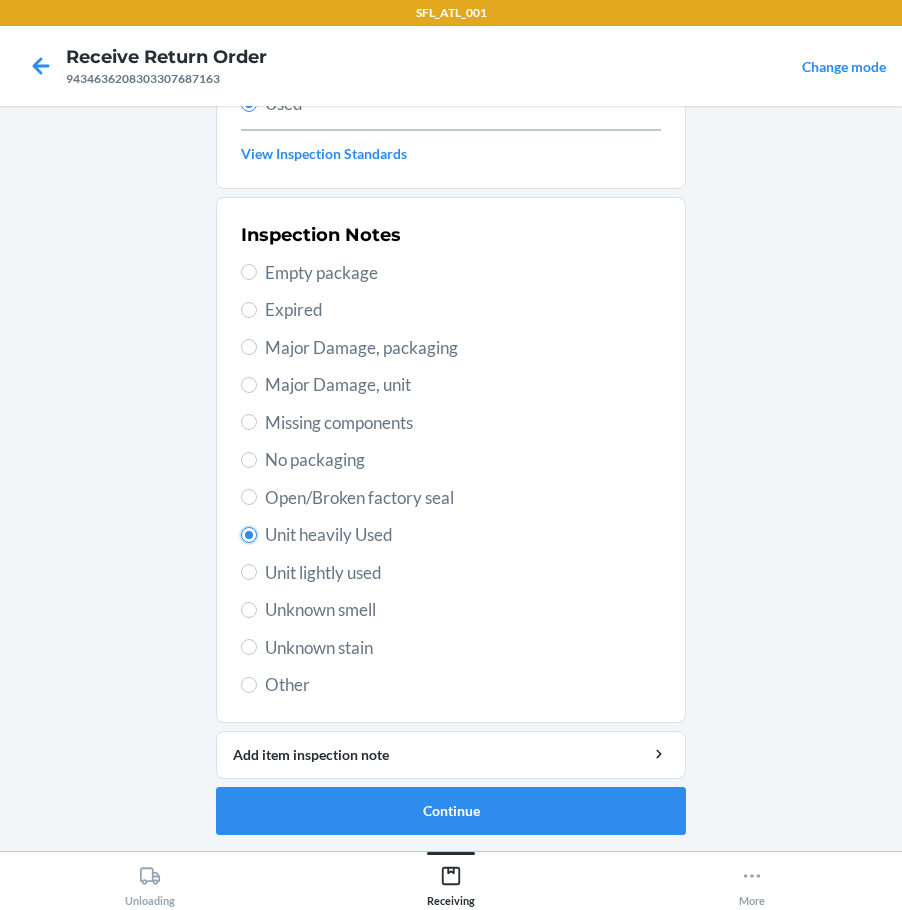 click on "Unit heavily Used" at bounding box center (249, 535) 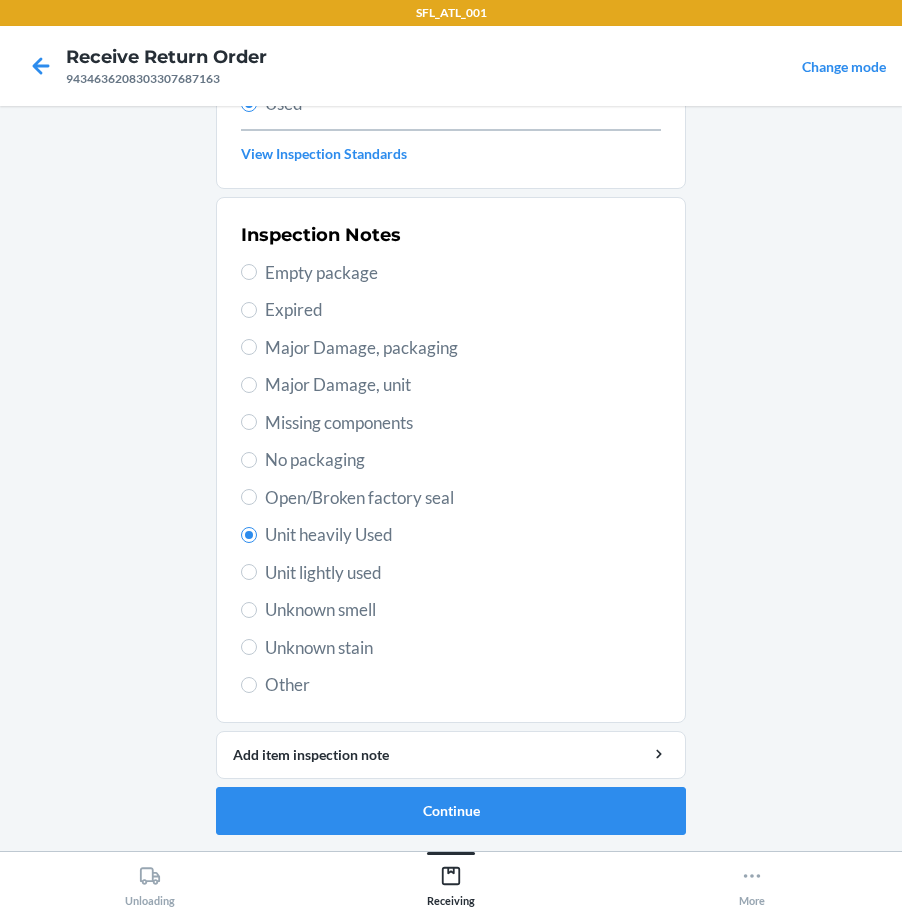 click on "Unit heavily Used" at bounding box center (451, 535) 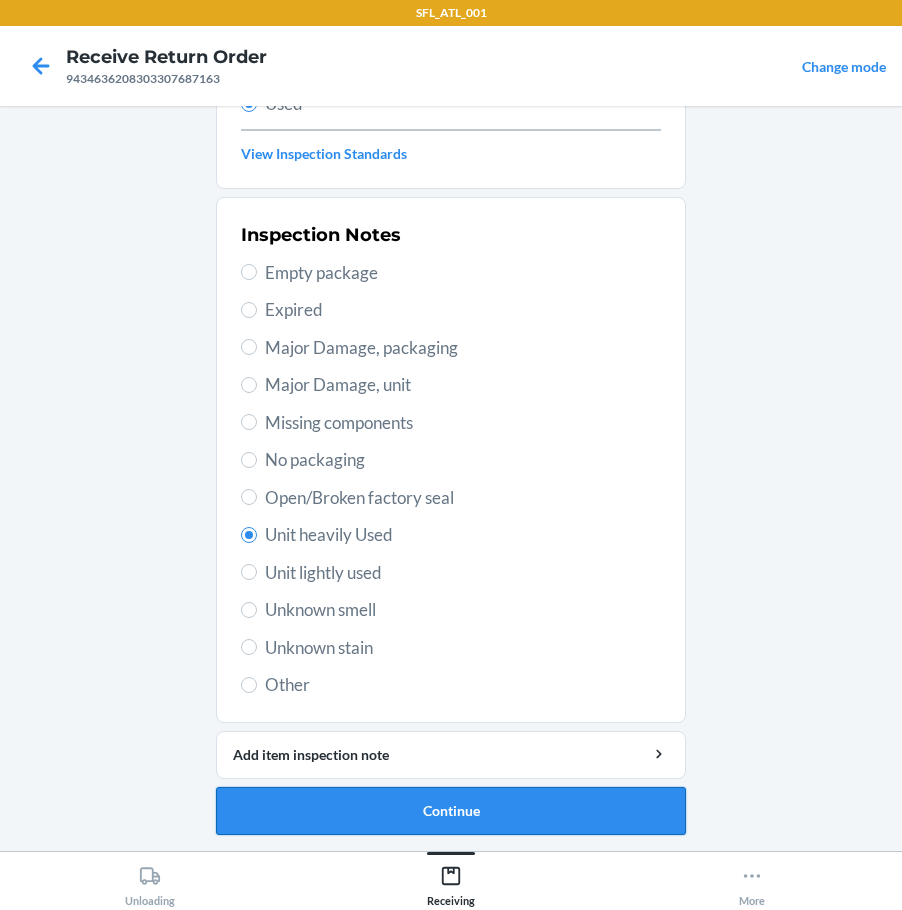 click on "Continue" at bounding box center (451, 811) 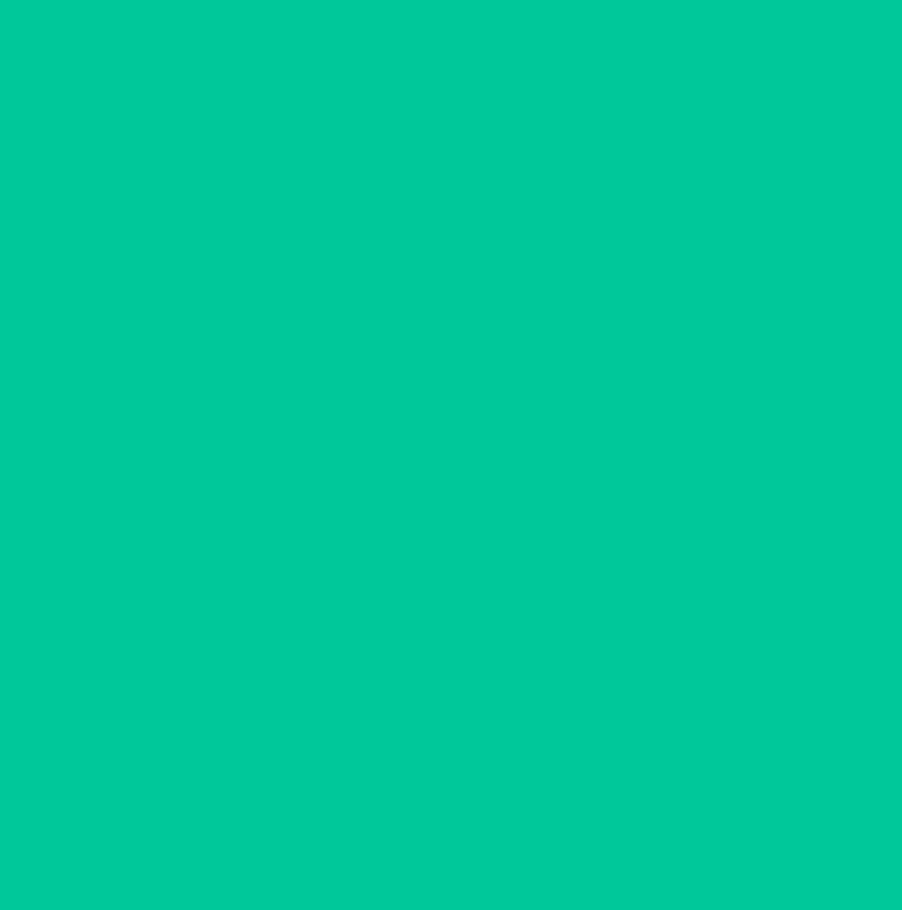 scroll, scrollTop: 0, scrollLeft: 0, axis: both 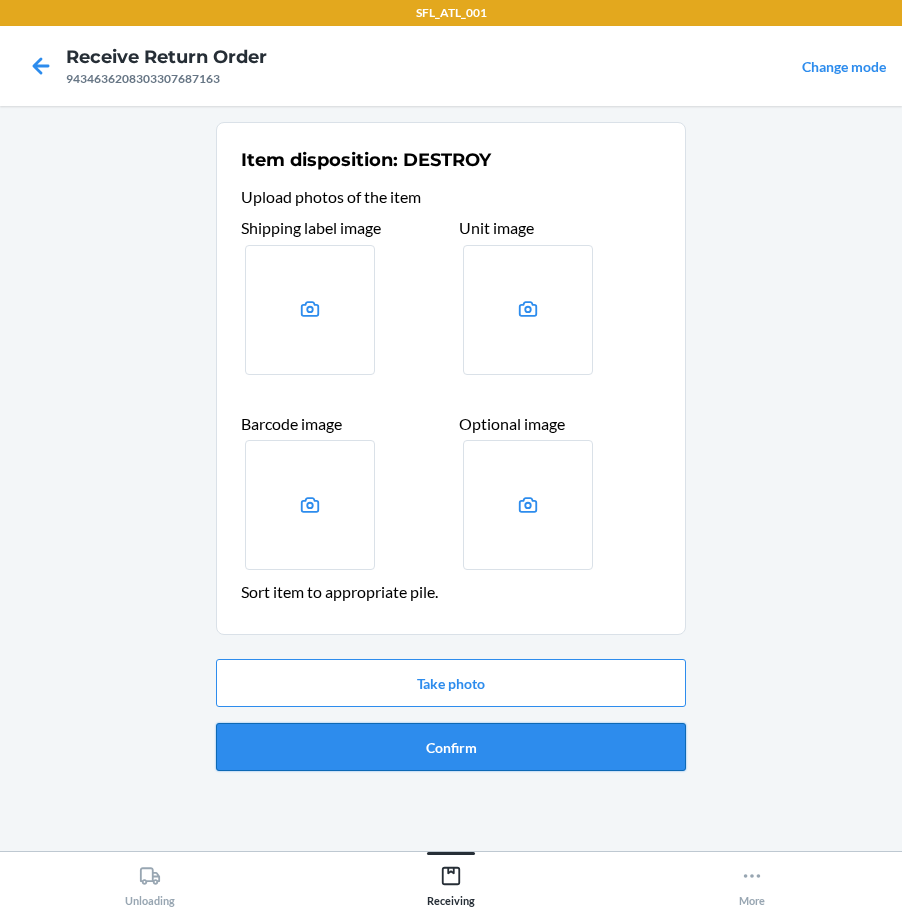 click on "Confirm" at bounding box center [451, 747] 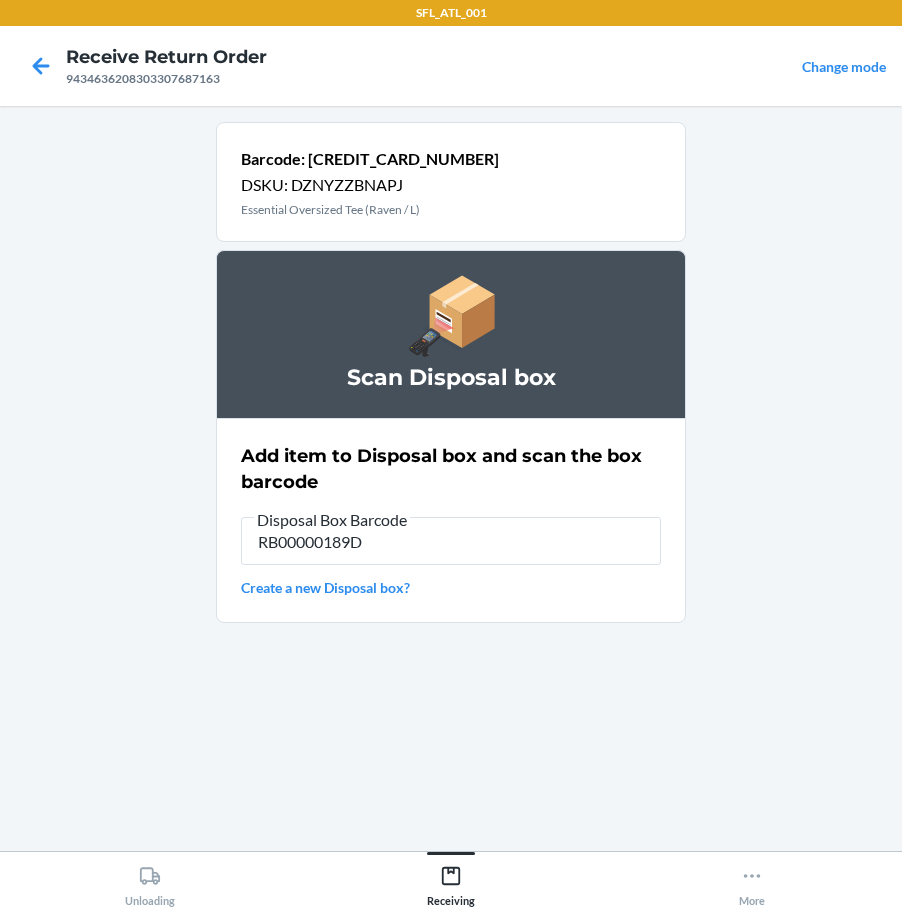 type on "RB00000189D" 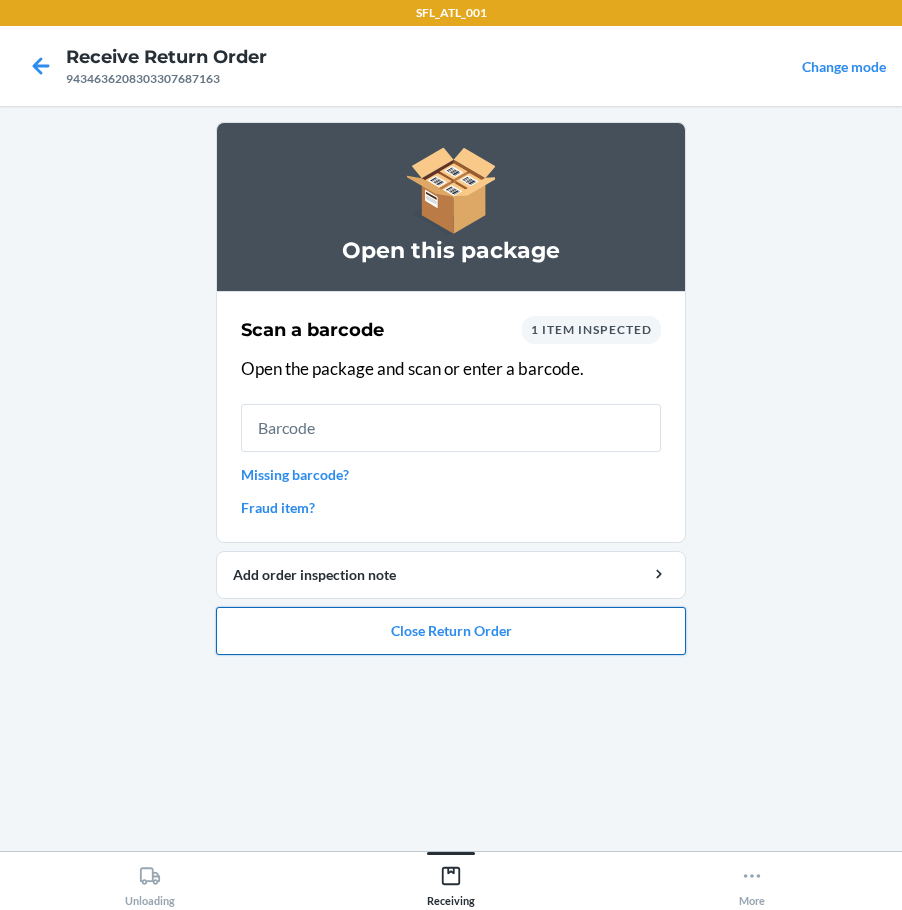 click on "Close Return Order" at bounding box center [451, 631] 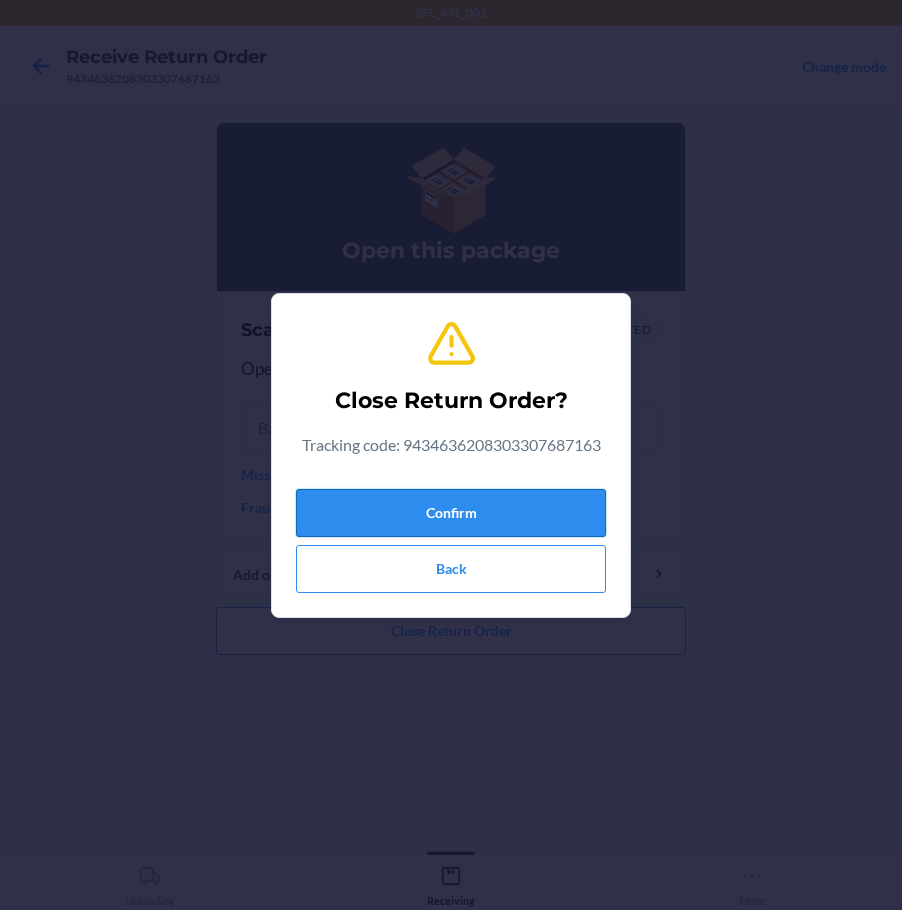 click on "Confirm" at bounding box center [451, 513] 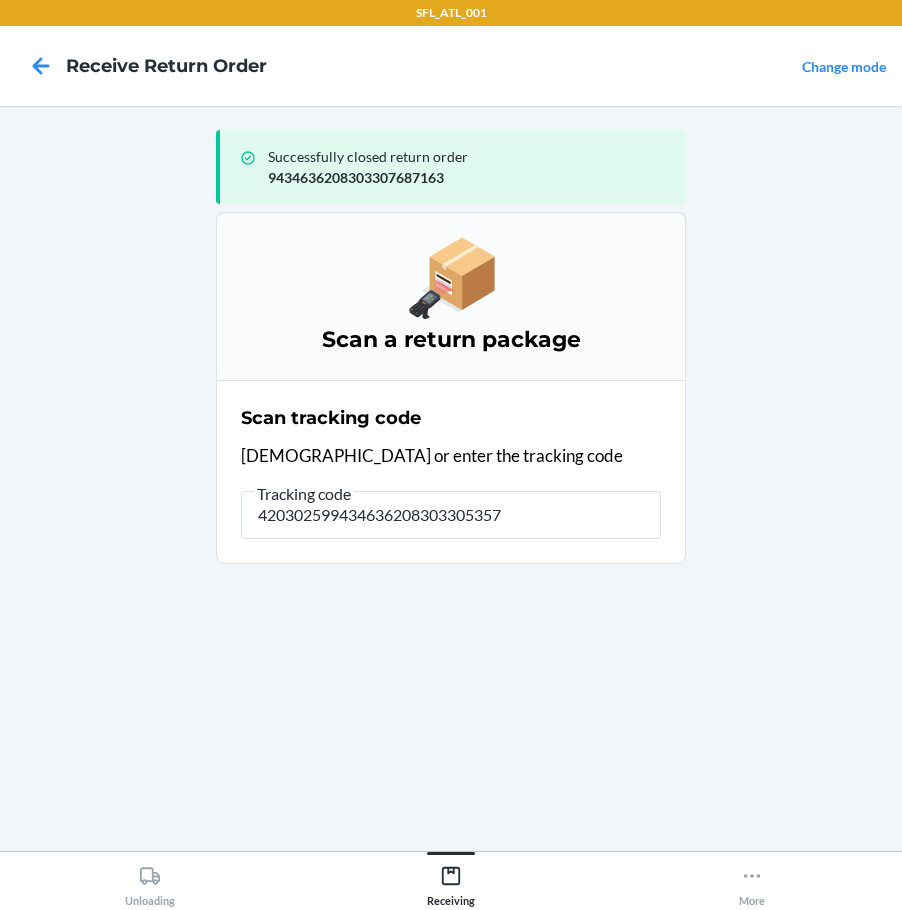 type on "4203025994346362083033053577" 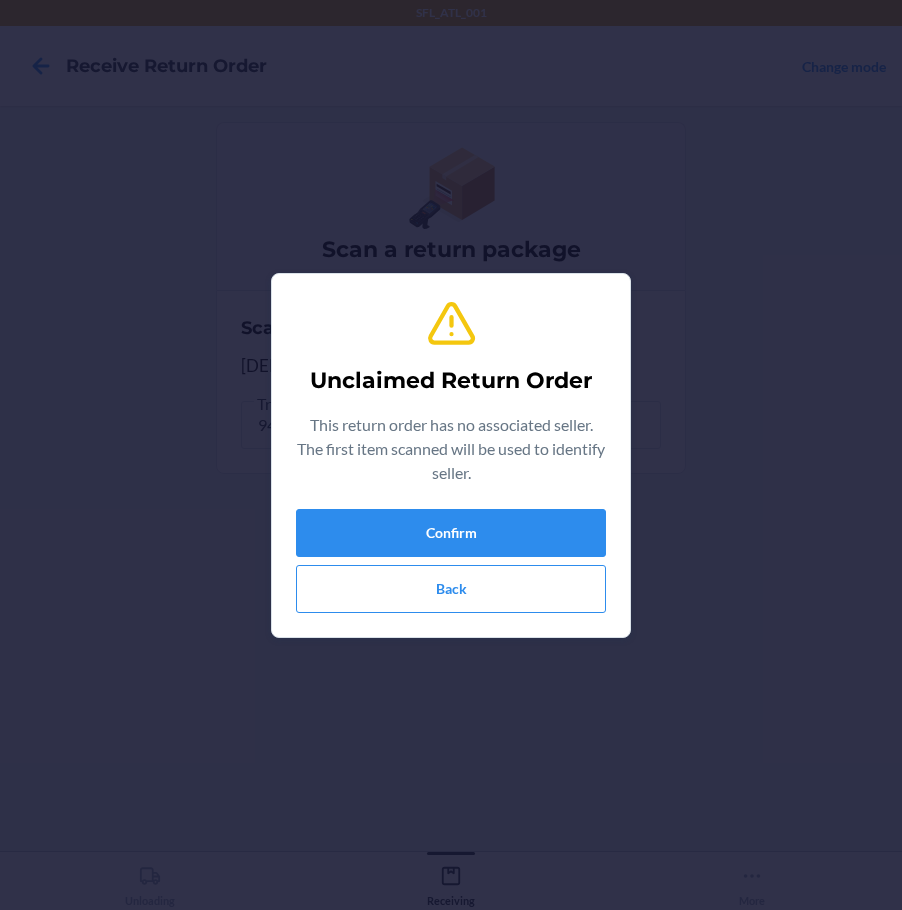 type on "642461411072" 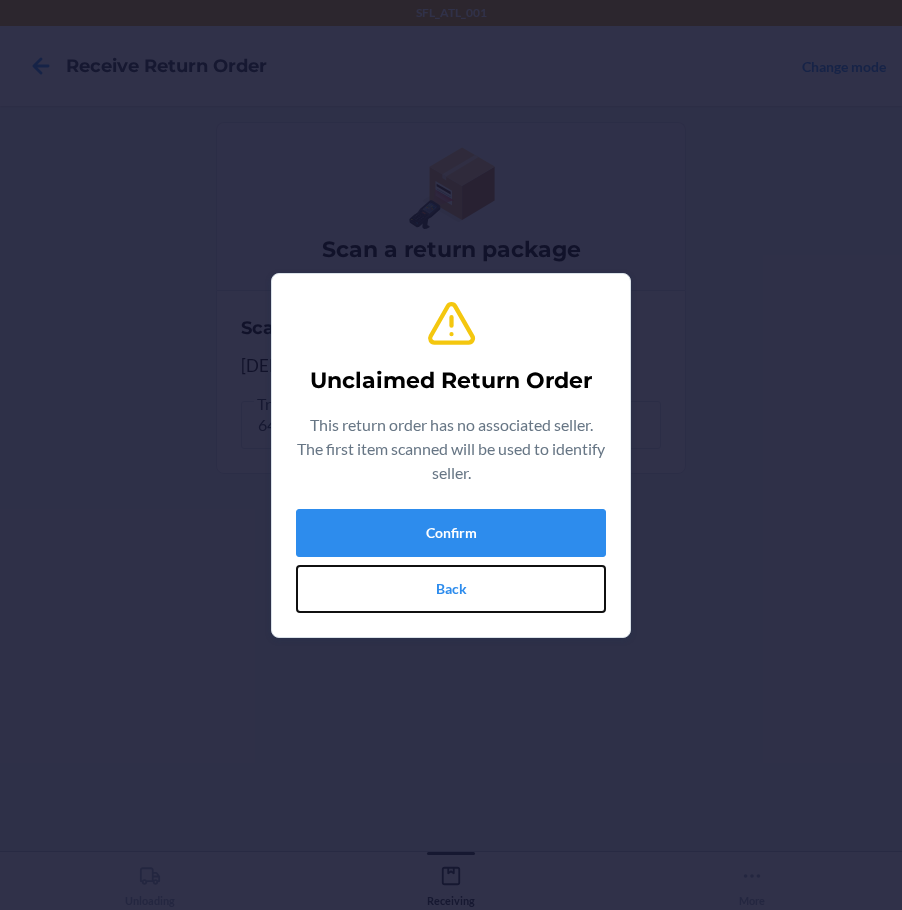 click on "Back" at bounding box center (451, 589) 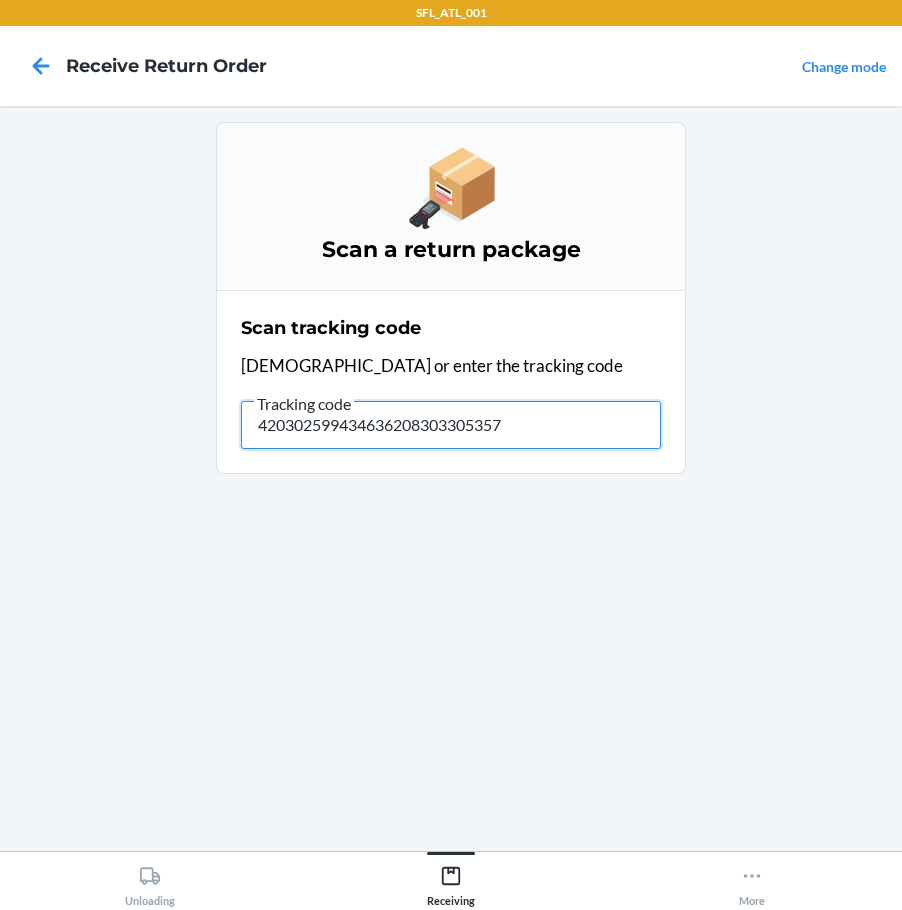 type on "4203025994346362083033053577" 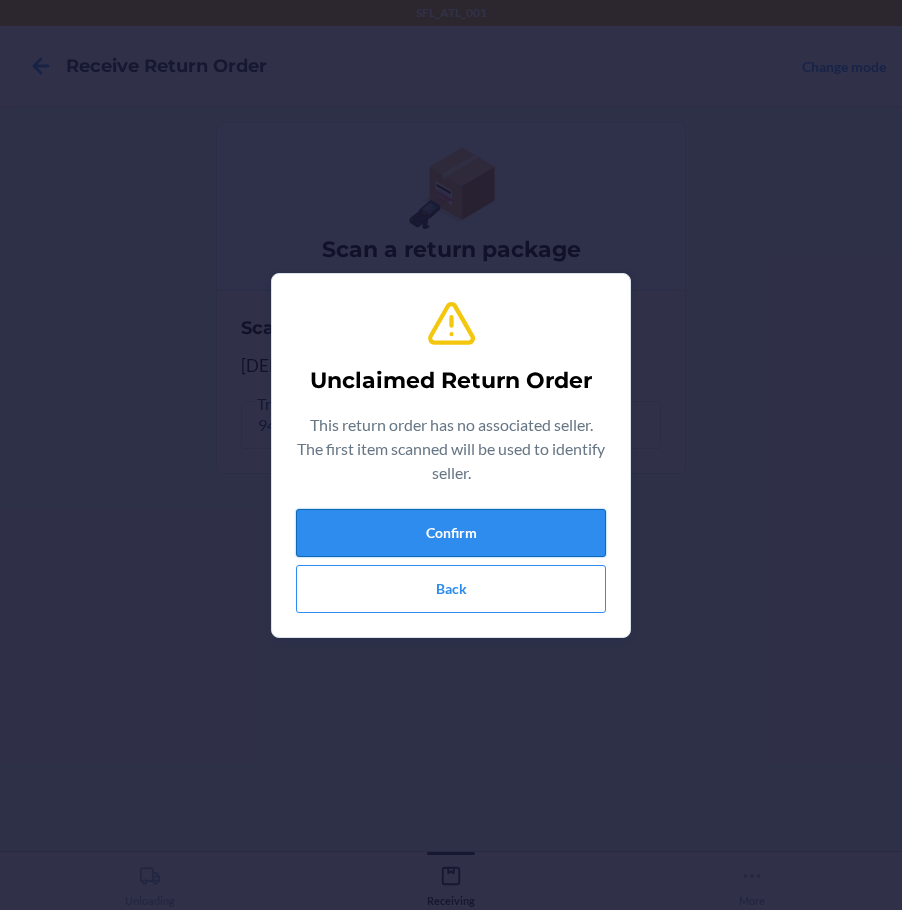 click on "Confirm" at bounding box center (451, 533) 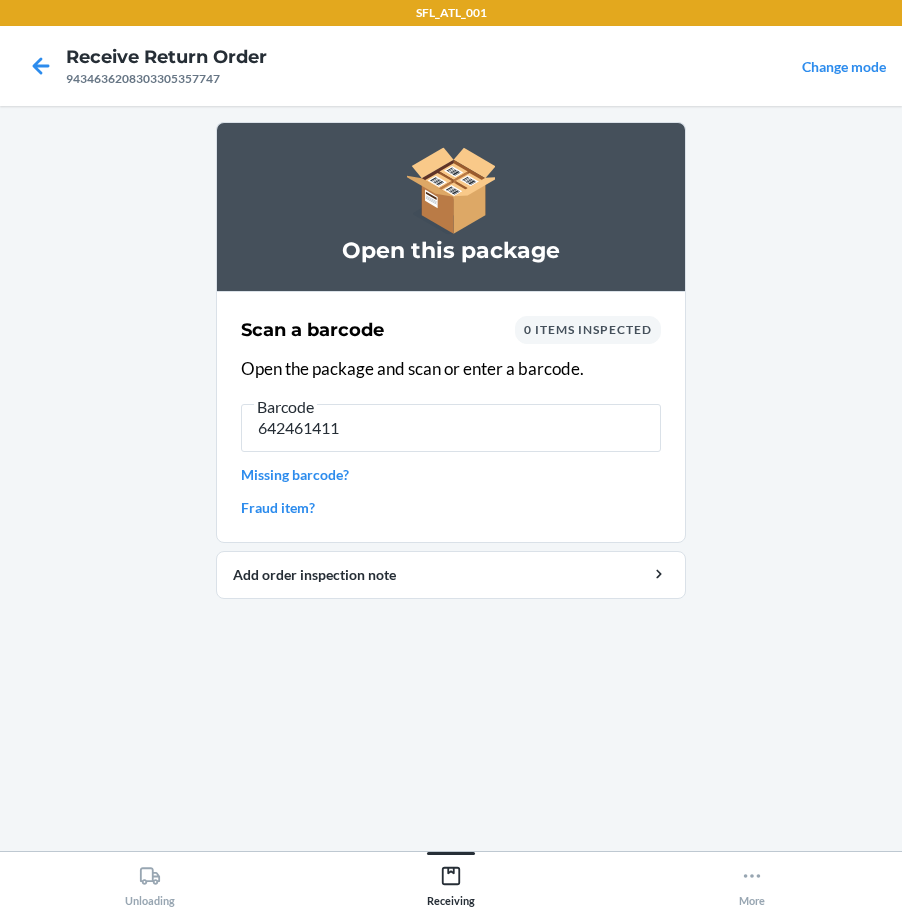 type on "6424614110" 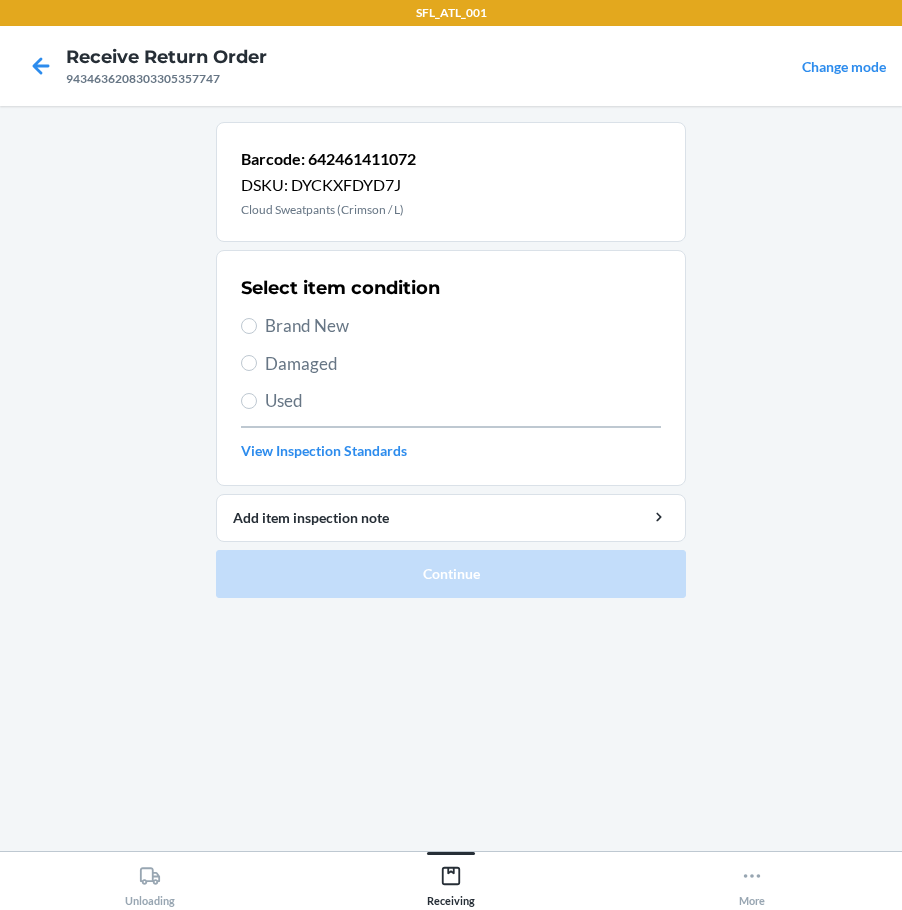 click on "Brand New" at bounding box center [451, 326] 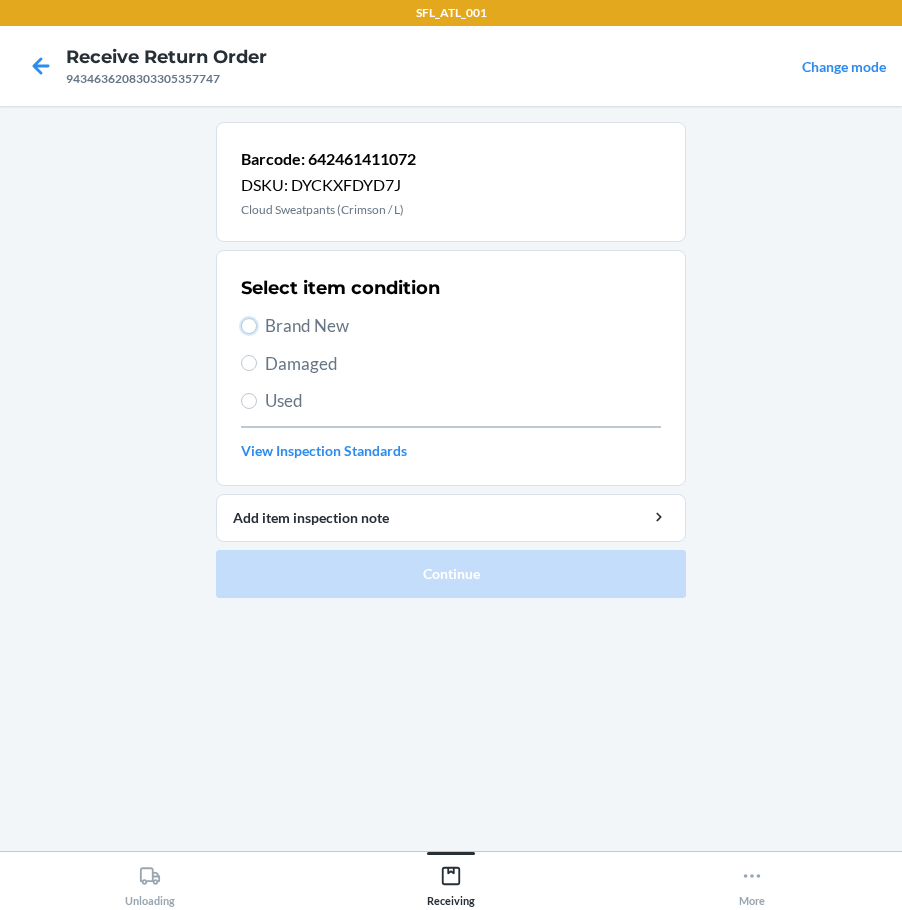 click on "Brand New" at bounding box center (249, 326) 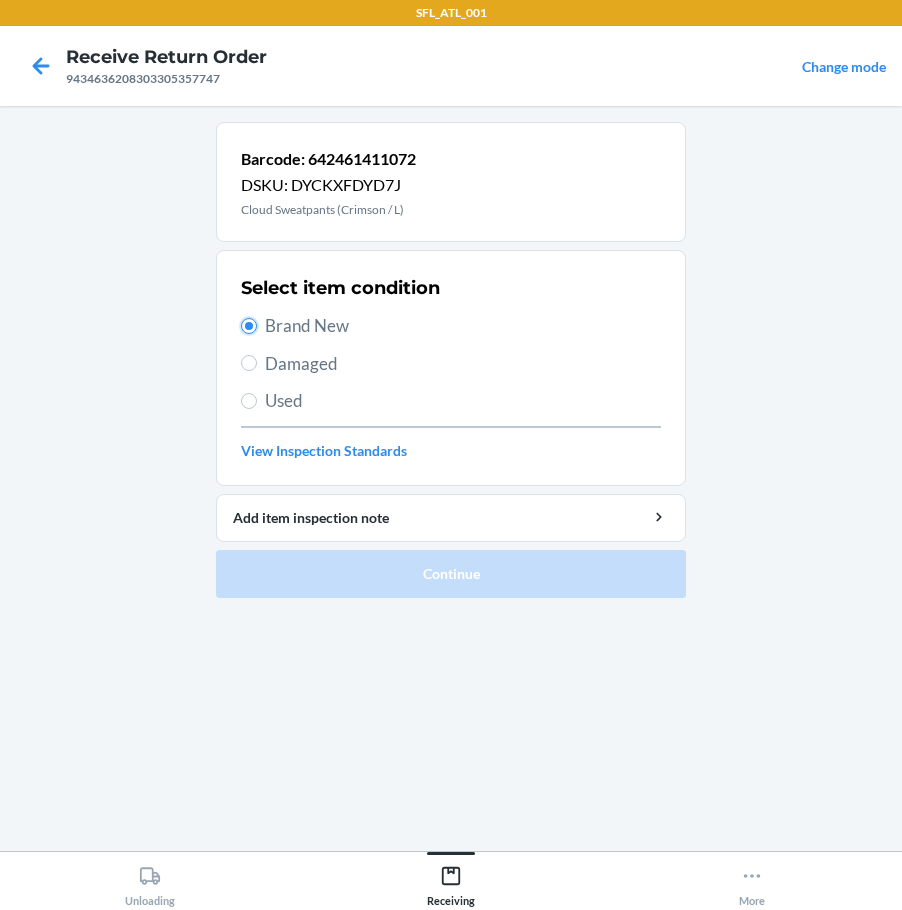 radio on "true" 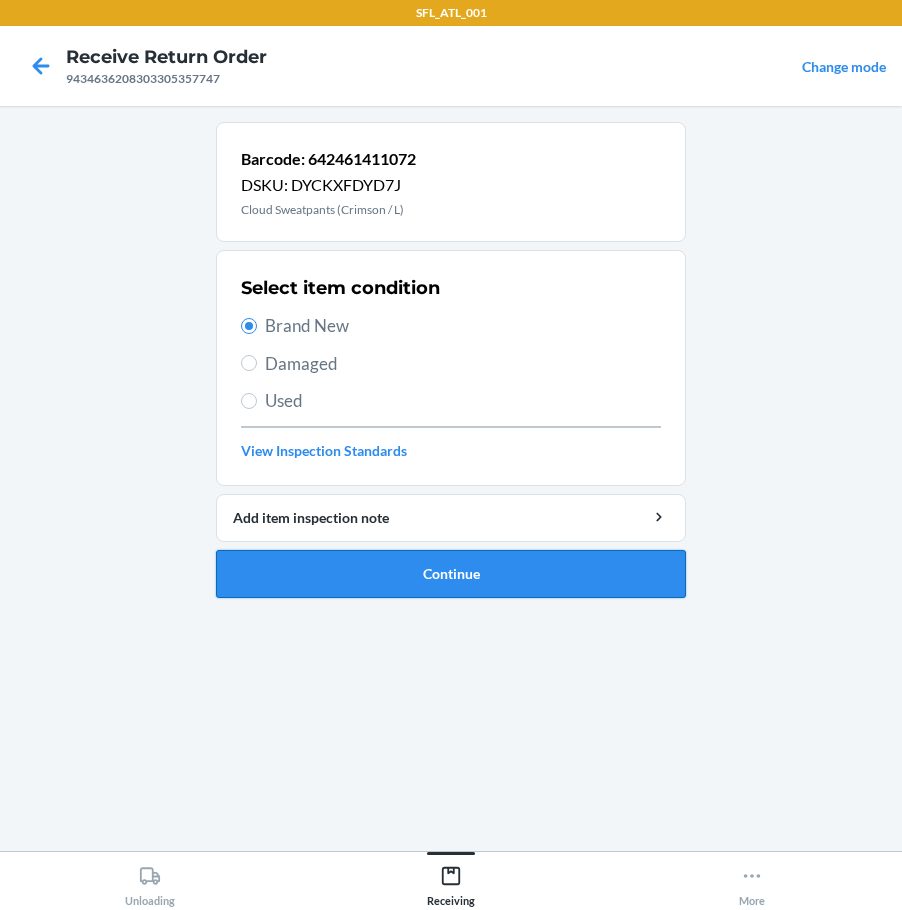 click on "Continue" at bounding box center [451, 574] 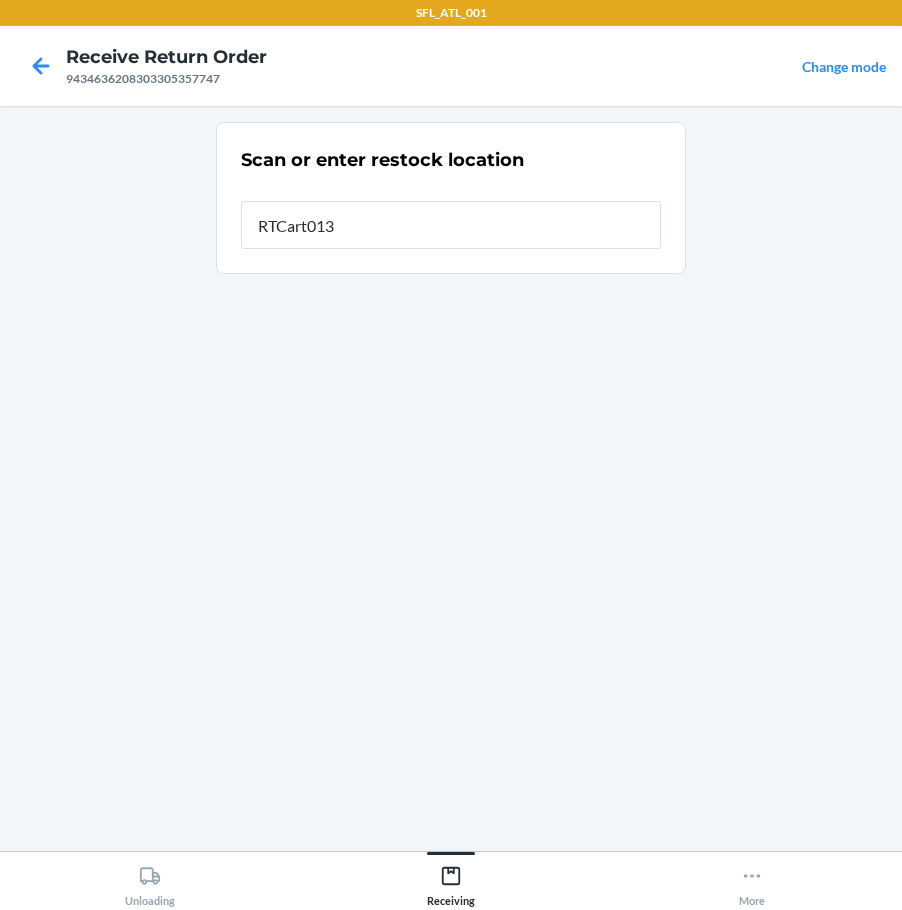 type on "RTCart013" 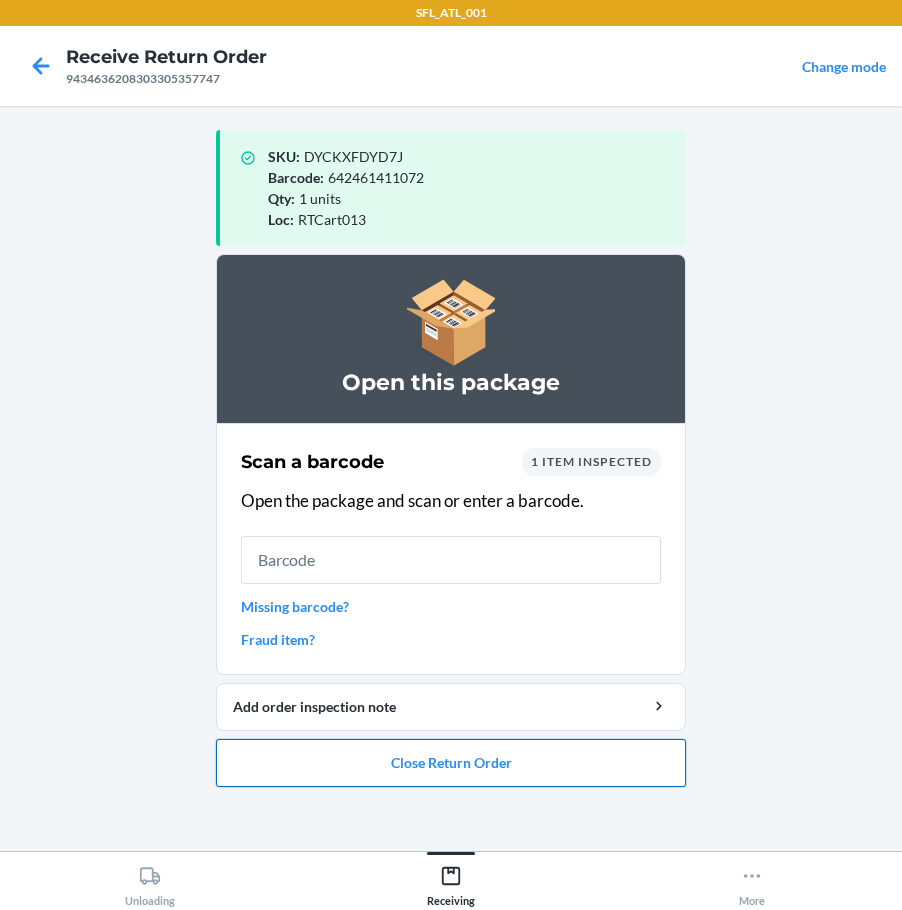 click on "Close Return Order" at bounding box center [451, 763] 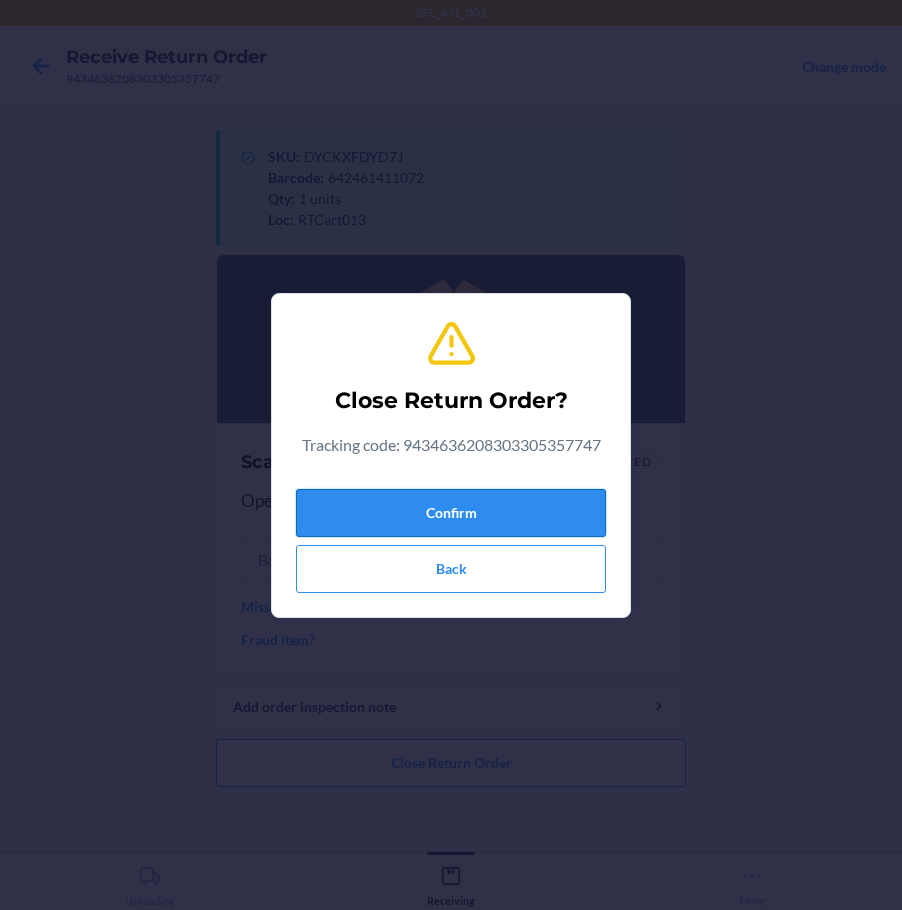 click on "Confirm" at bounding box center [451, 513] 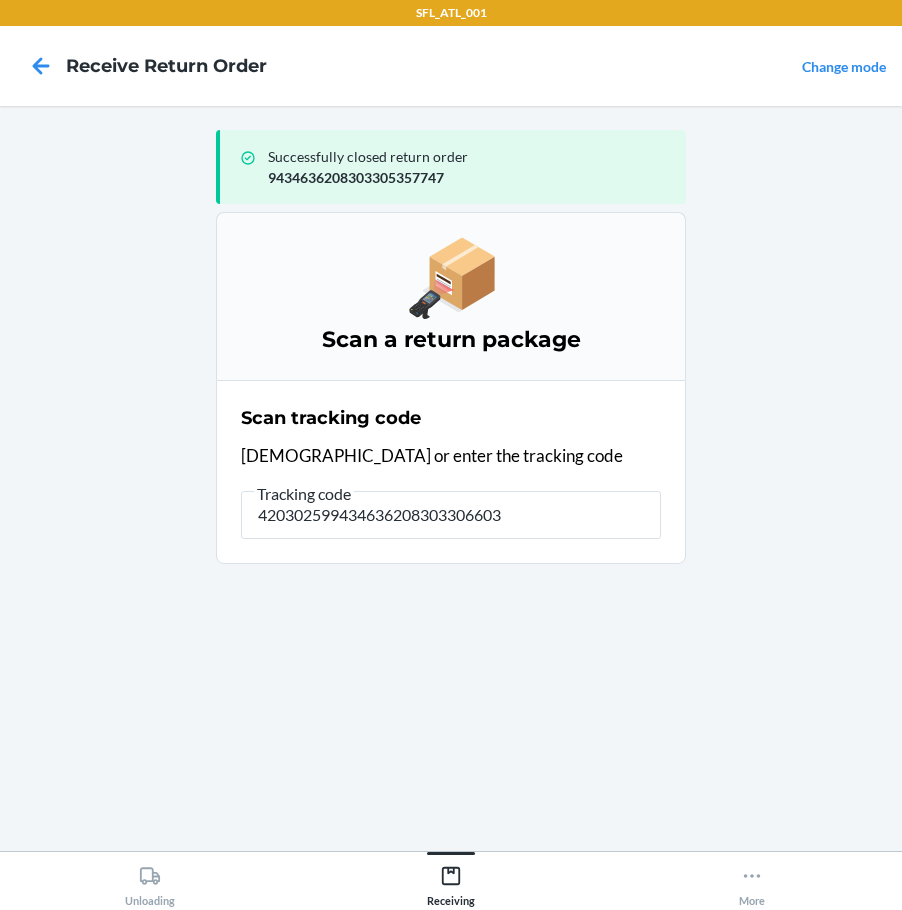 type on "4203025994346362083033066030" 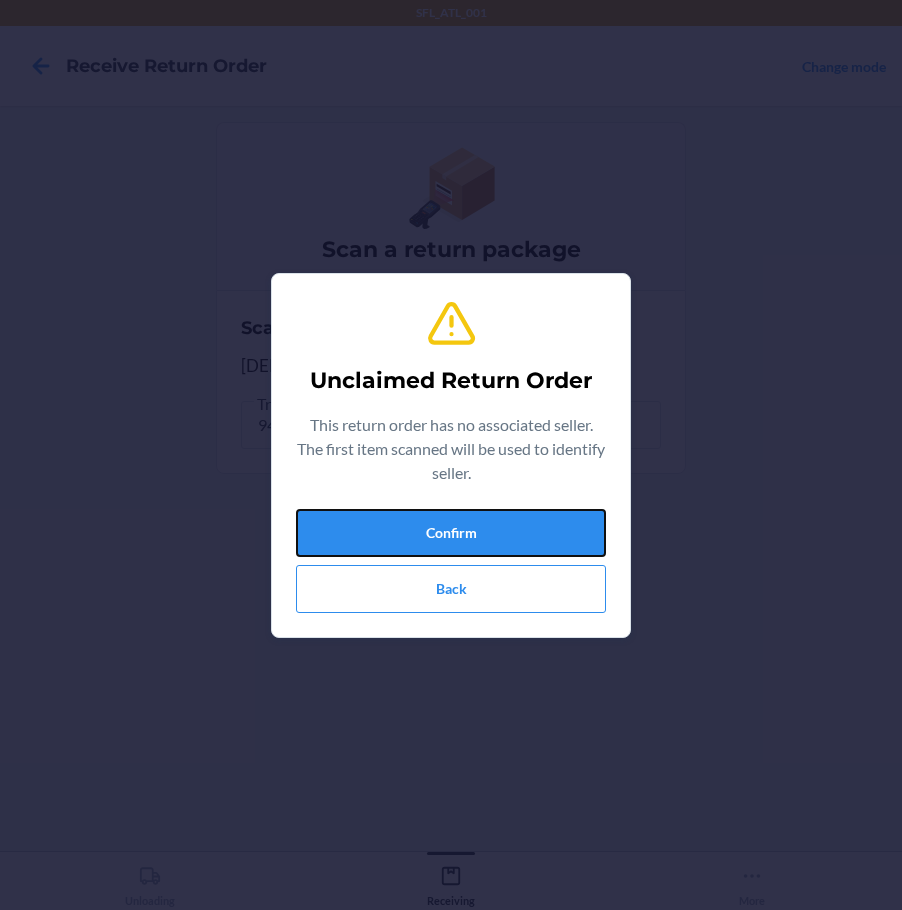 click on "Confirm" at bounding box center [451, 533] 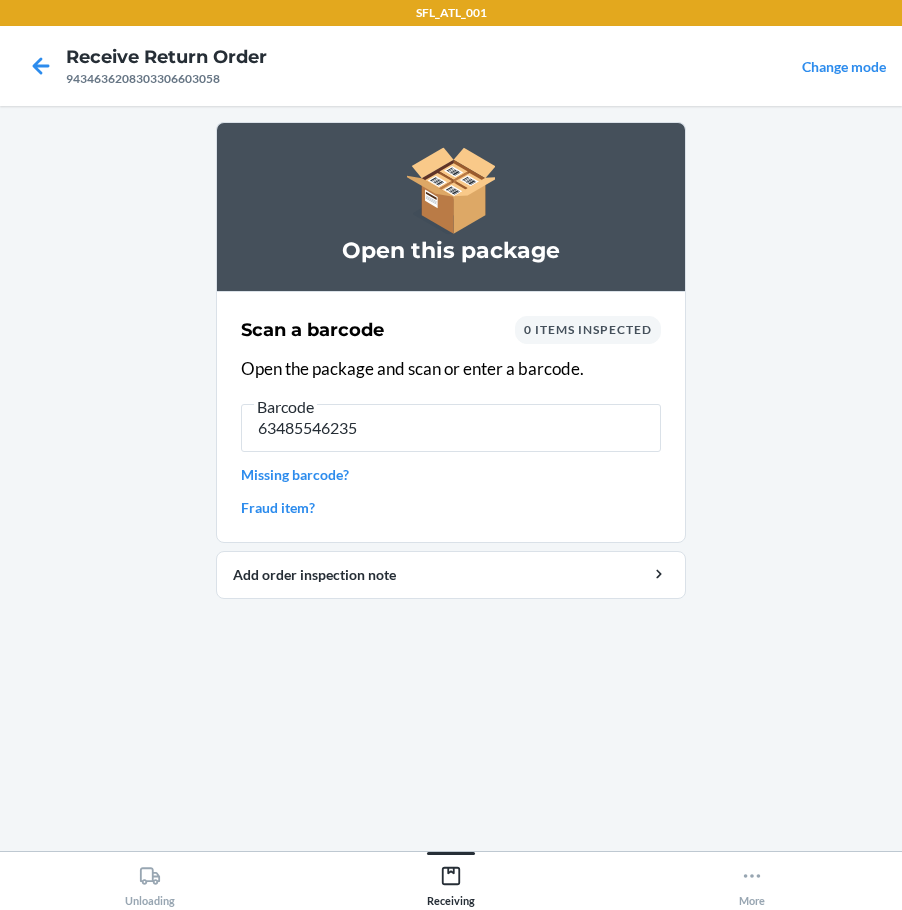 type on "634855462357" 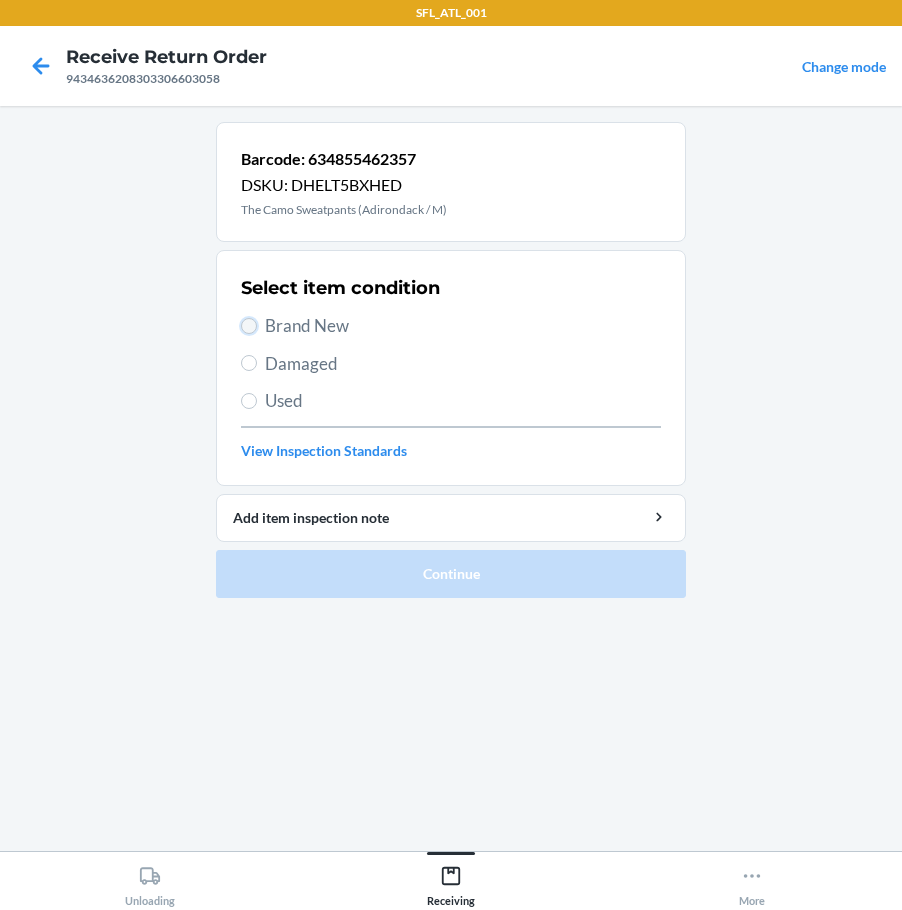 click on "Brand New" at bounding box center (249, 326) 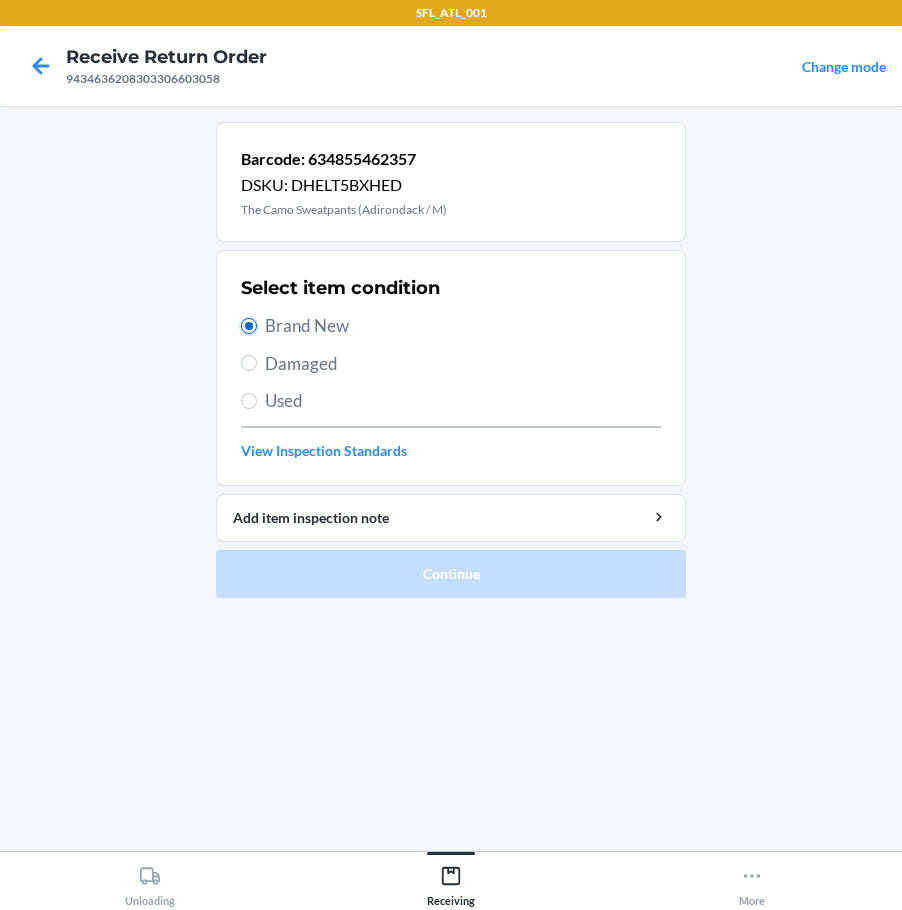 radio on "true" 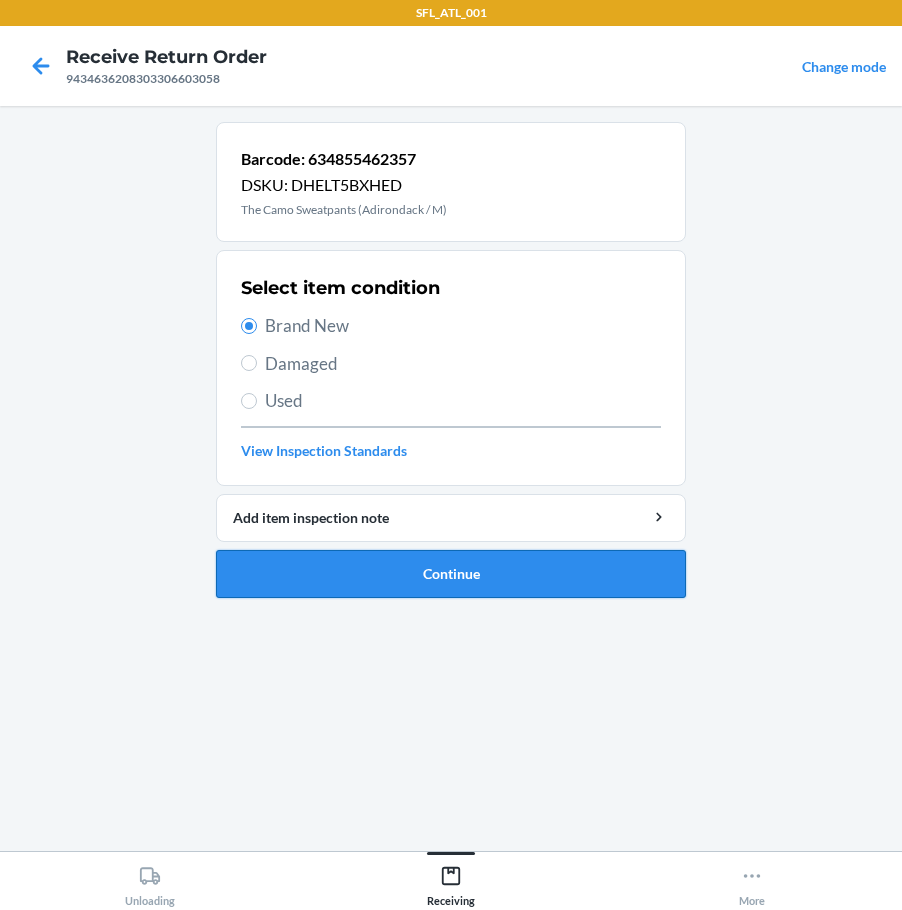 click on "Continue" at bounding box center [451, 574] 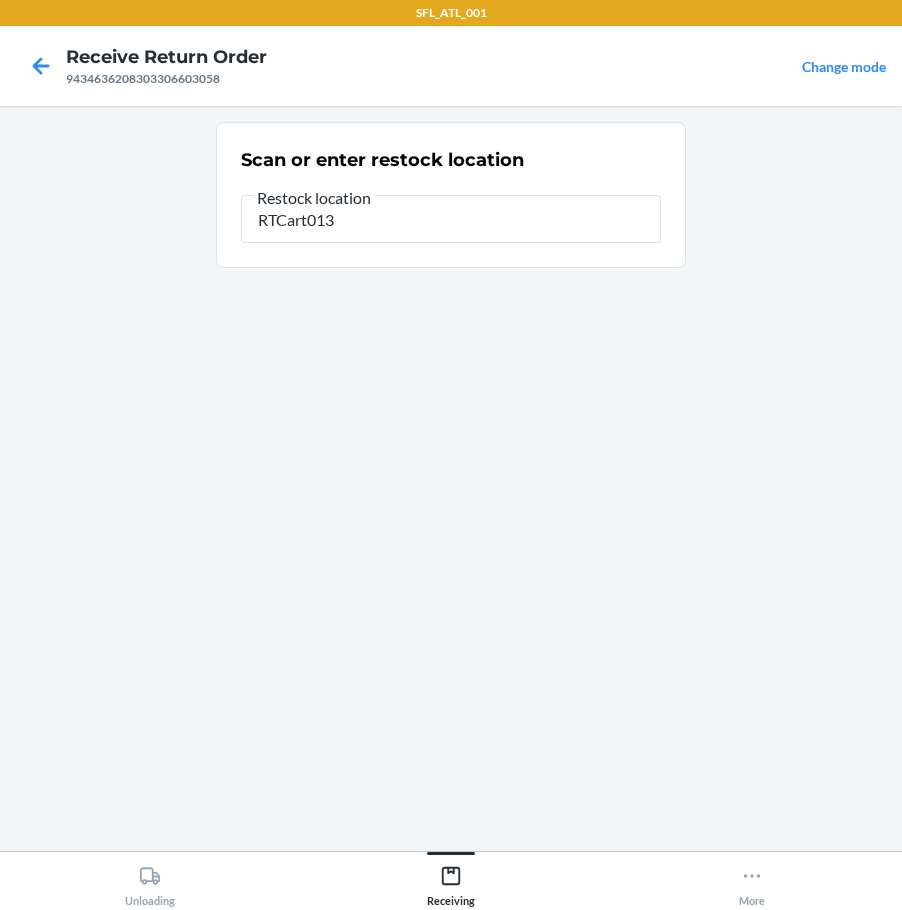 type on "RTCart013" 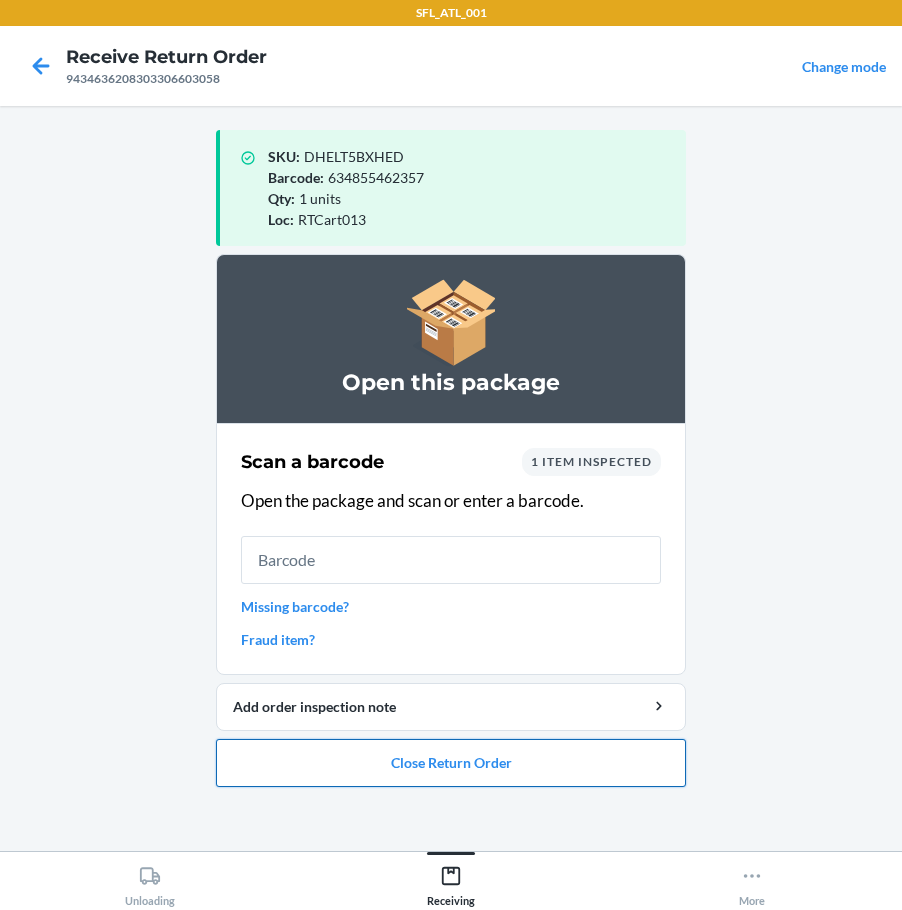 click on "Close Return Order" at bounding box center [451, 763] 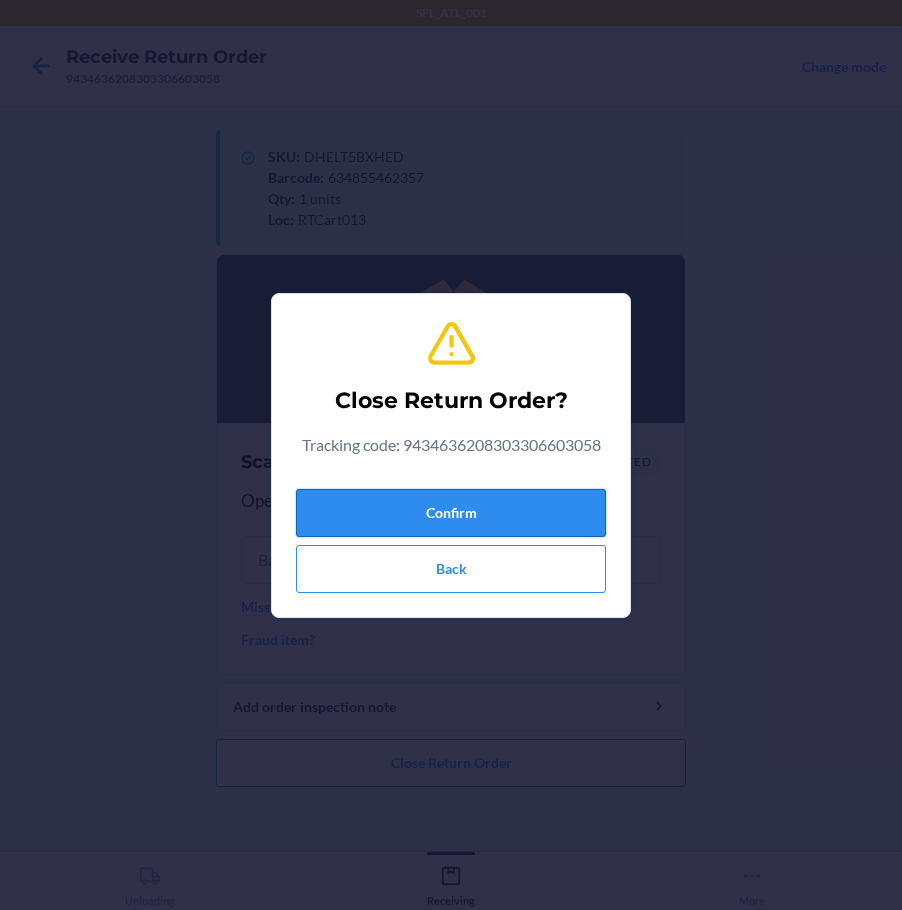 click on "Confirm" at bounding box center [451, 513] 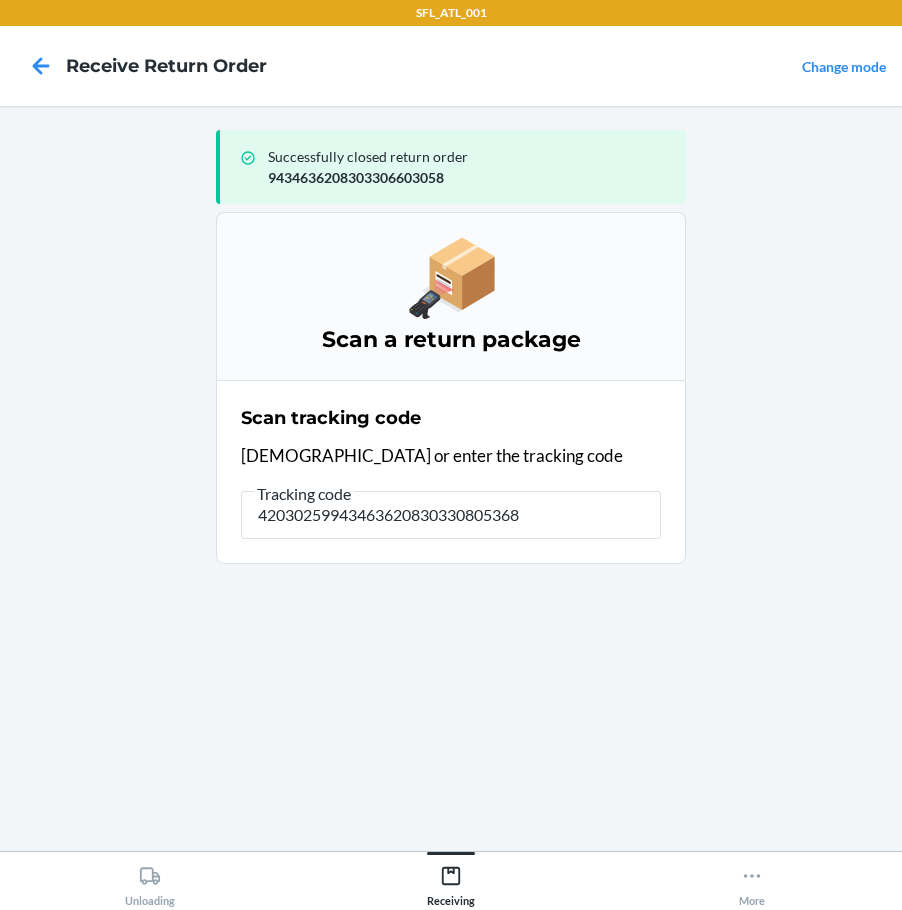 type on "420302599434636208303308053684" 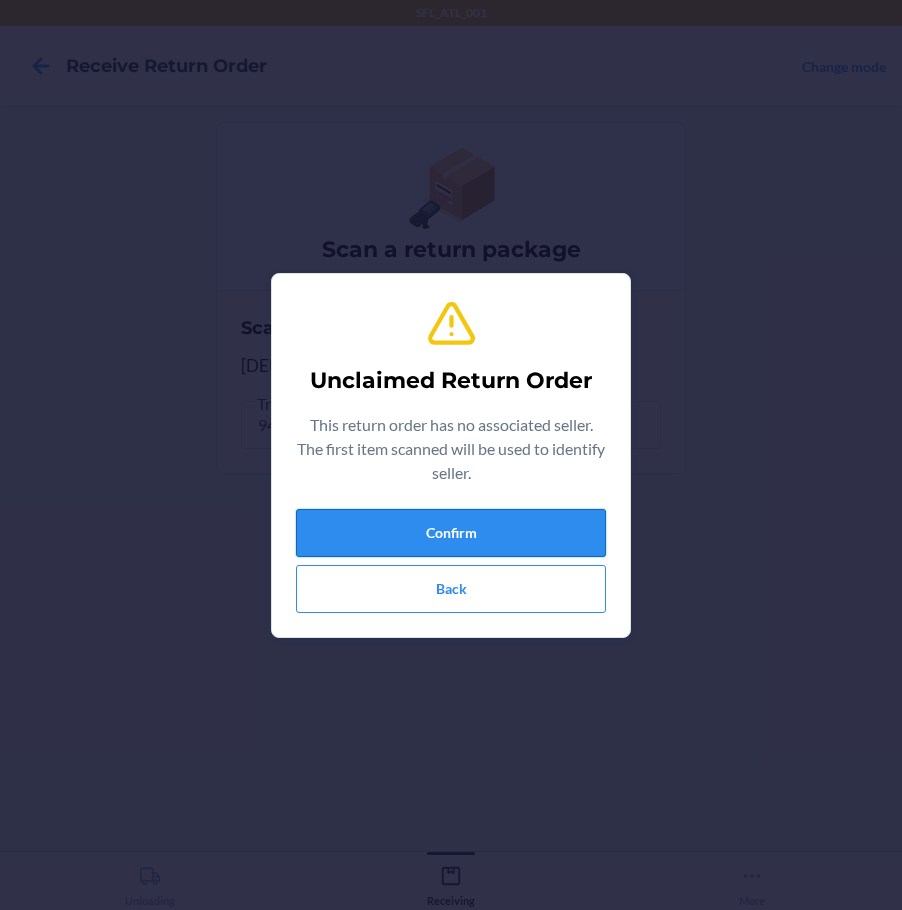 click on "Confirm" at bounding box center (451, 533) 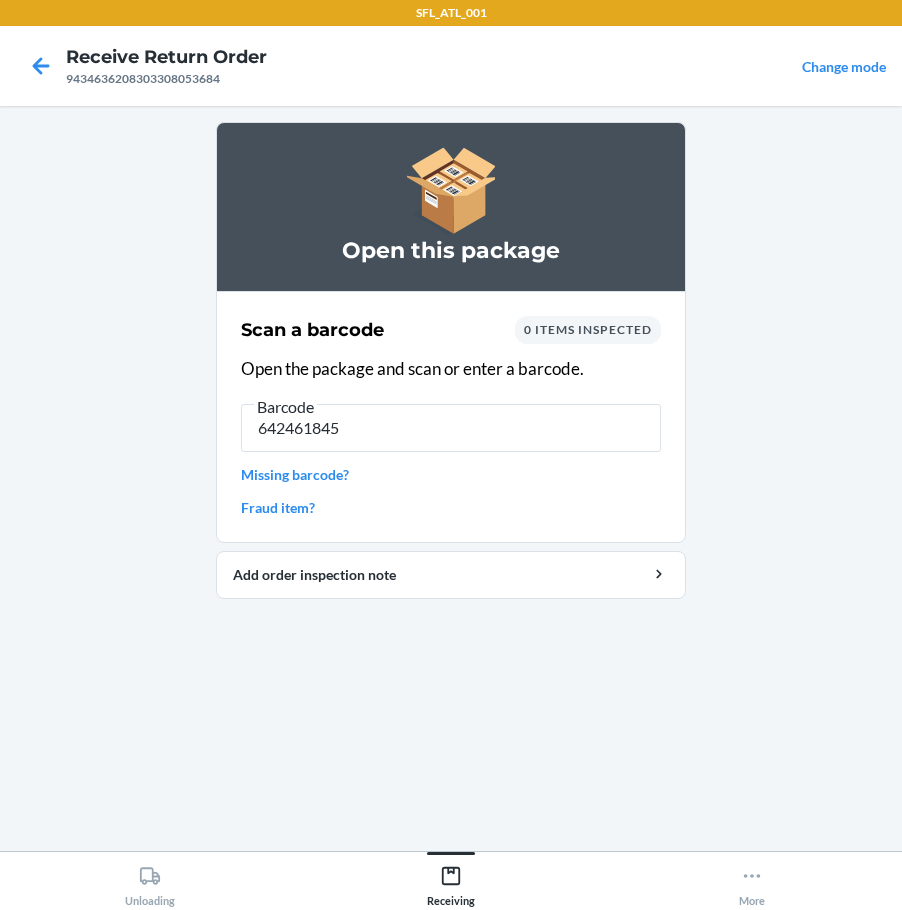 type on "6424618450" 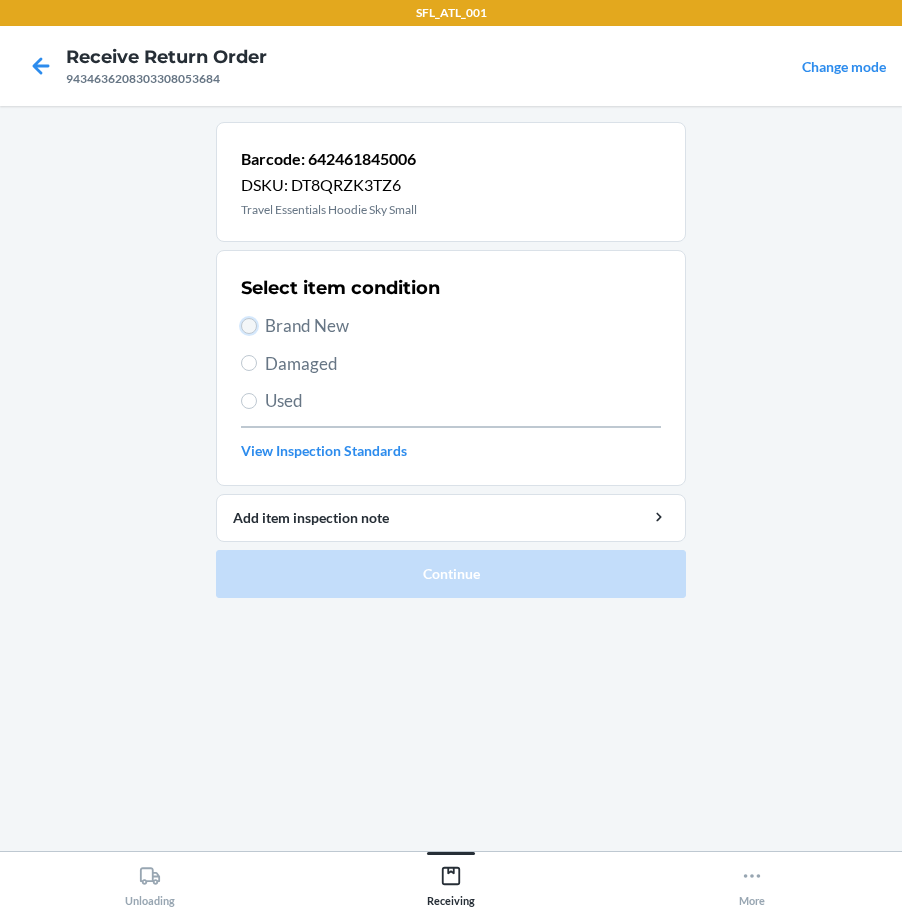 click on "Brand New" at bounding box center (249, 326) 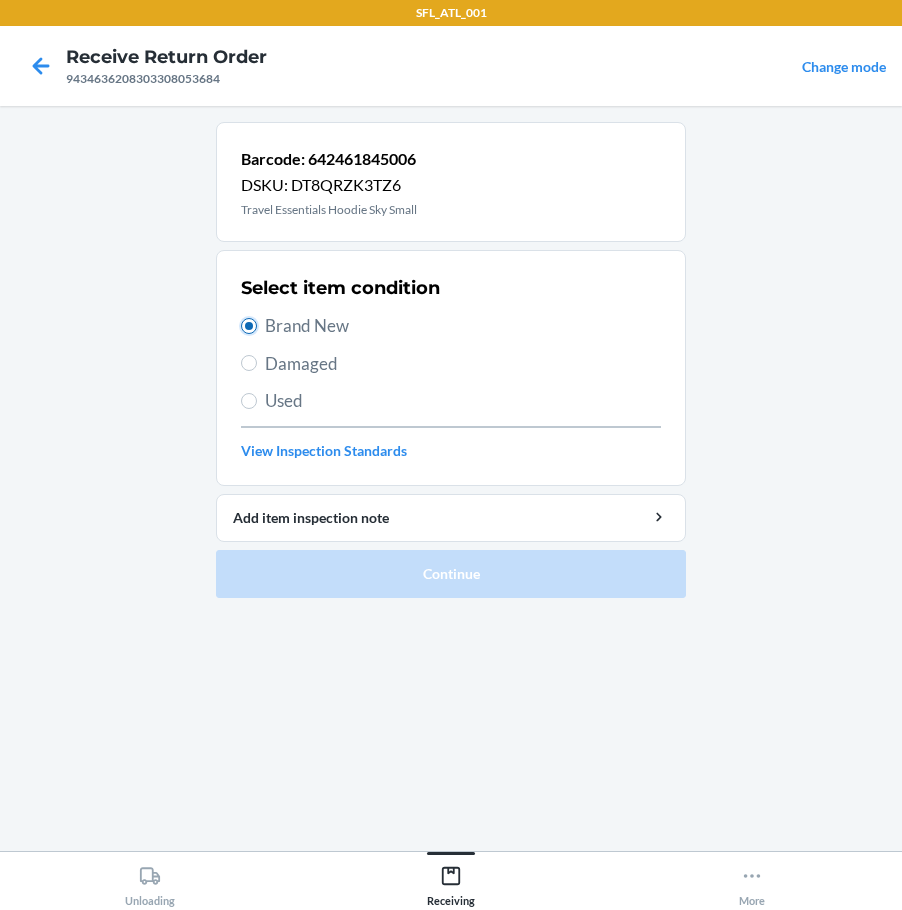 radio on "true" 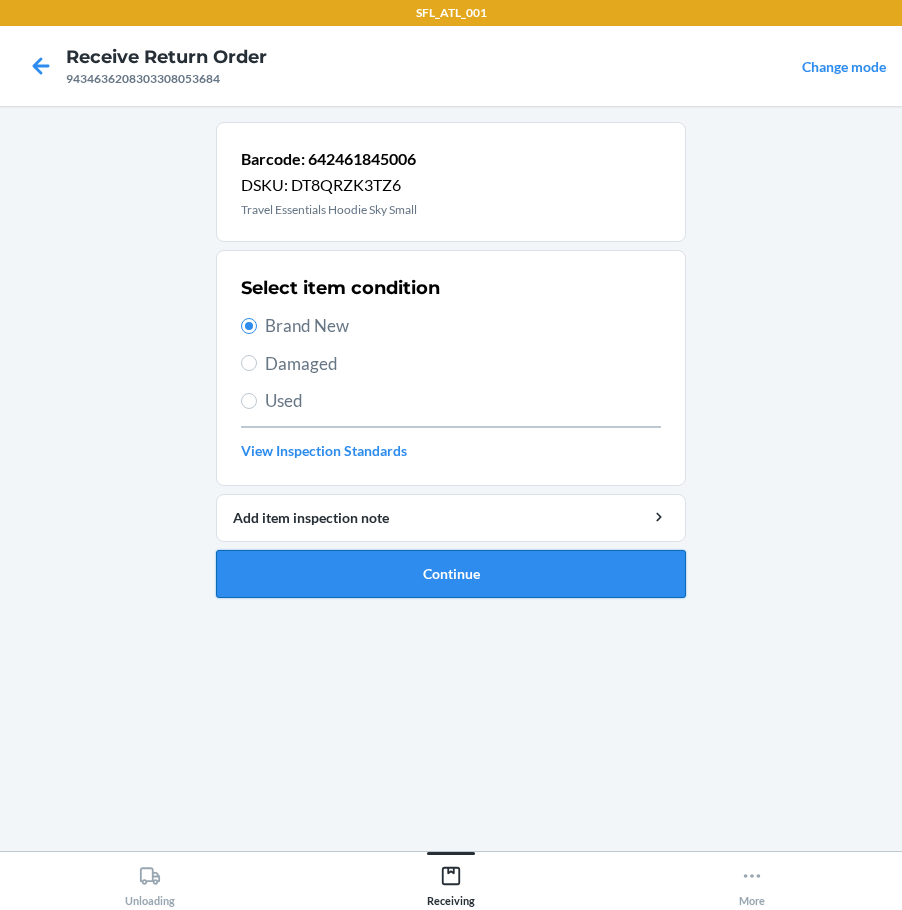 click on "Continue" at bounding box center (451, 574) 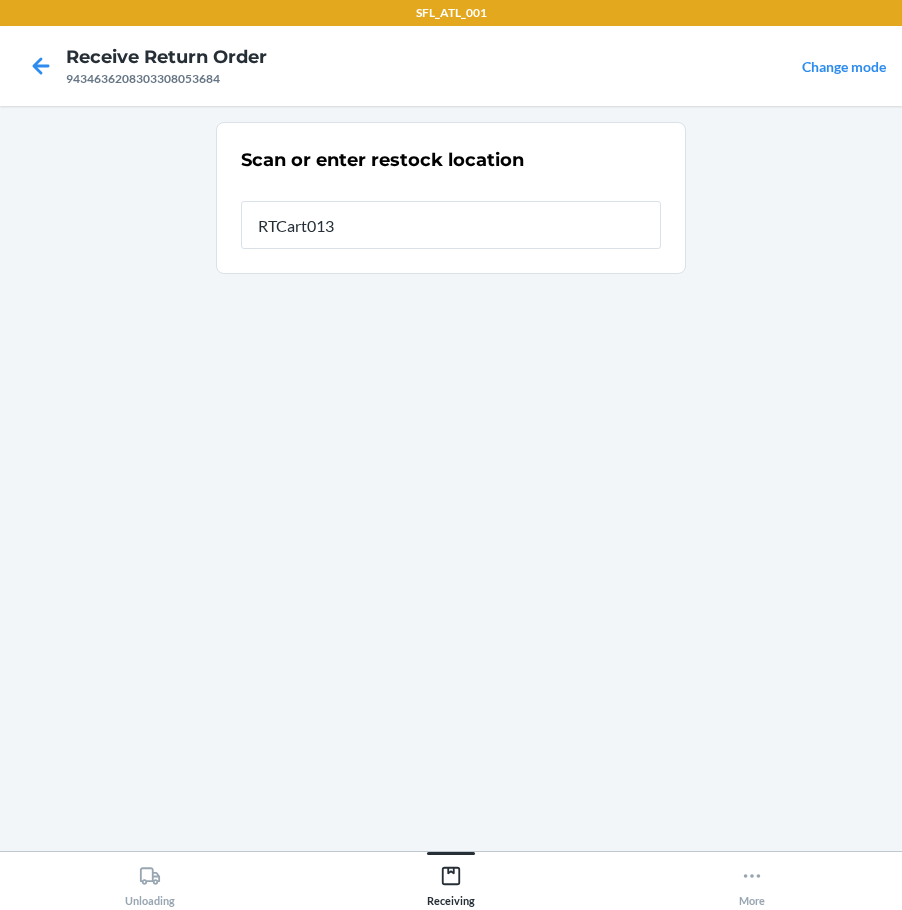 type on "RTCart013" 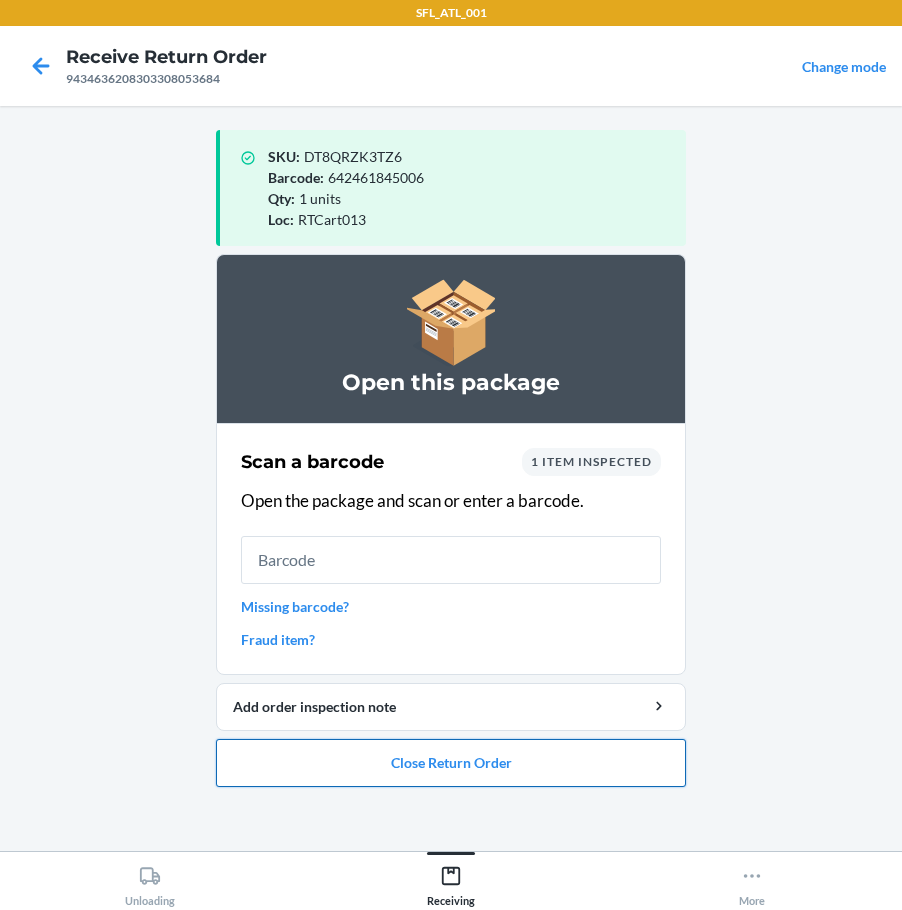 click on "Close Return Order" at bounding box center (451, 763) 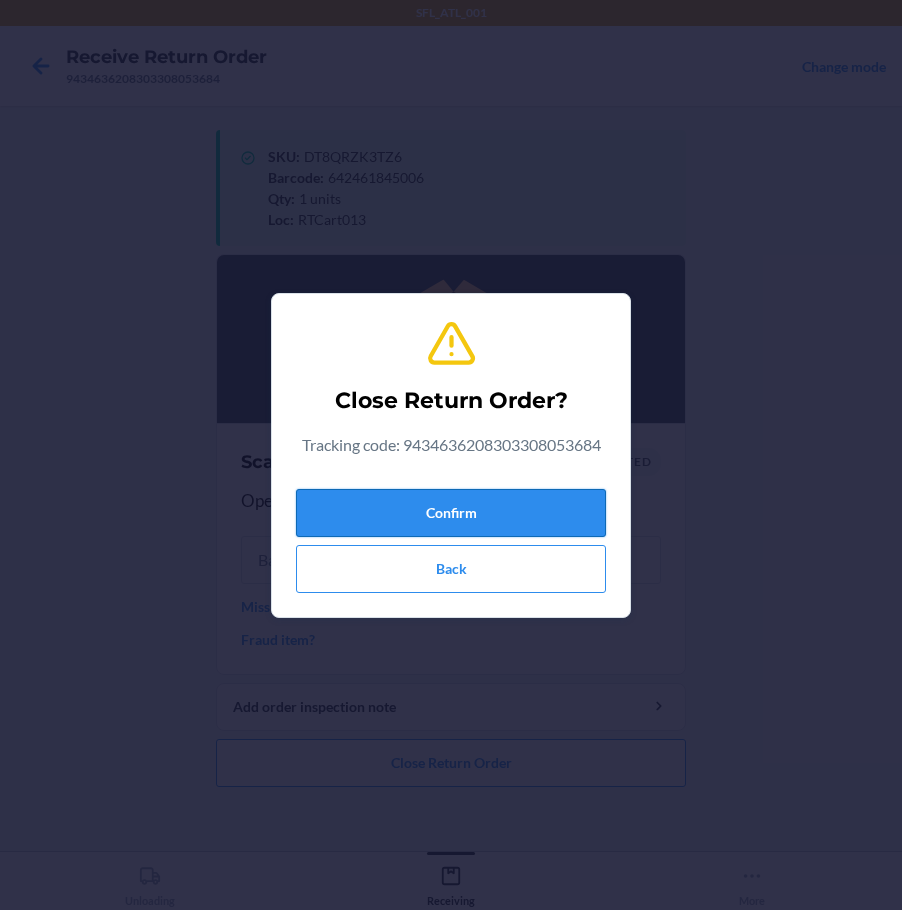 drag, startPoint x: 435, startPoint y: 483, endPoint x: 431, endPoint y: 497, distance: 14.56022 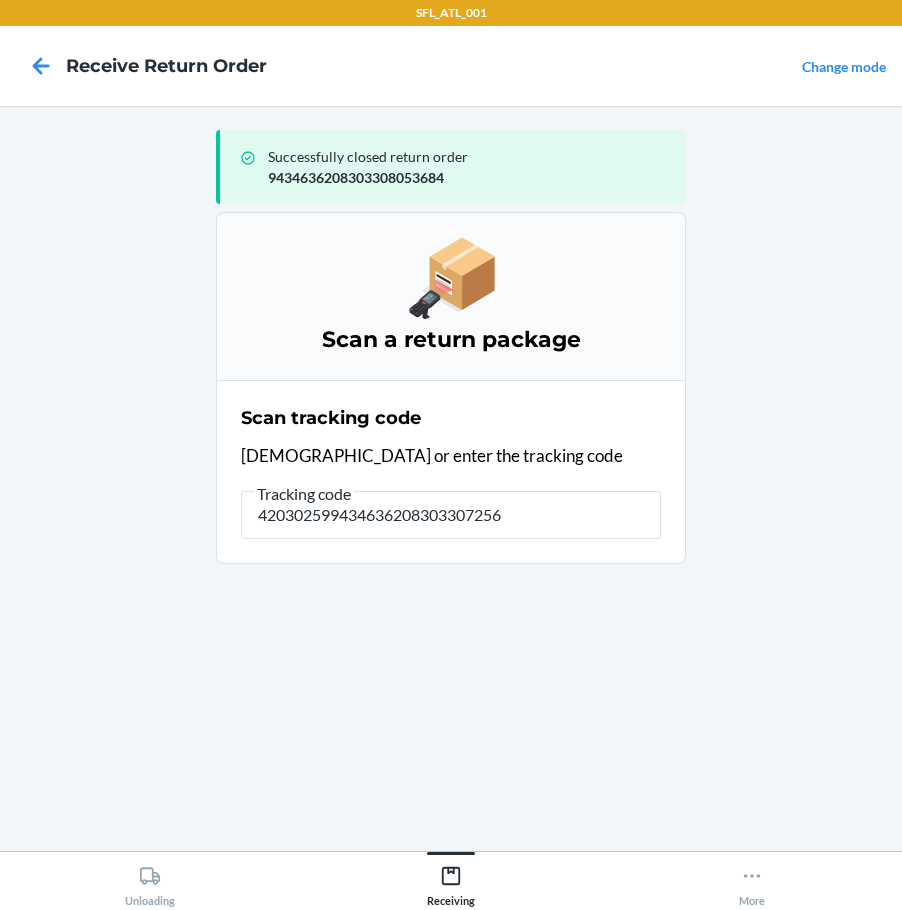 type on "4203025994346362083033072567" 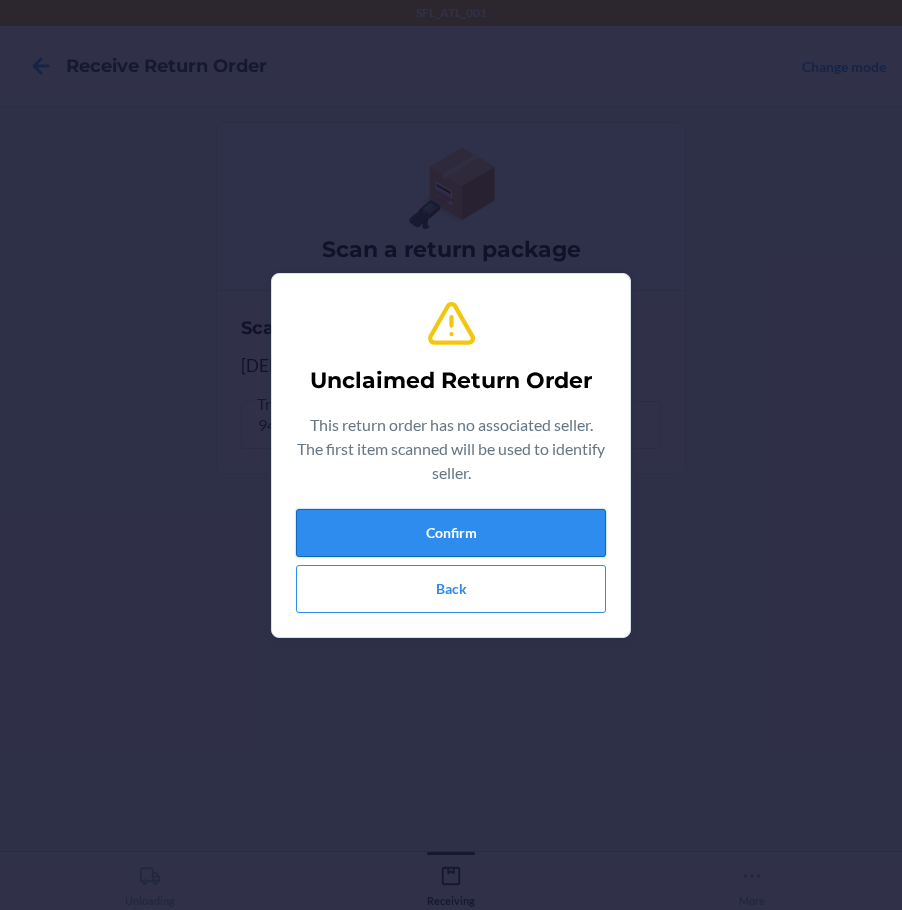 click on "Confirm" at bounding box center (451, 533) 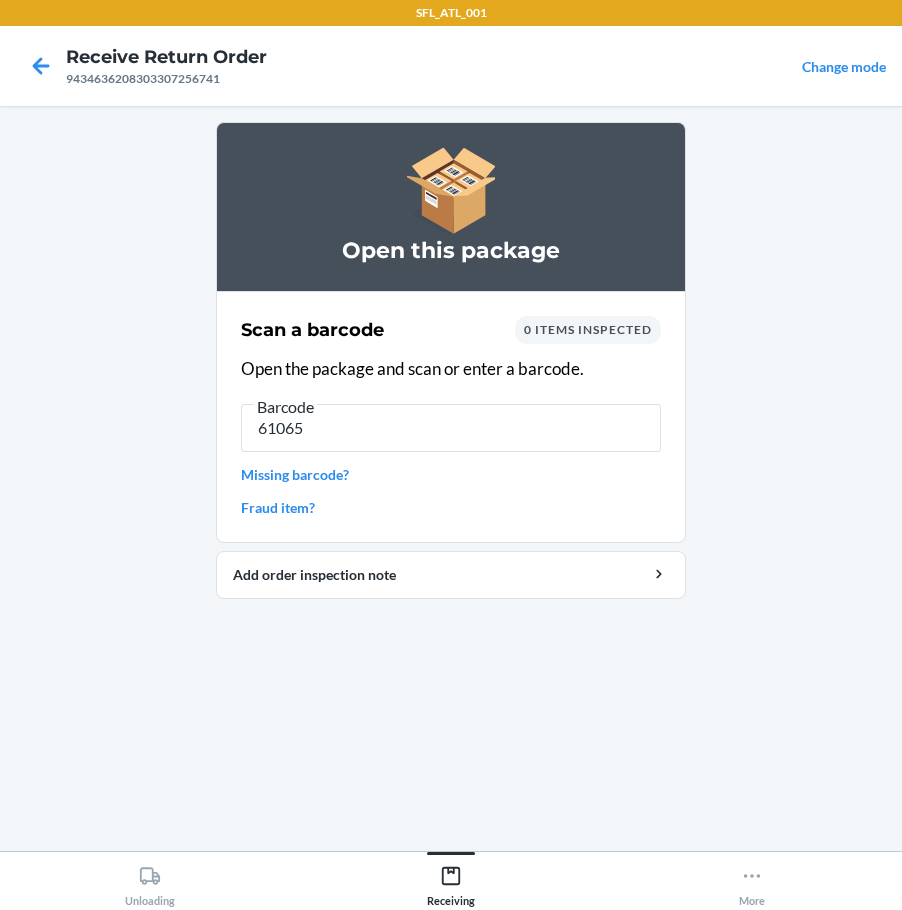 type on "610655" 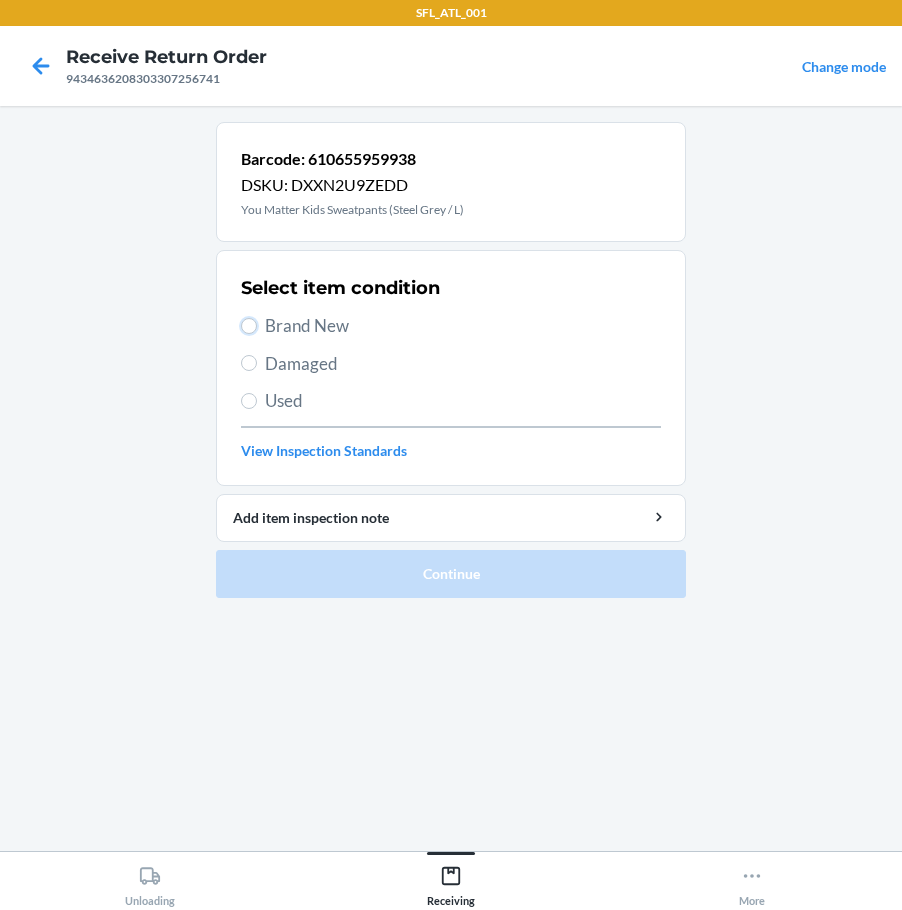 drag, startPoint x: 255, startPoint y: 324, endPoint x: 274, endPoint y: 409, distance: 87.09765 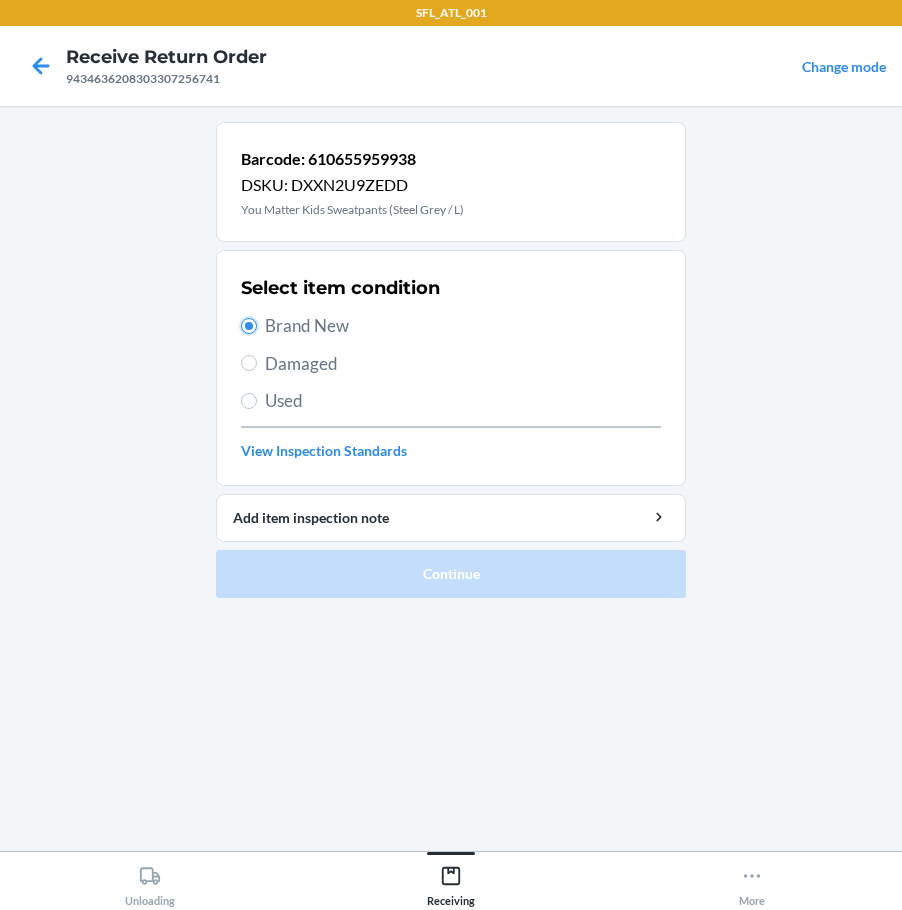 radio on "true" 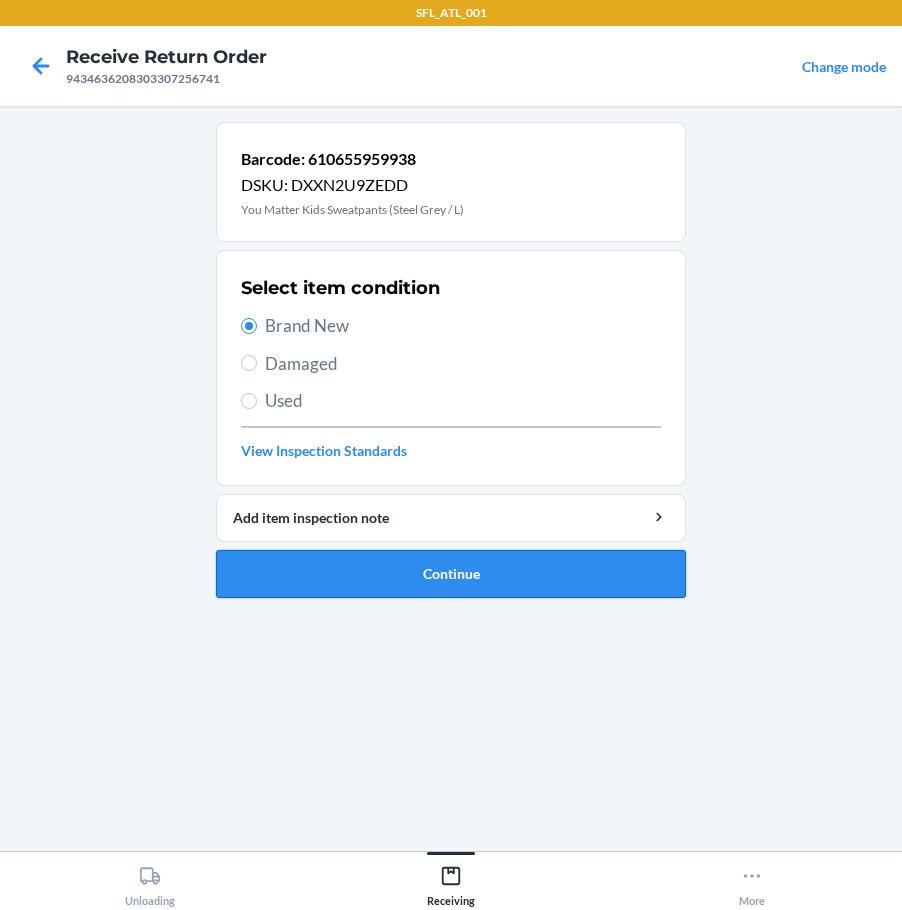 click on "Continue" at bounding box center (451, 574) 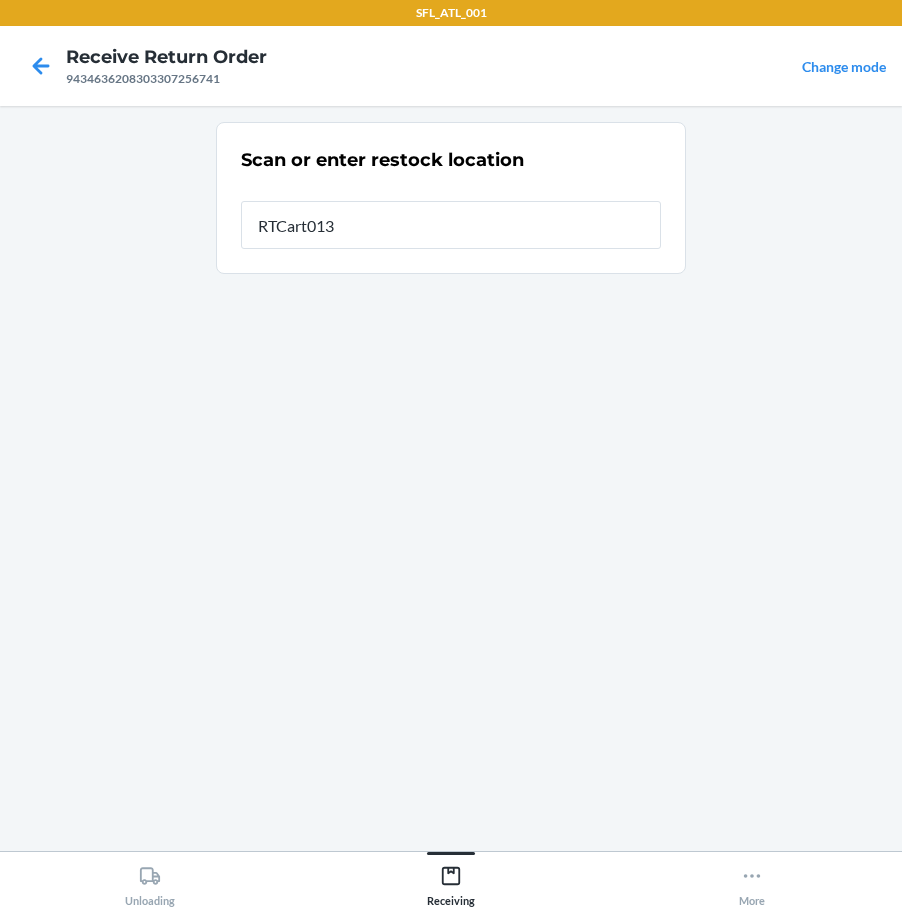 type on "RTCart013" 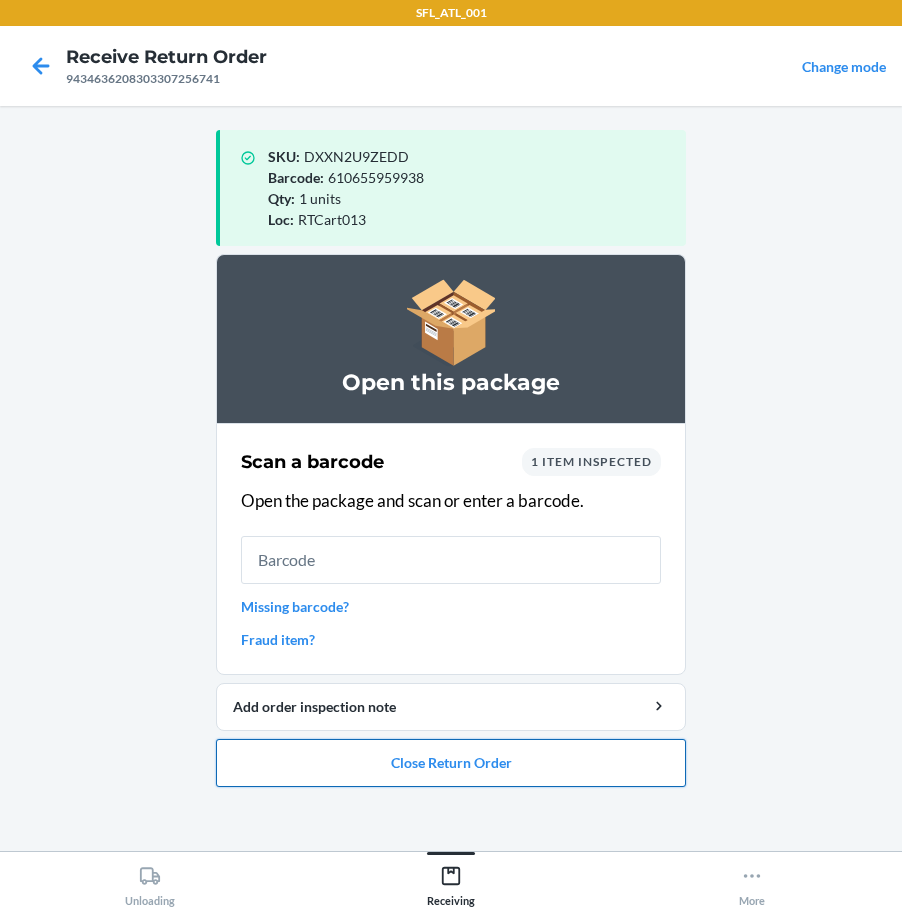click on "Close Return Order" at bounding box center (451, 763) 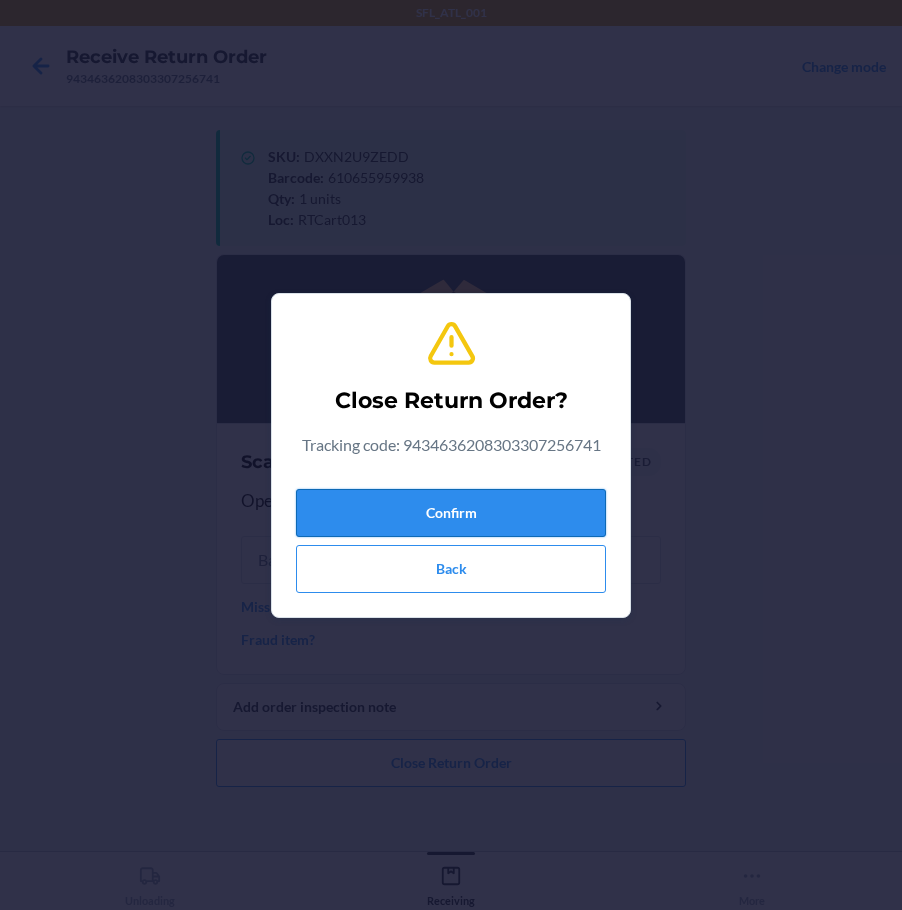 click on "Confirm" at bounding box center [451, 513] 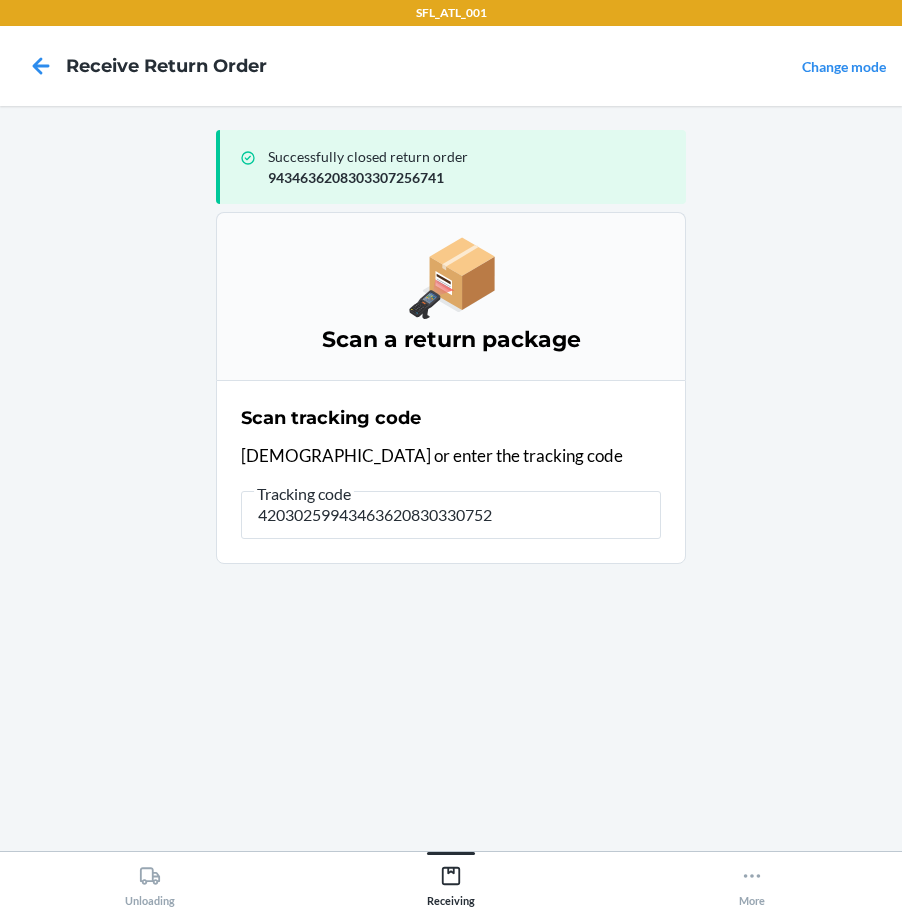 type on "420302599434636208303307528" 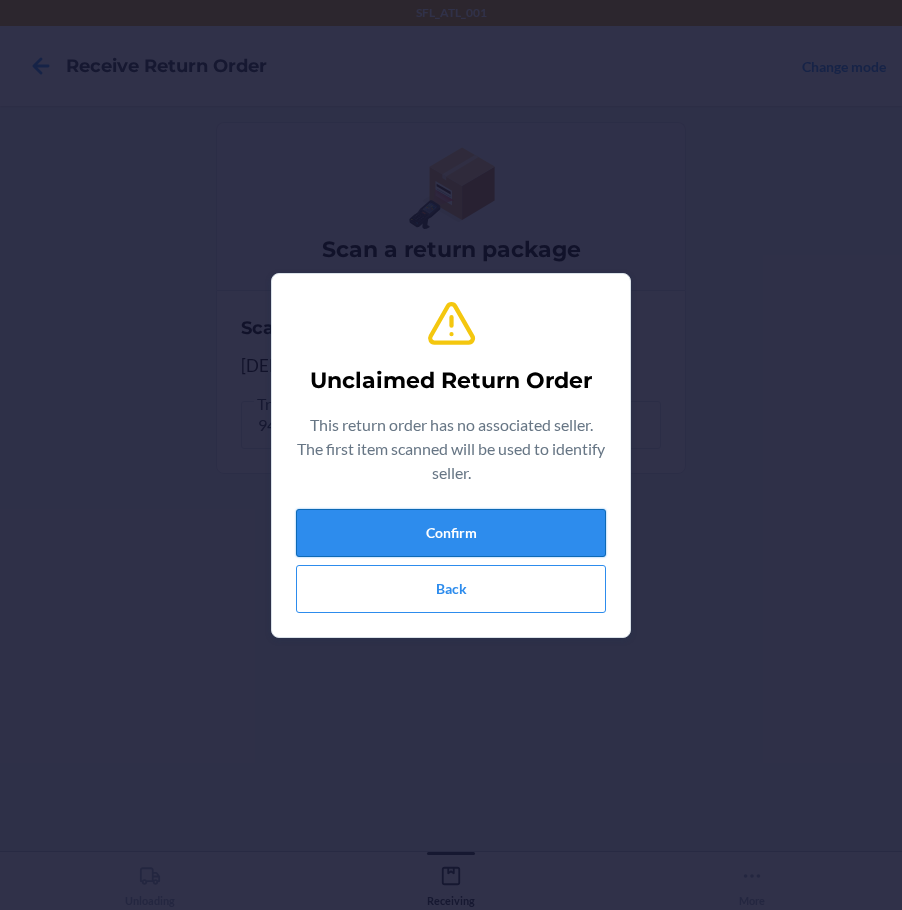 click on "Confirm" at bounding box center [451, 533] 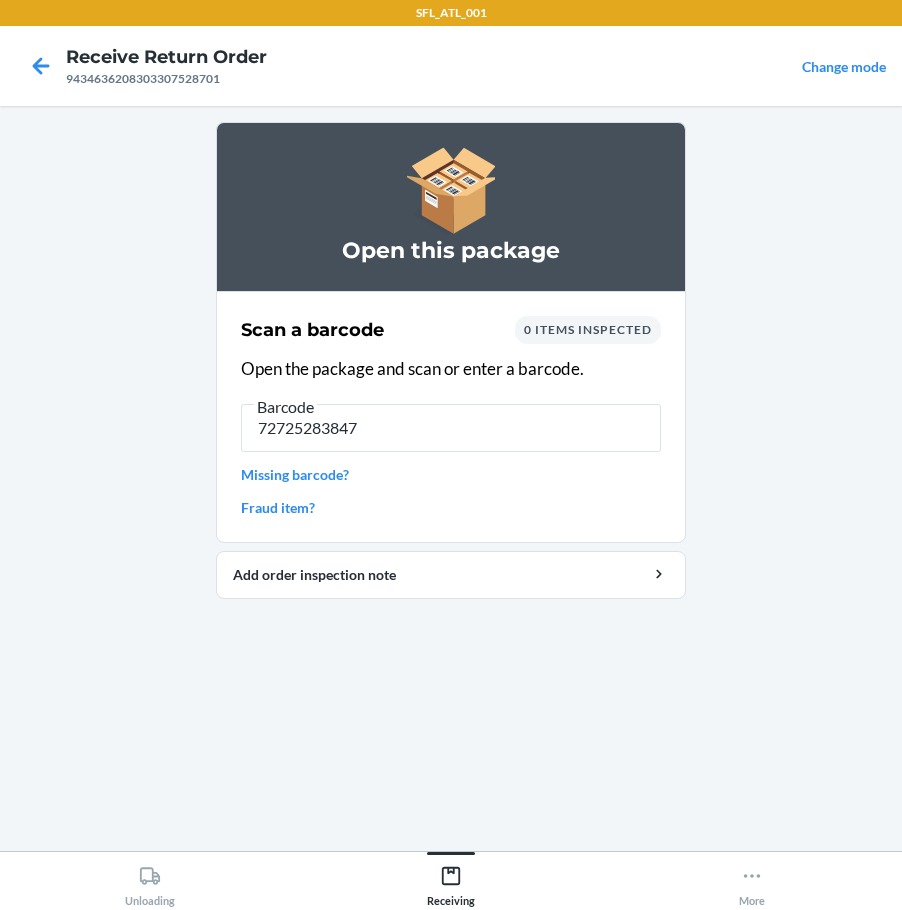 type on "727252838471" 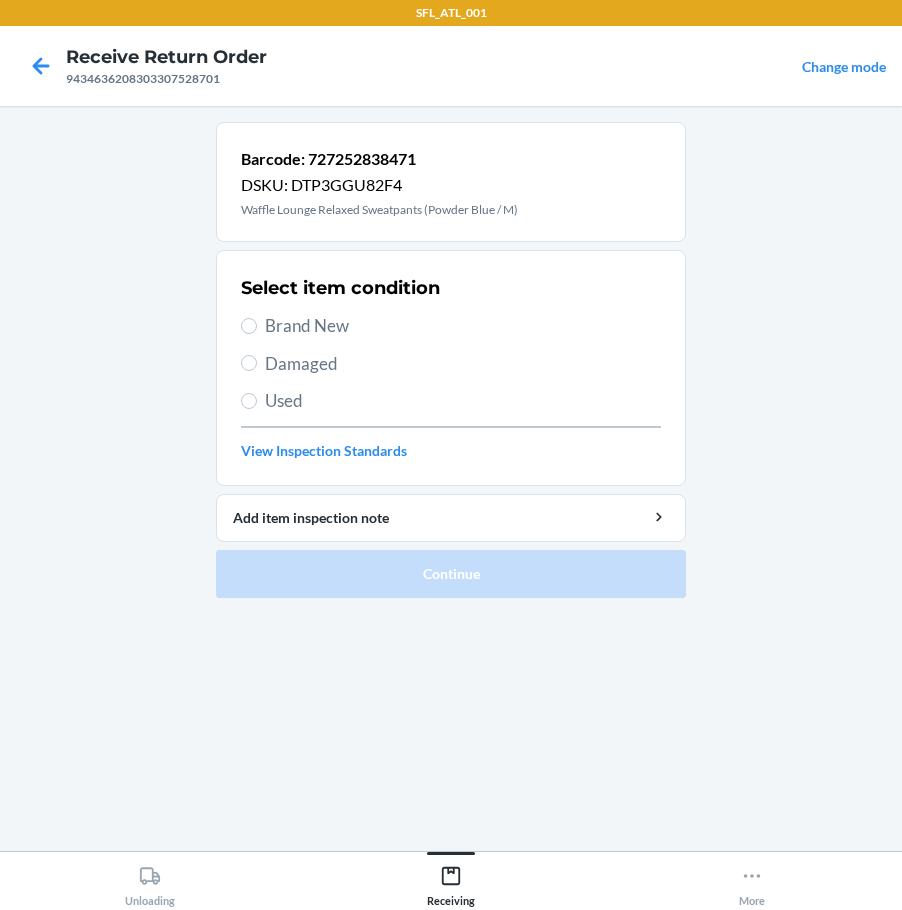 click on "Select item condition Brand New Damaged Used View Inspection Standards" at bounding box center (451, 368) 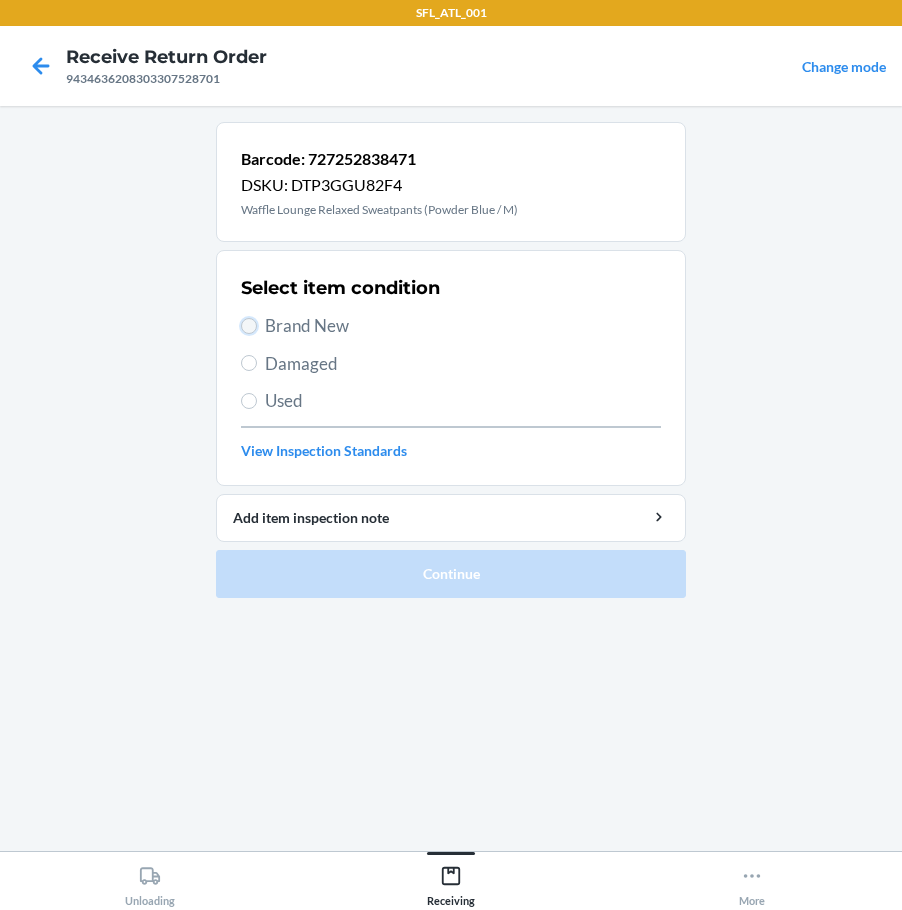 click on "Brand New" at bounding box center (249, 326) 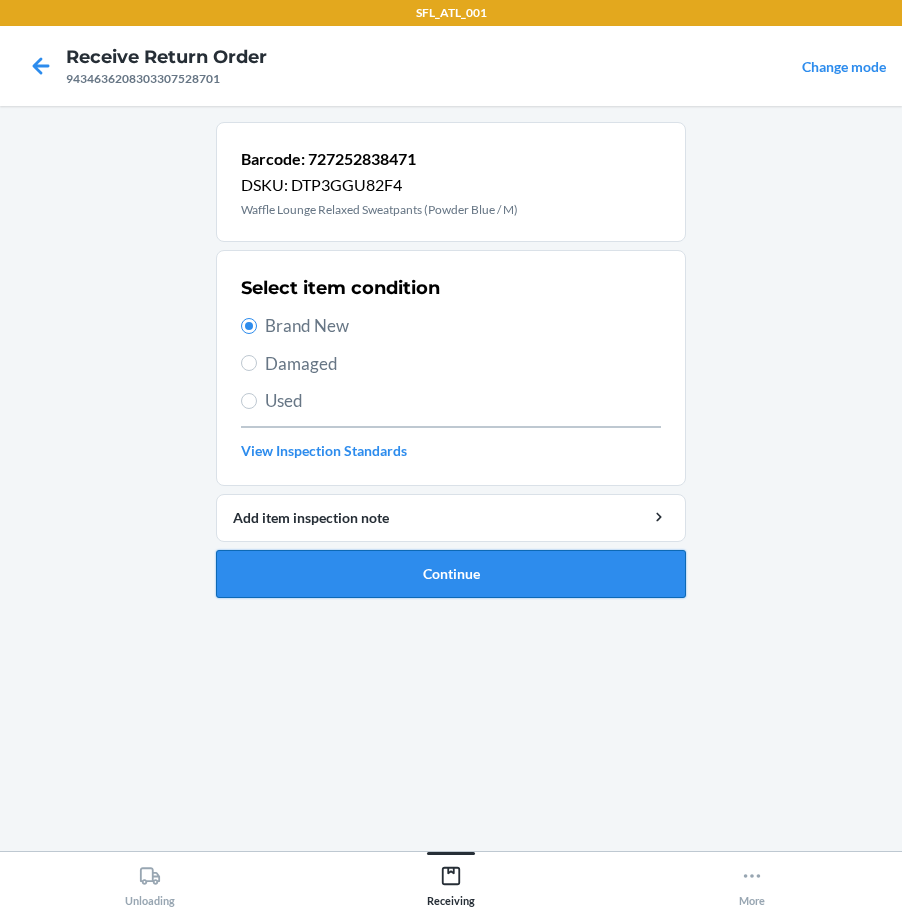 click on "Continue" at bounding box center [451, 574] 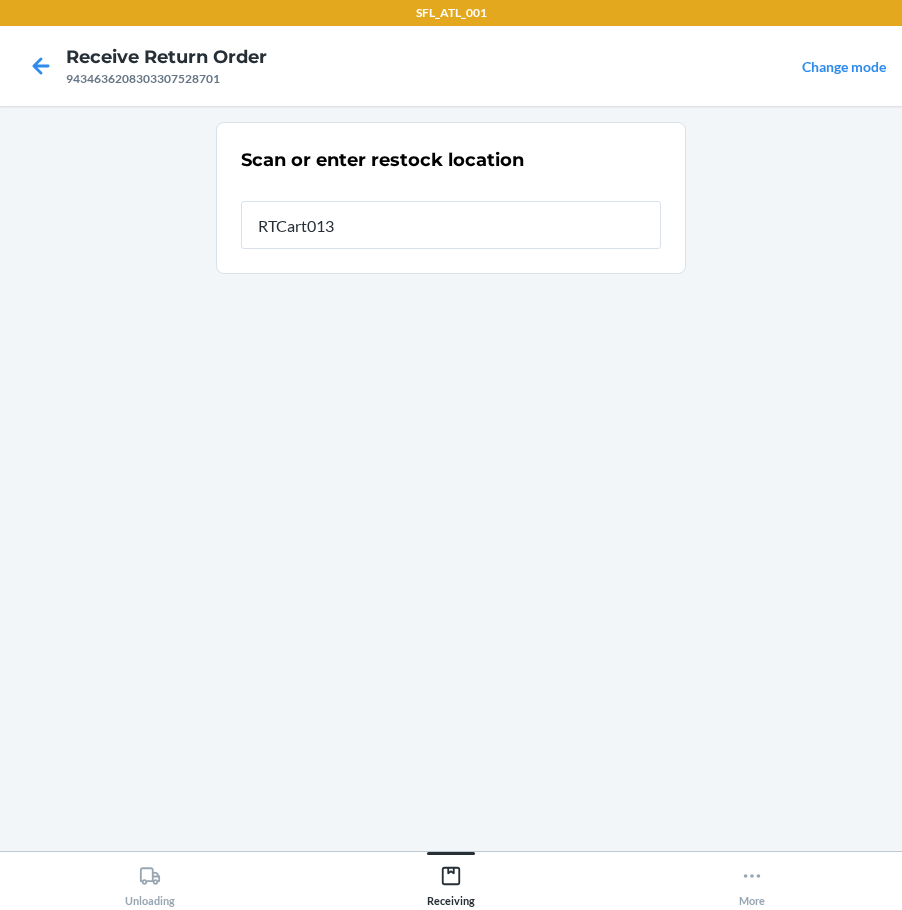 type on "RTCart013" 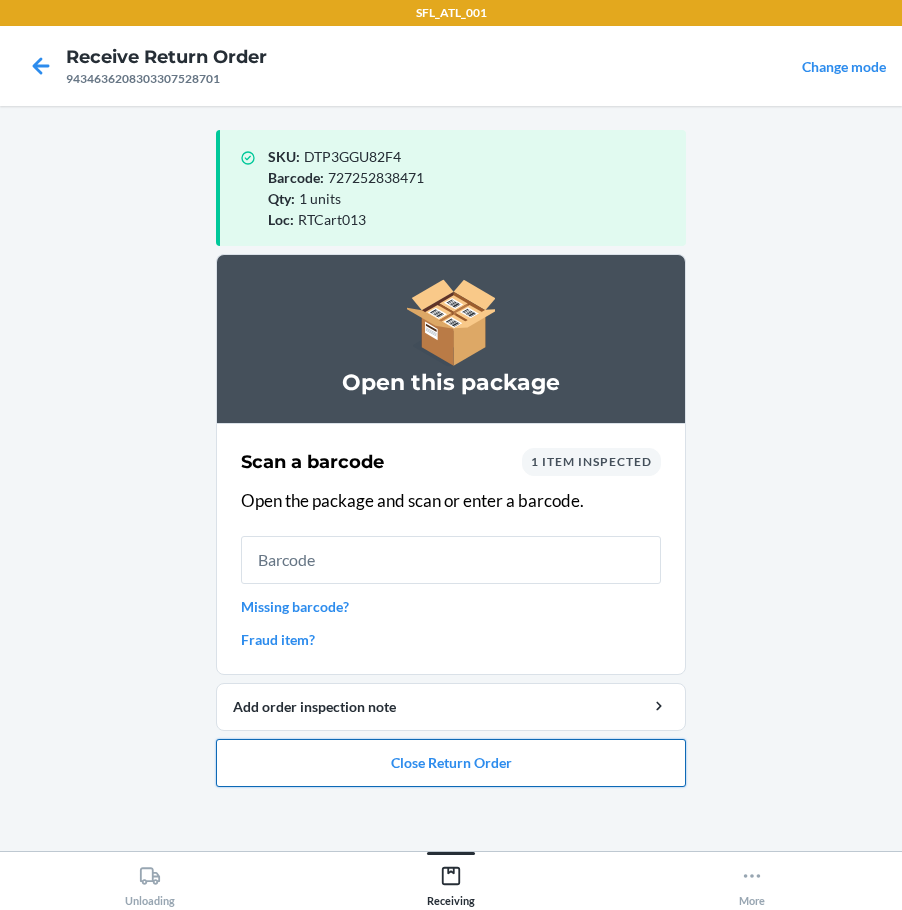 click on "Close Return Order" at bounding box center (451, 763) 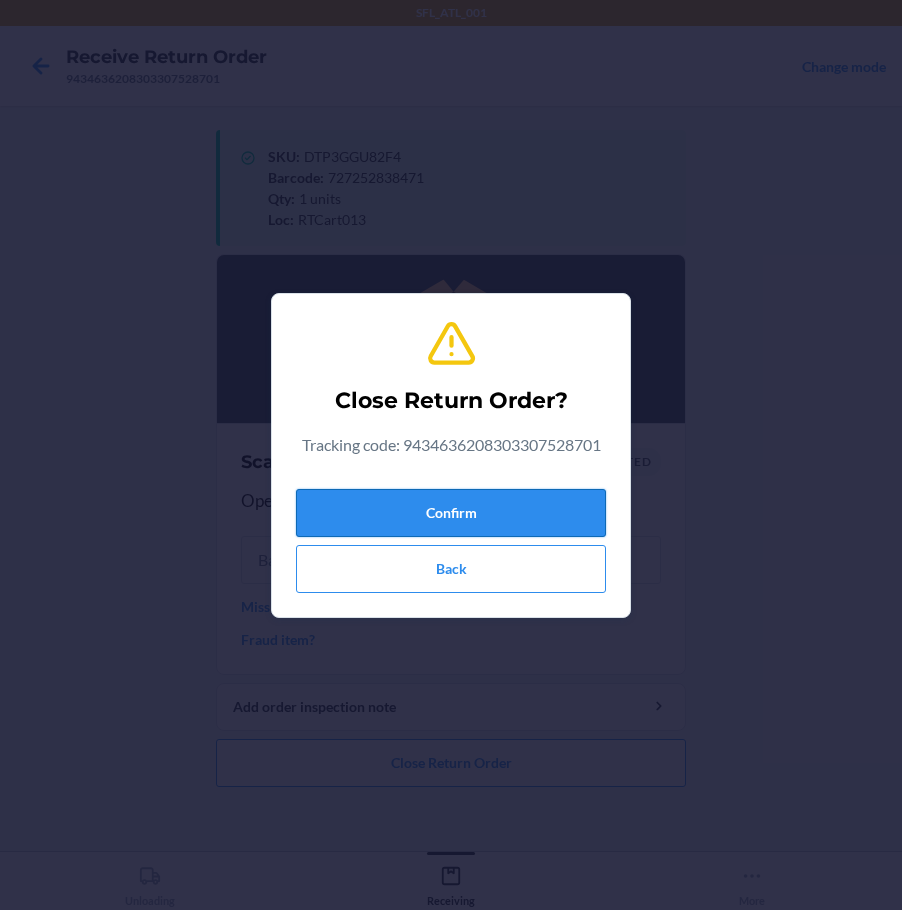 click on "Confirm" at bounding box center (451, 513) 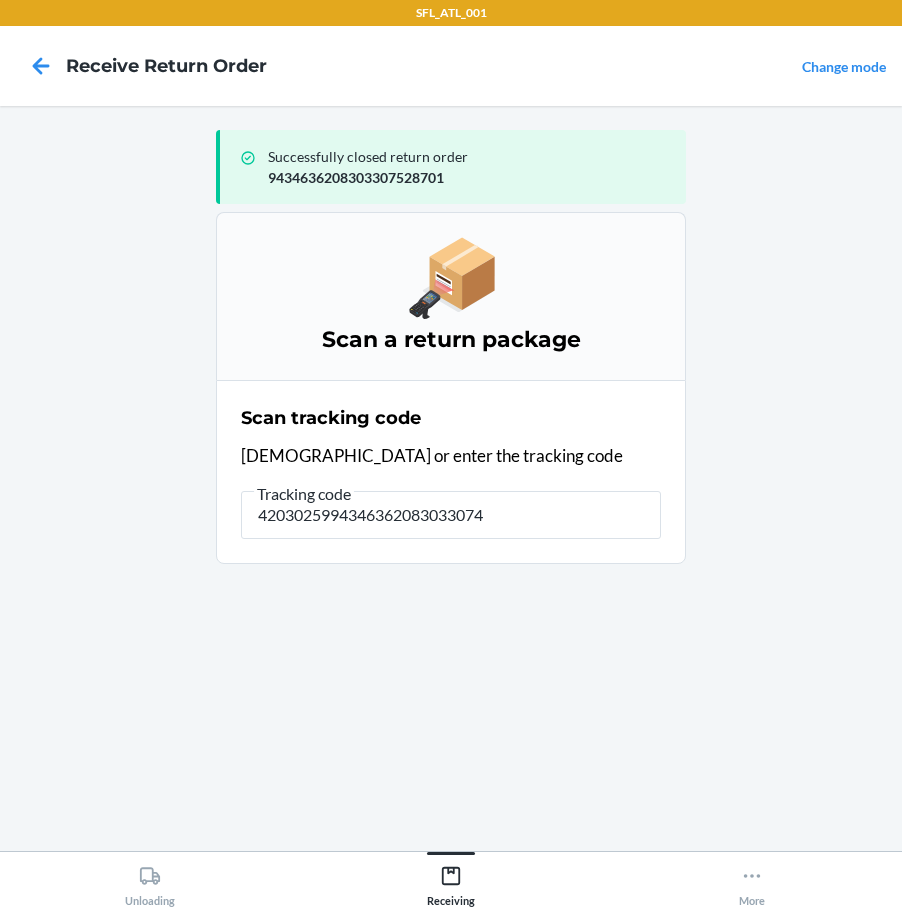 type on "42030259943463620830330749" 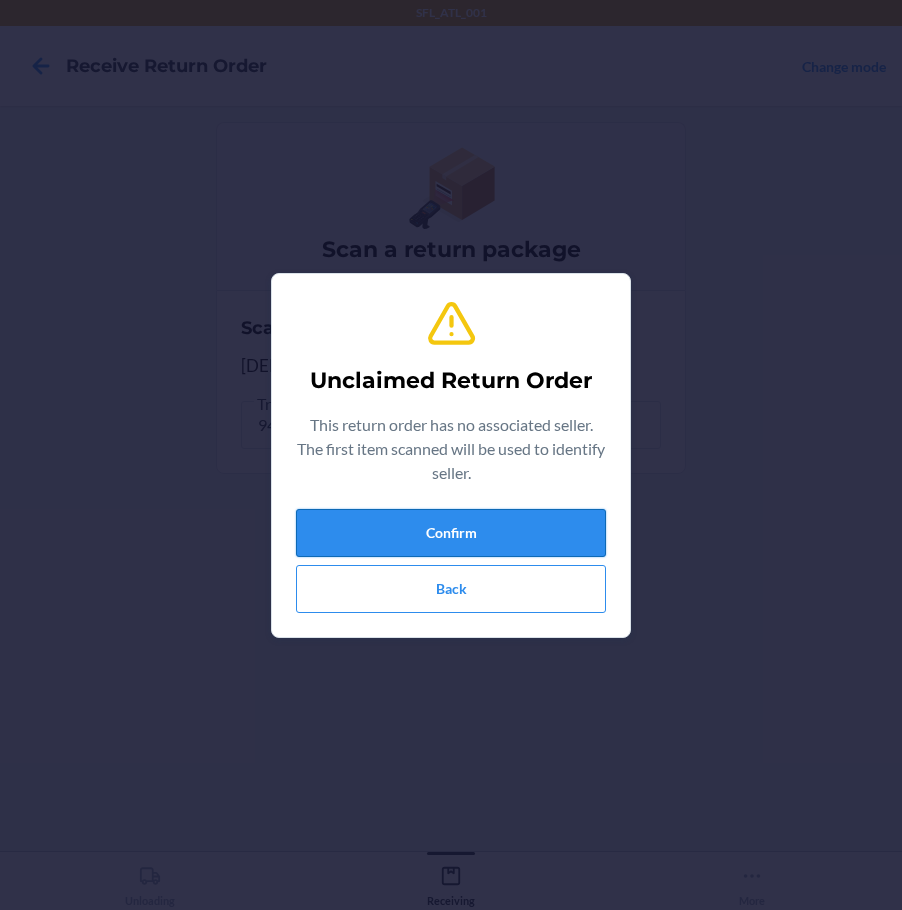 click on "Confirm" at bounding box center [451, 533] 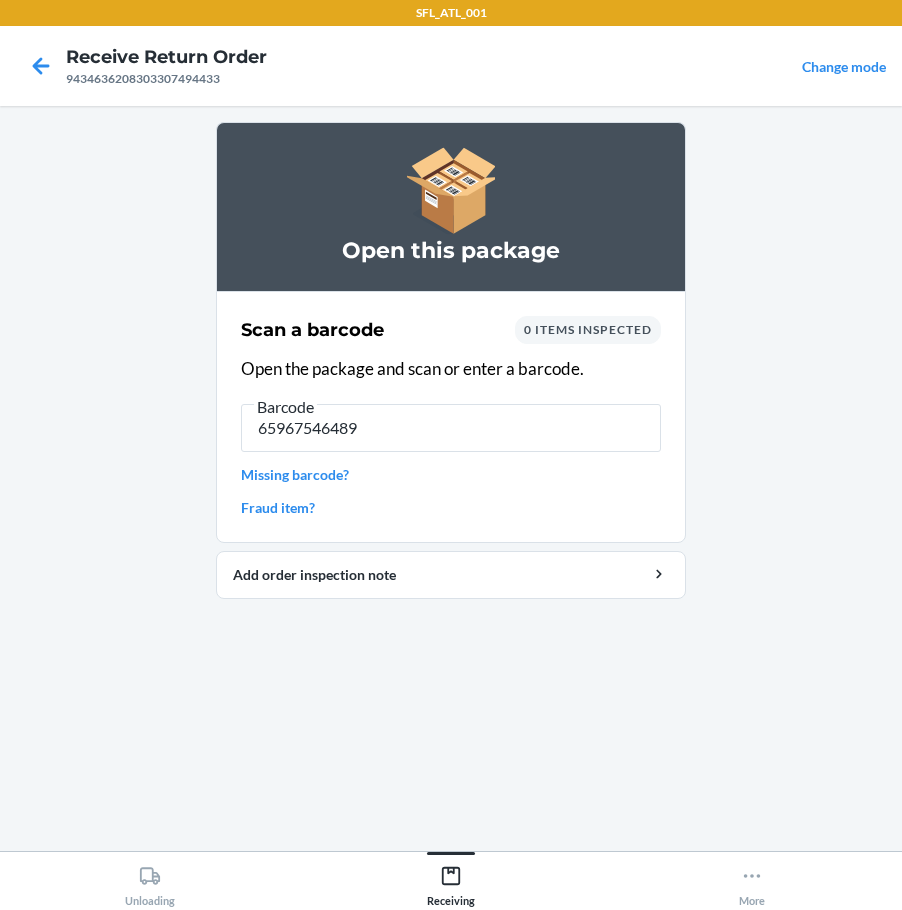type on "659675464893" 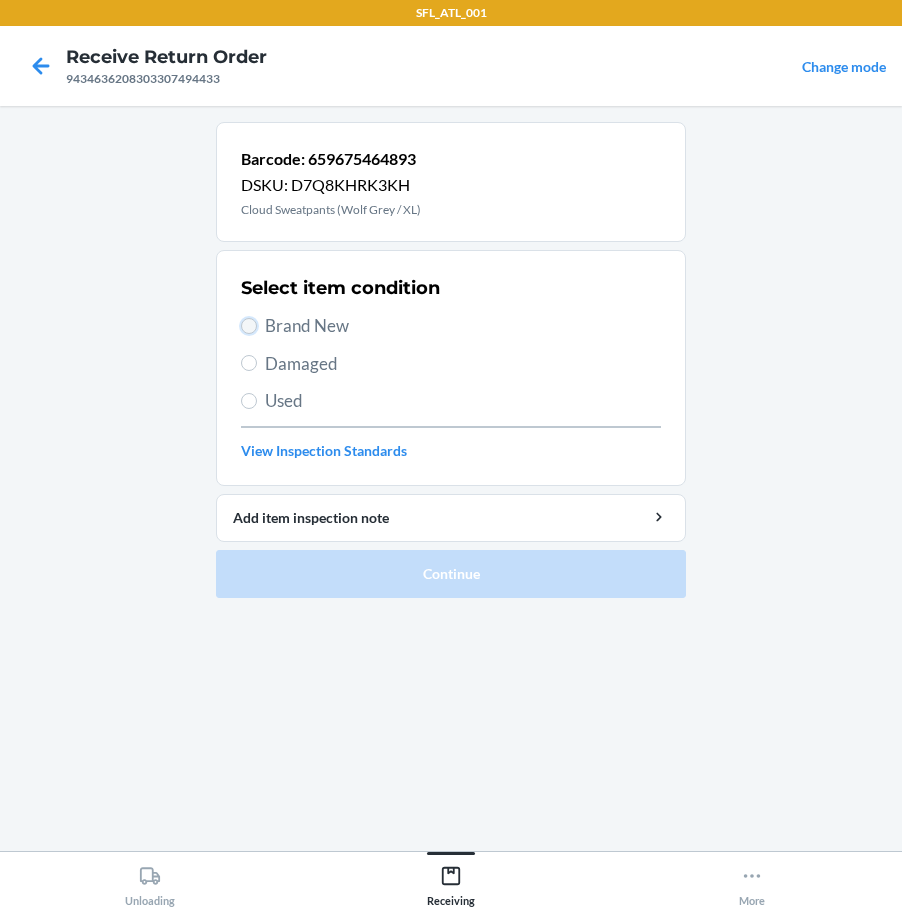 click on "Brand New" at bounding box center (249, 326) 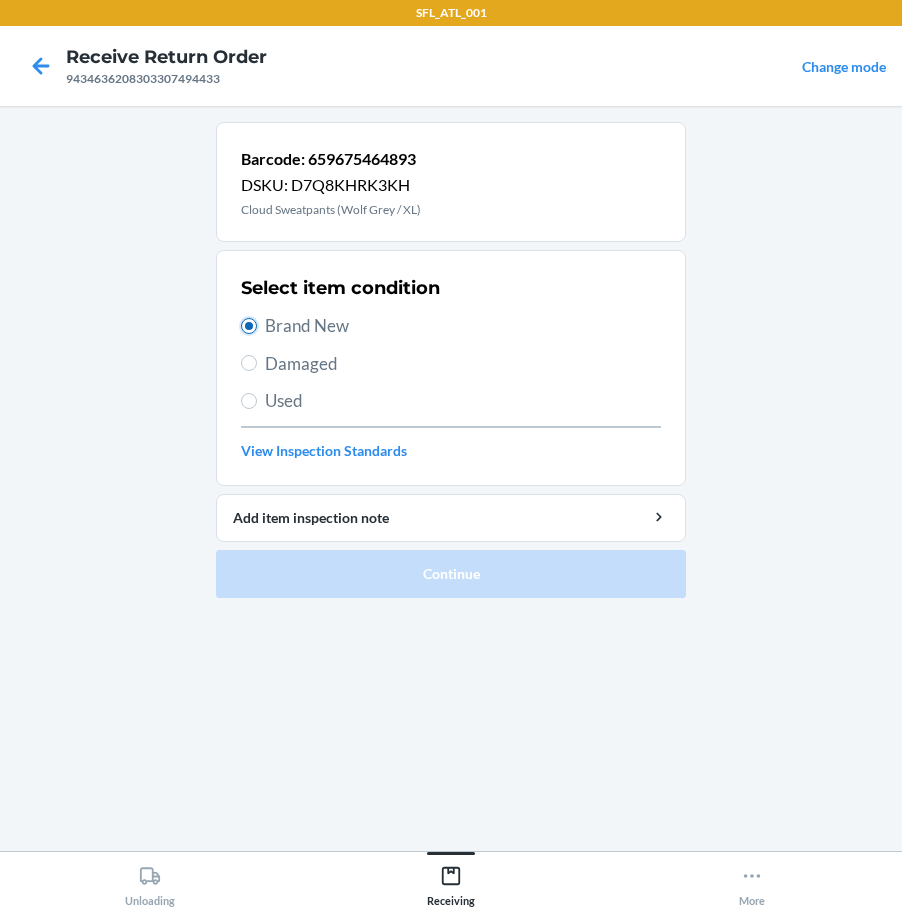 radio on "true" 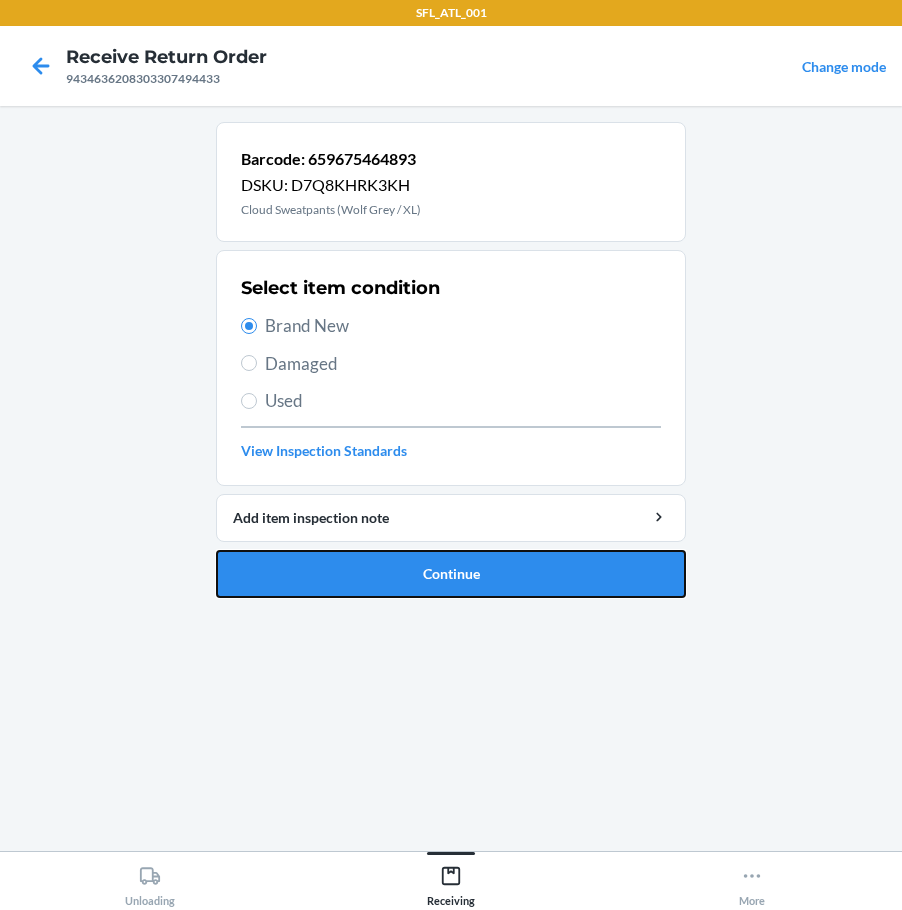 click on "Continue" at bounding box center (451, 574) 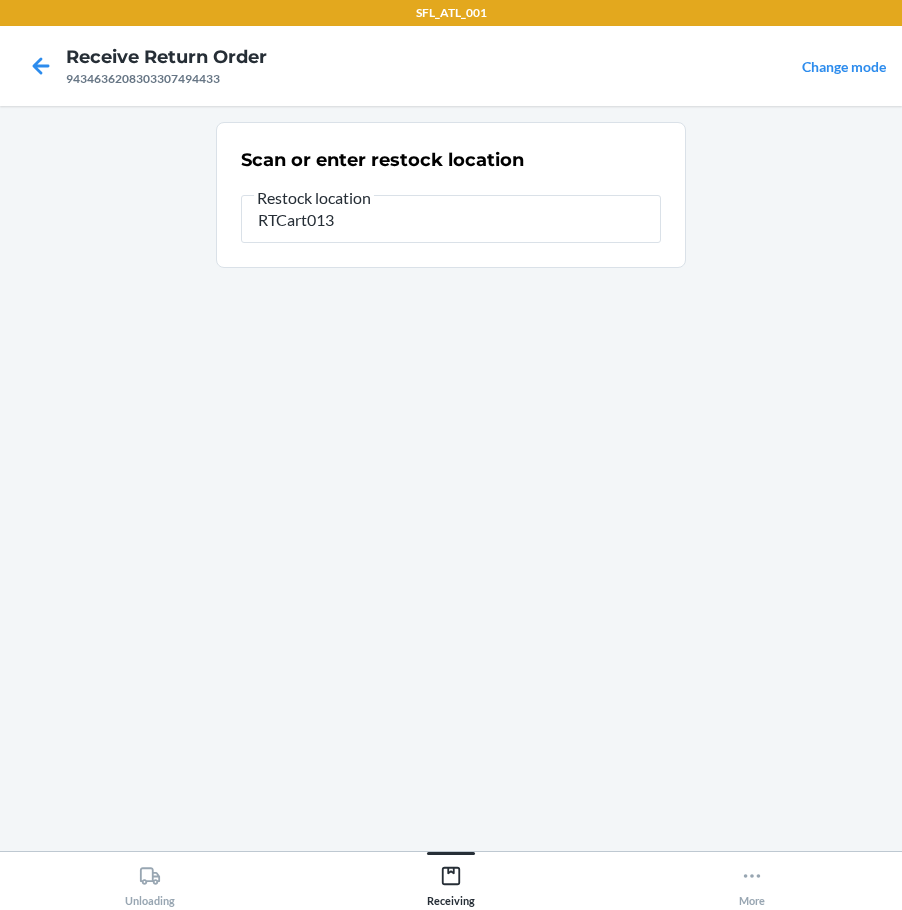 type on "RTCart013" 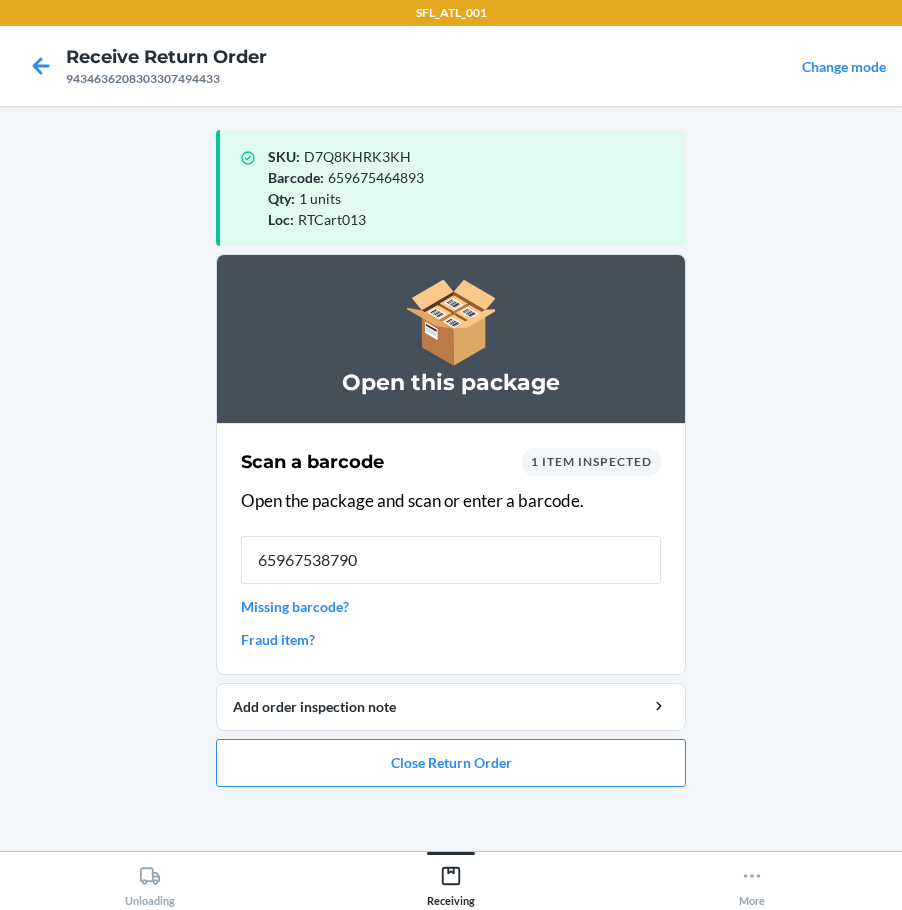 type on "659675387901" 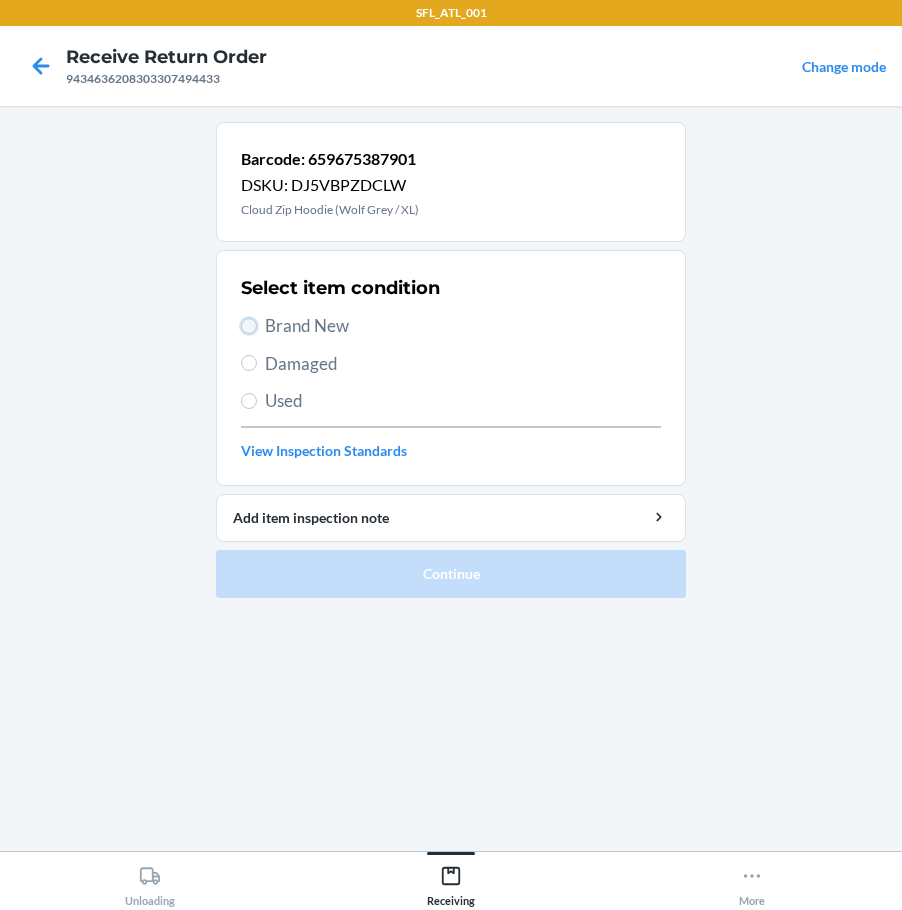 click on "Brand New" at bounding box center [249, 326] 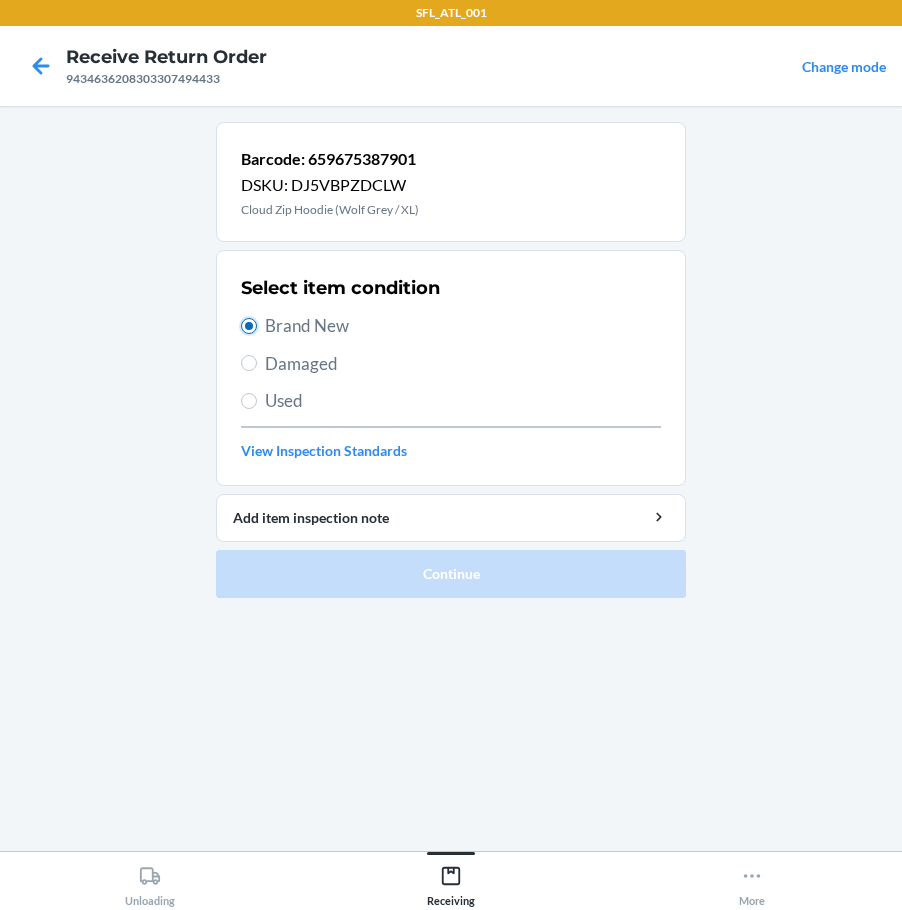 radio on "true" 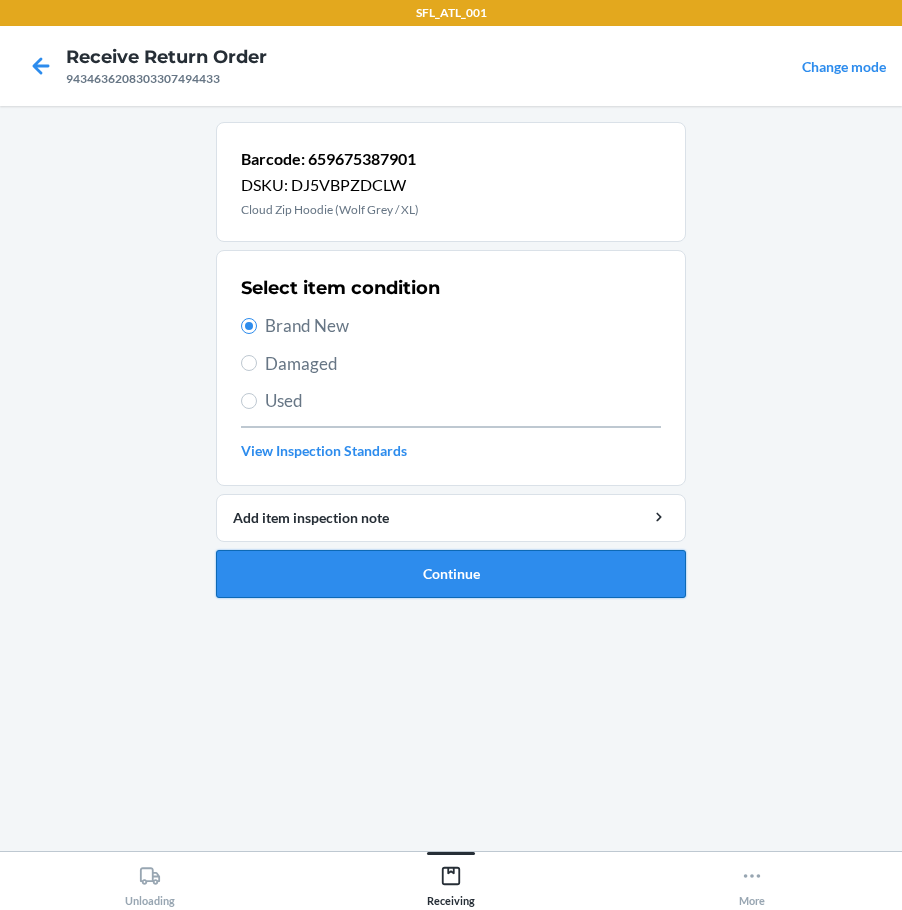 click on "Continue" at bounding box center [451, 574] 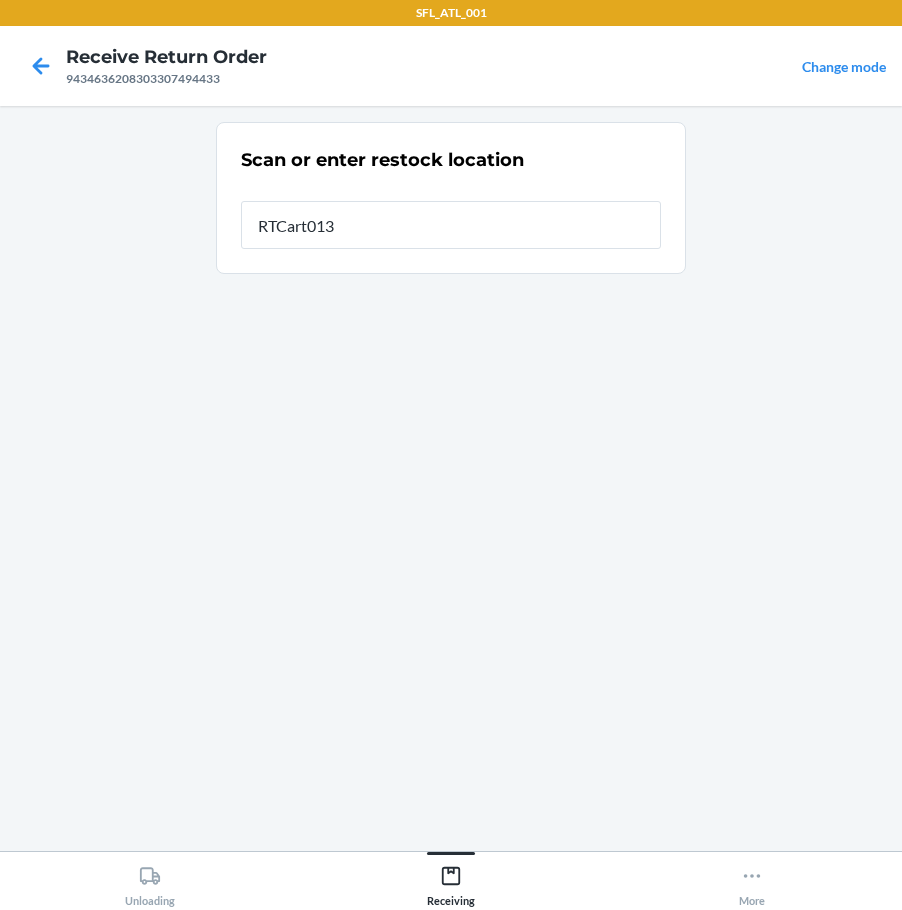 type on "RTCart013" 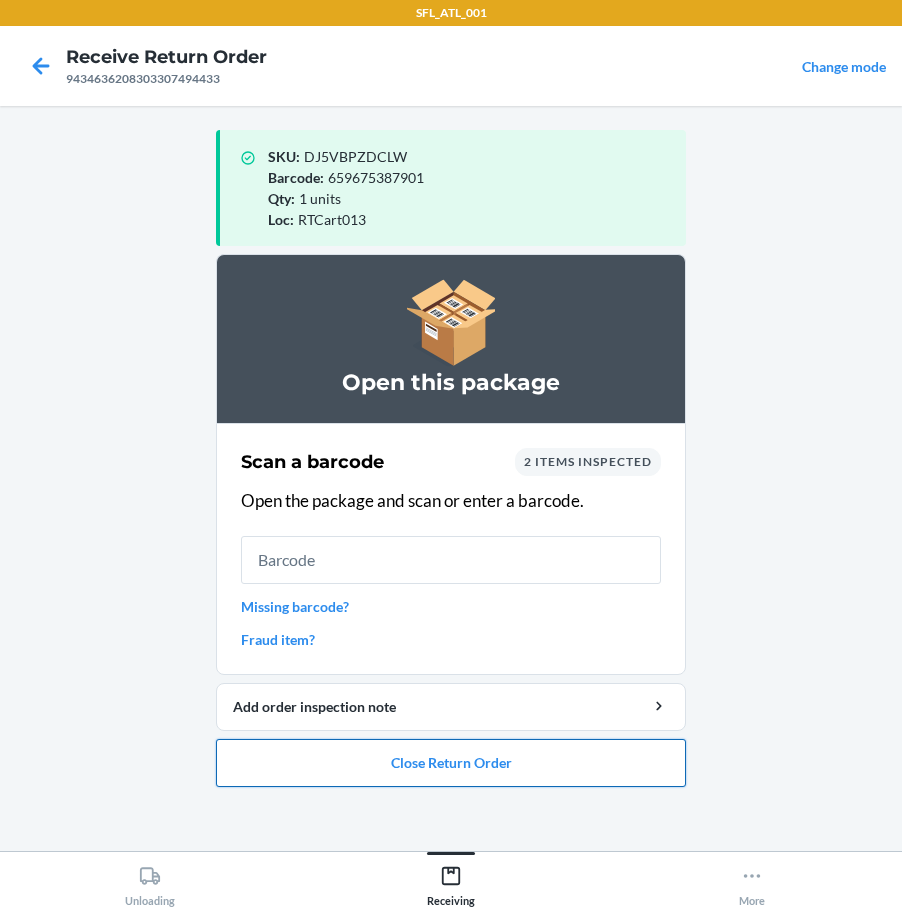 click on "Close Return Order" at bounding box center (451, 763) 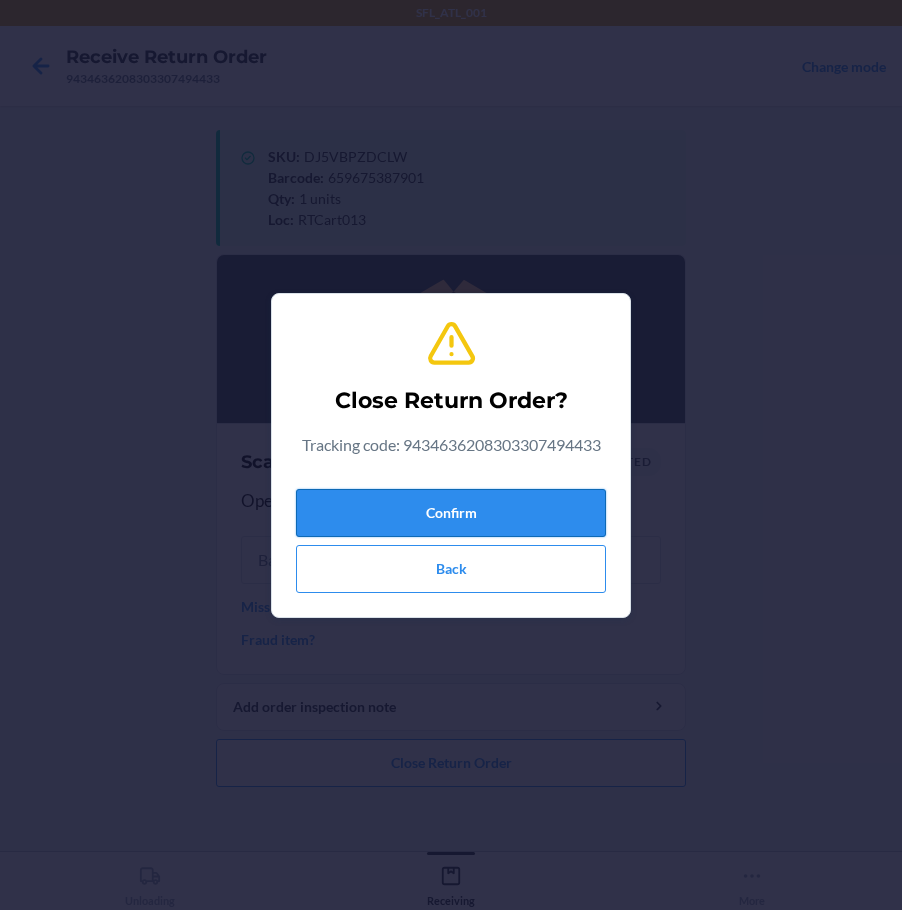 click on "Confirm" at bounding box center (451, 513) 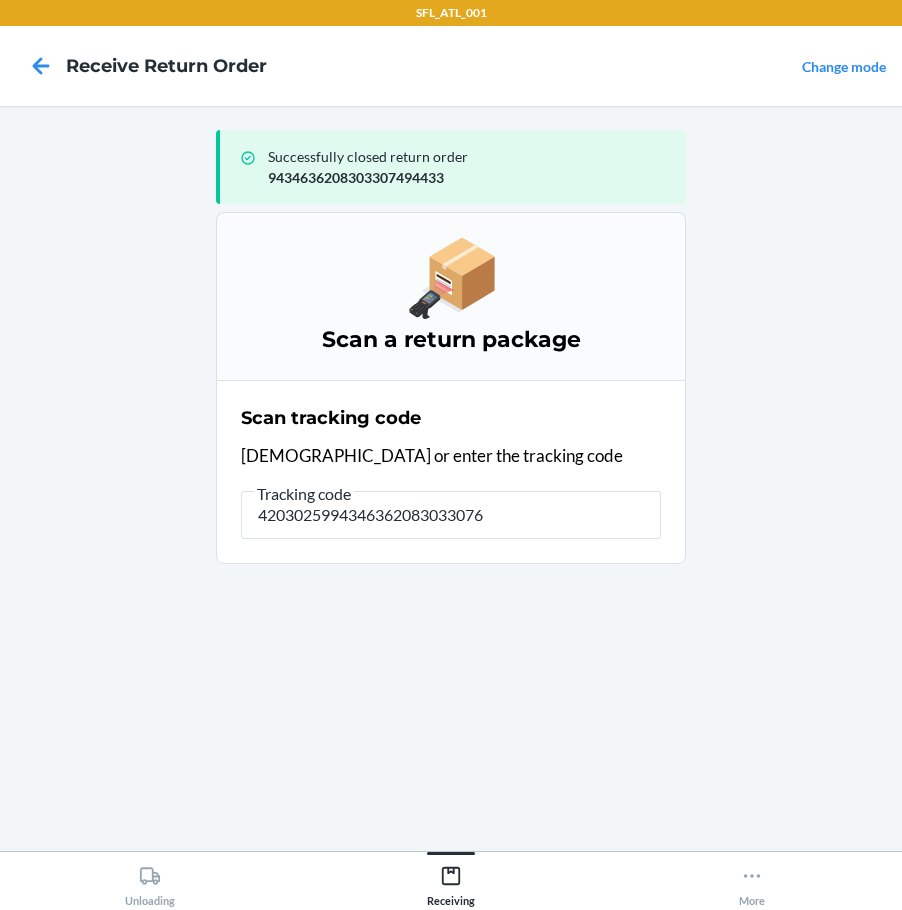 type on "42030259943463620830330766" 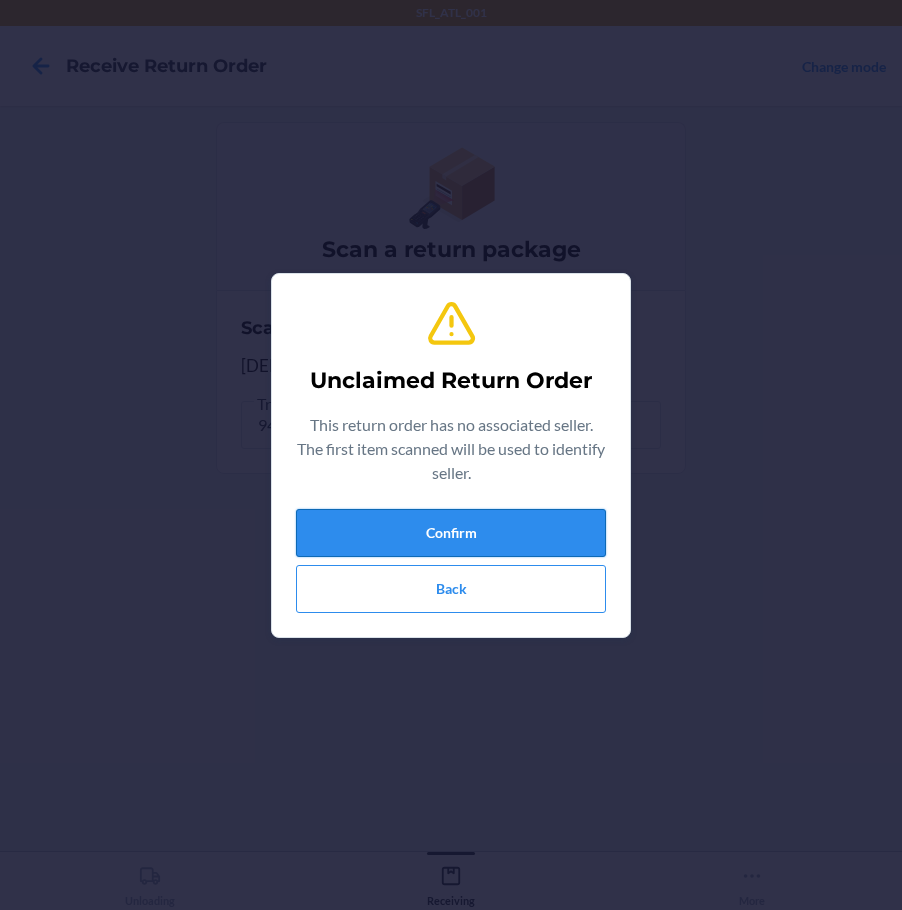 click on "Confirm" at bounding box center (451, 533) 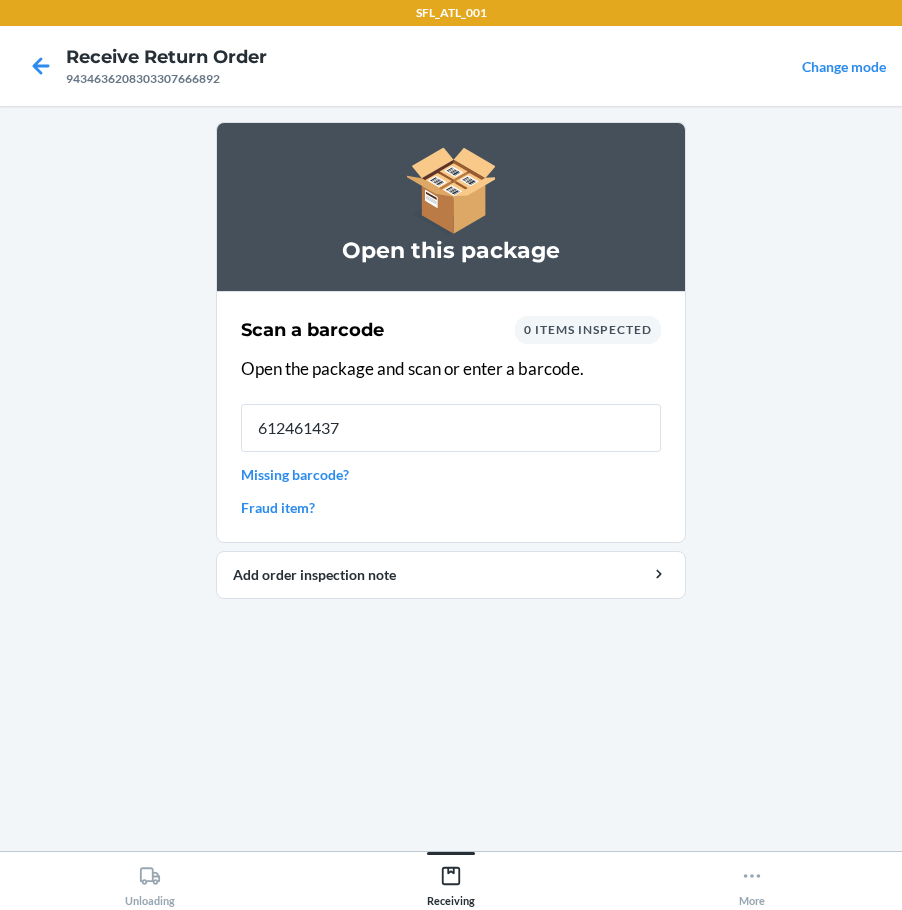 type on "6124614373" 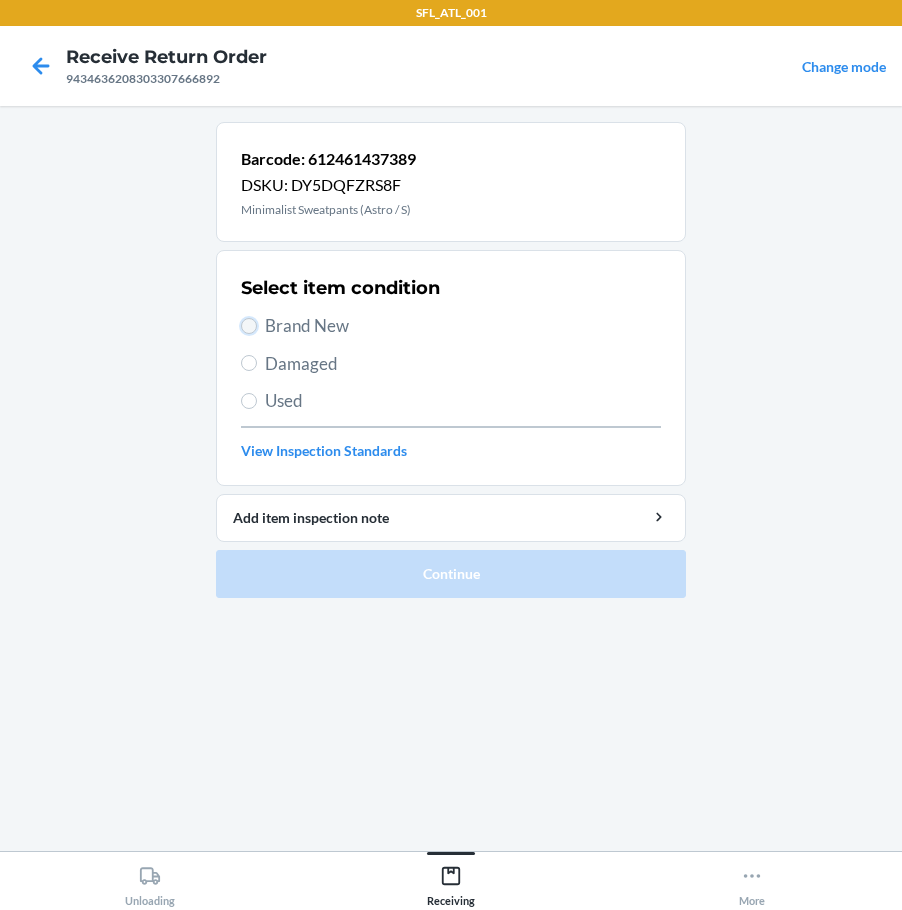 click on "Brand New" at bounding box center [249, 326] 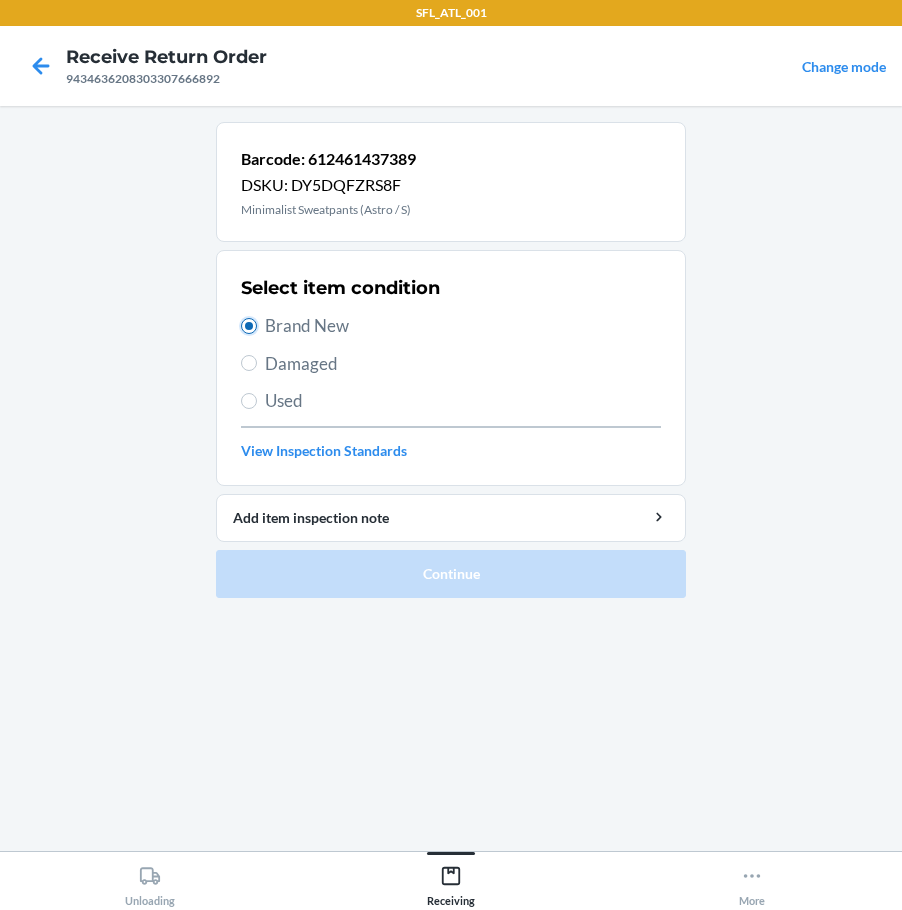 radio on "true" 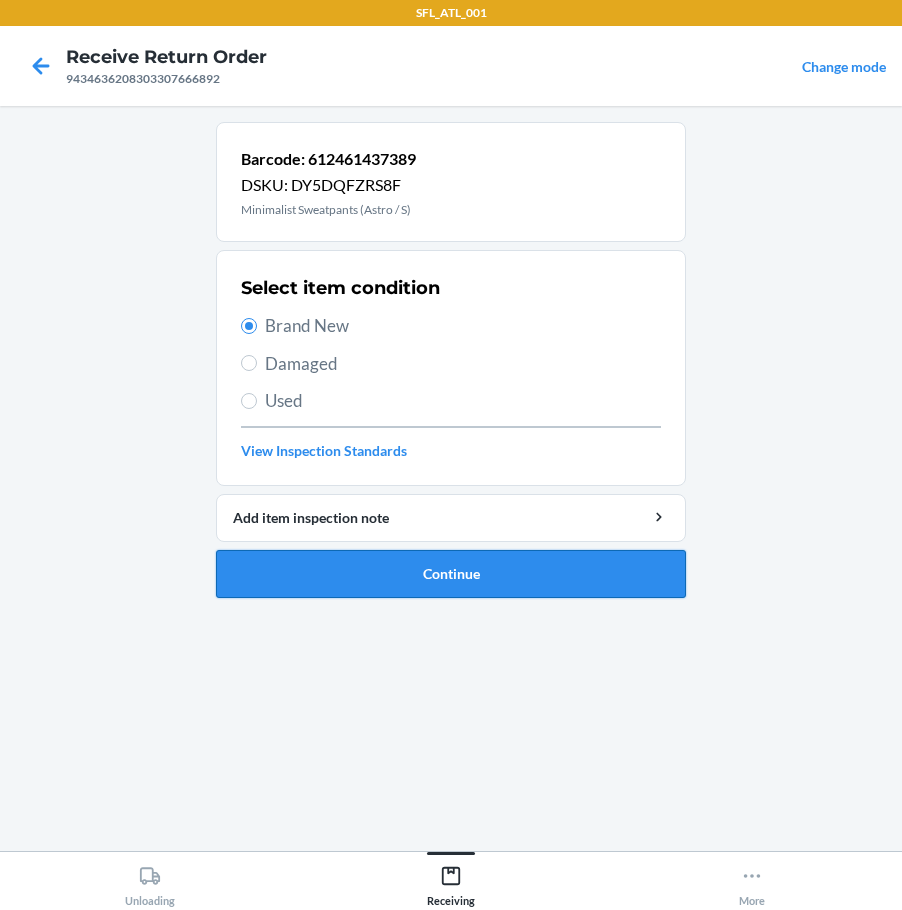 click on "Continue" at bounding box center (451, 574) 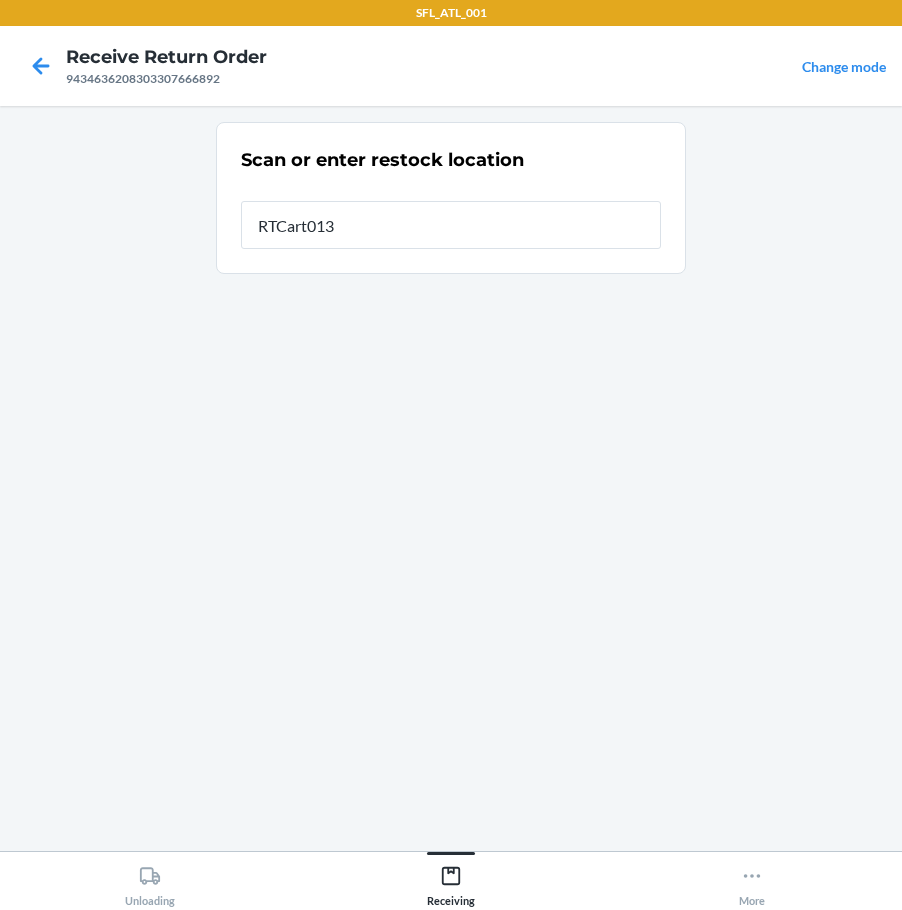type on "RTCart013" 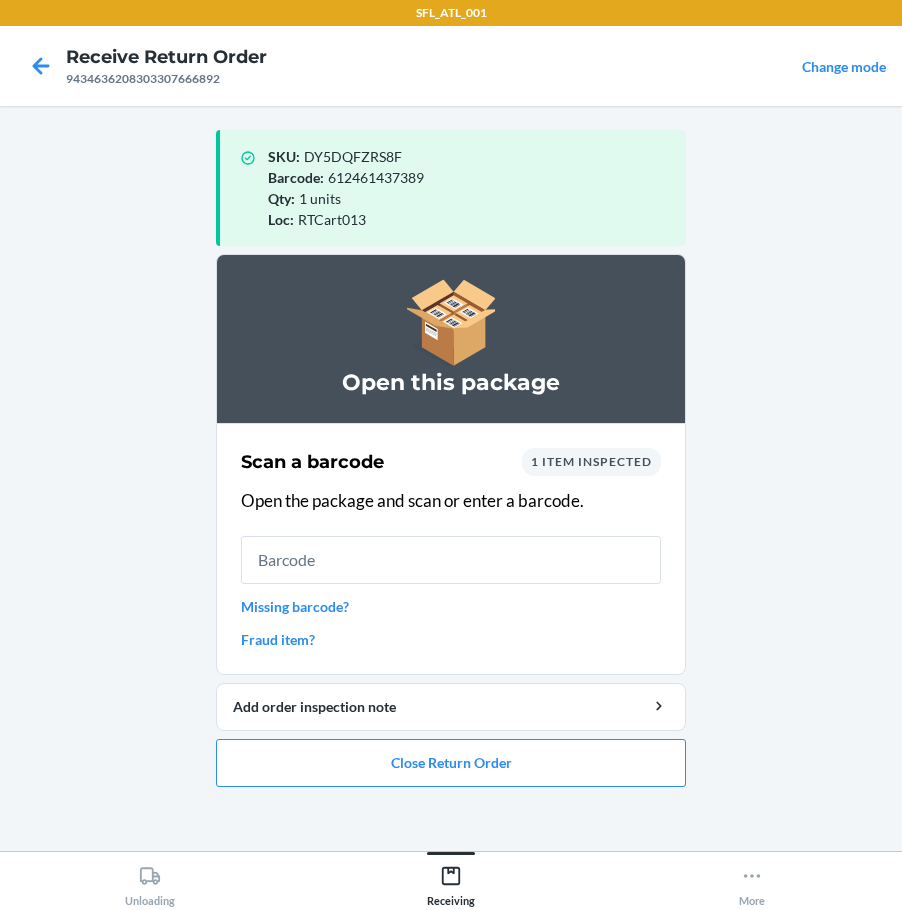 click on "Missing barcode?" at bounding box center [451, 606] 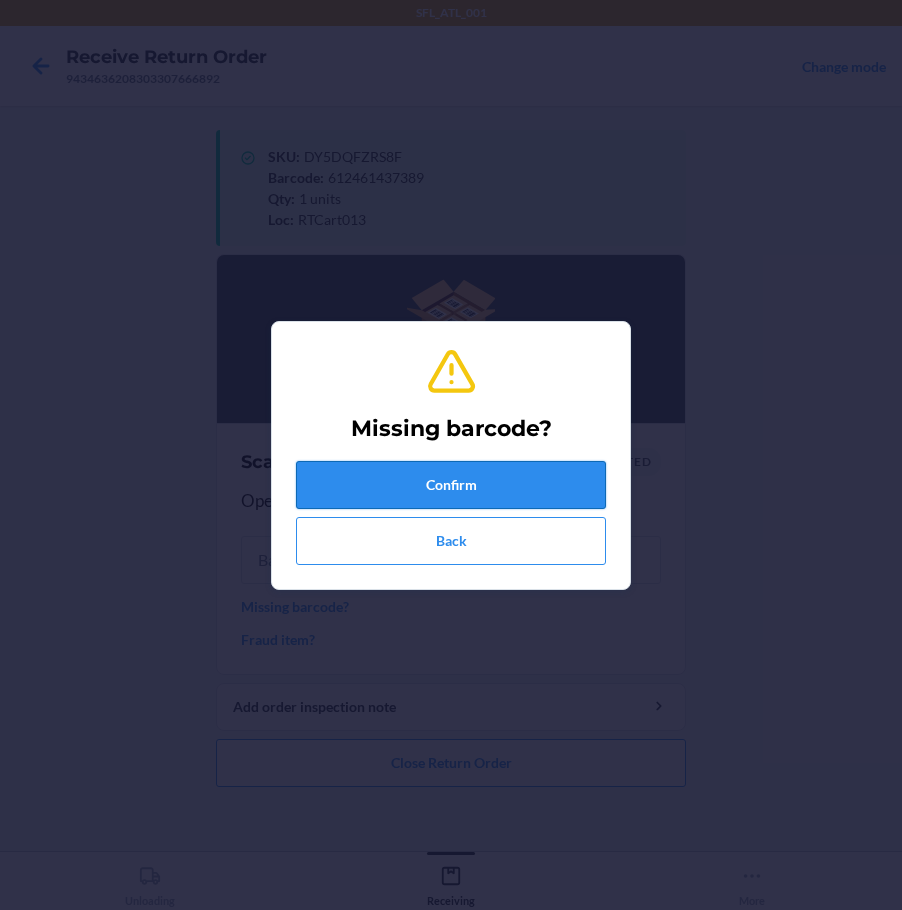 click on "Confirm" at bounding box center [451, 485] 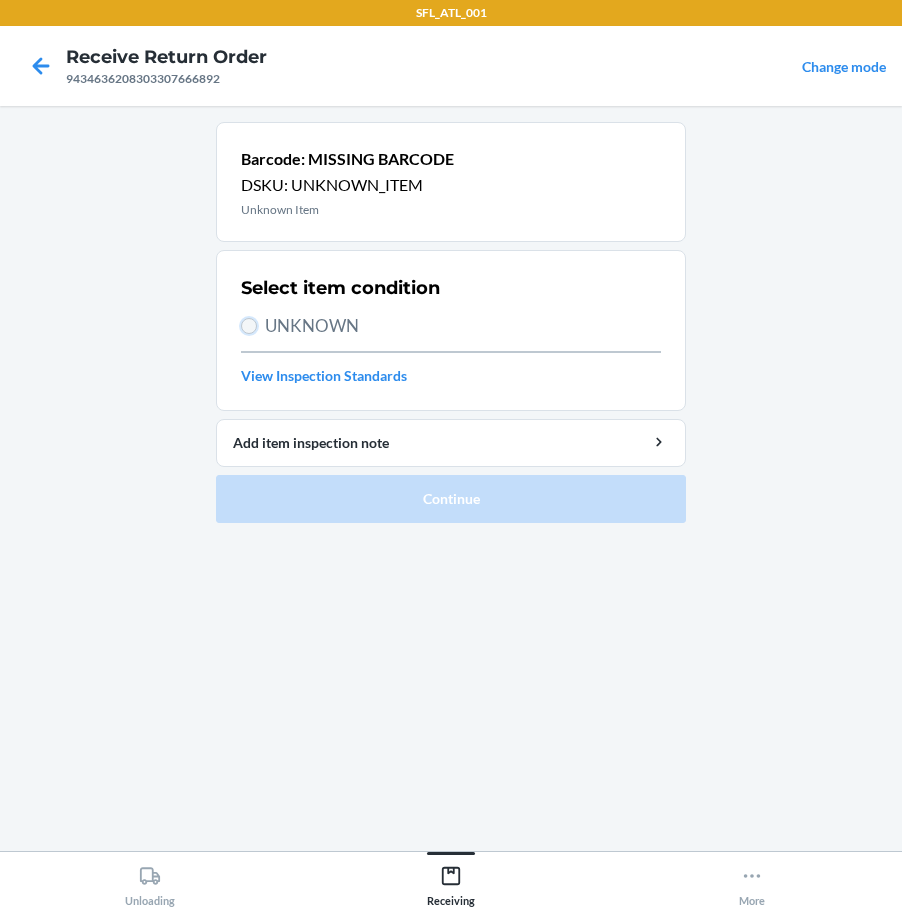 click on "UNKNOWN" at bounding box center [249, 326] 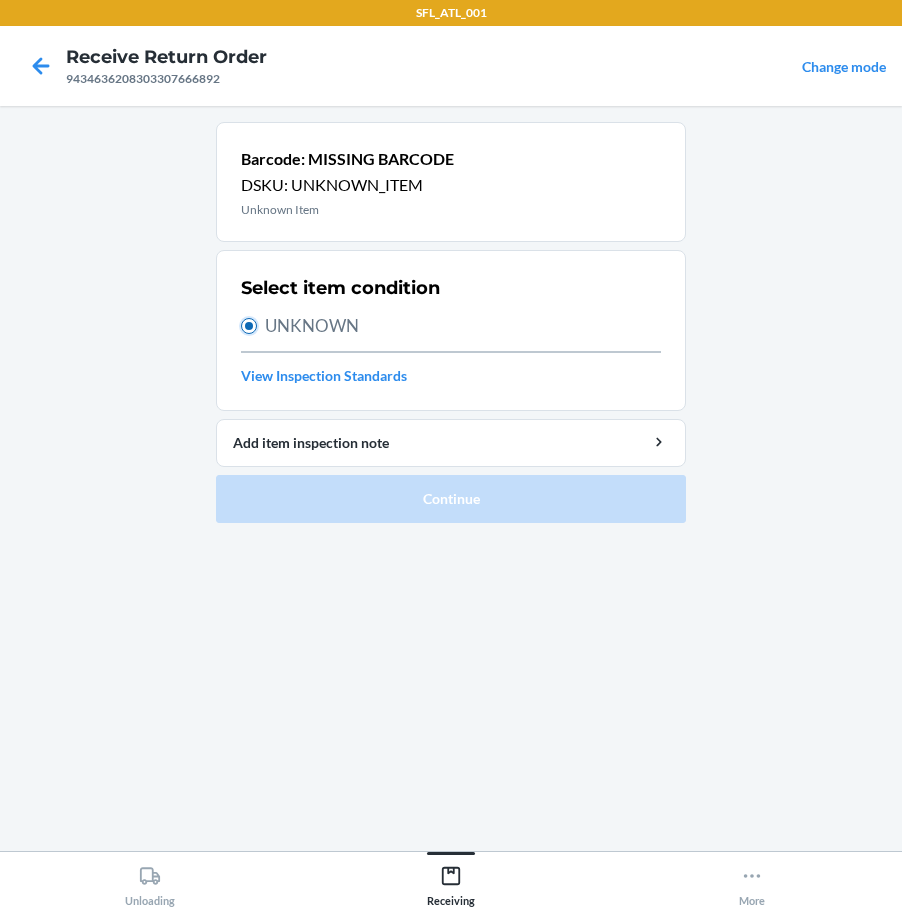 radio on "true" 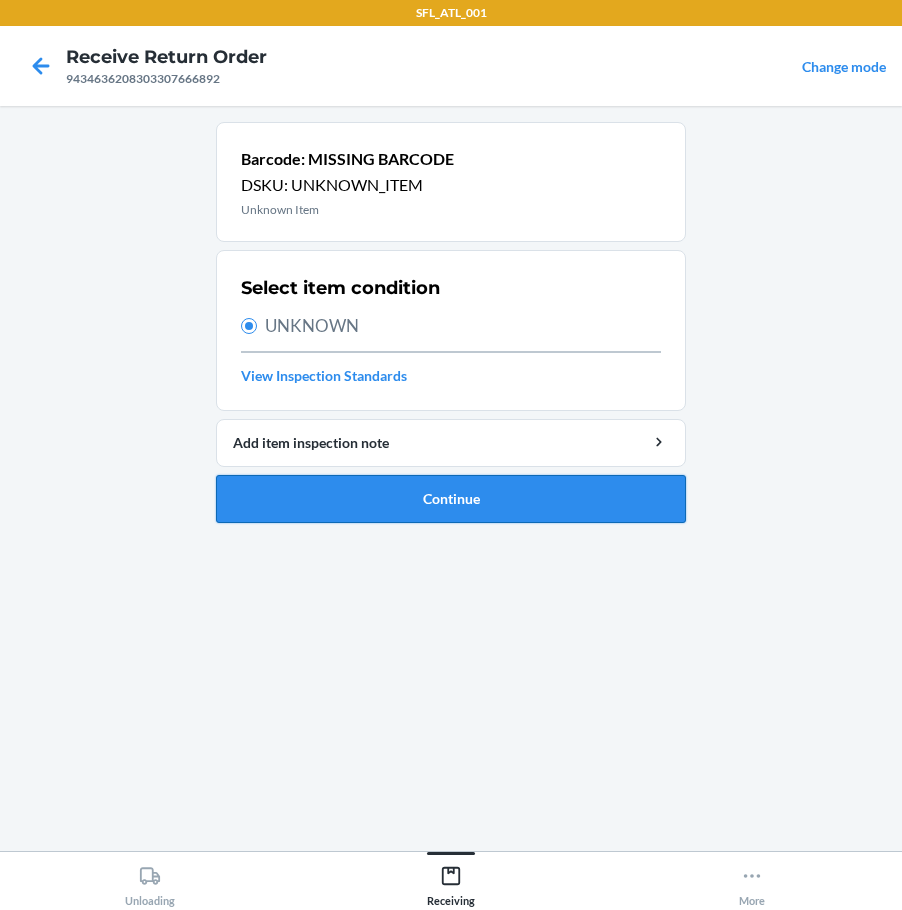 click on "Continue" at bounding box center [451, 499] 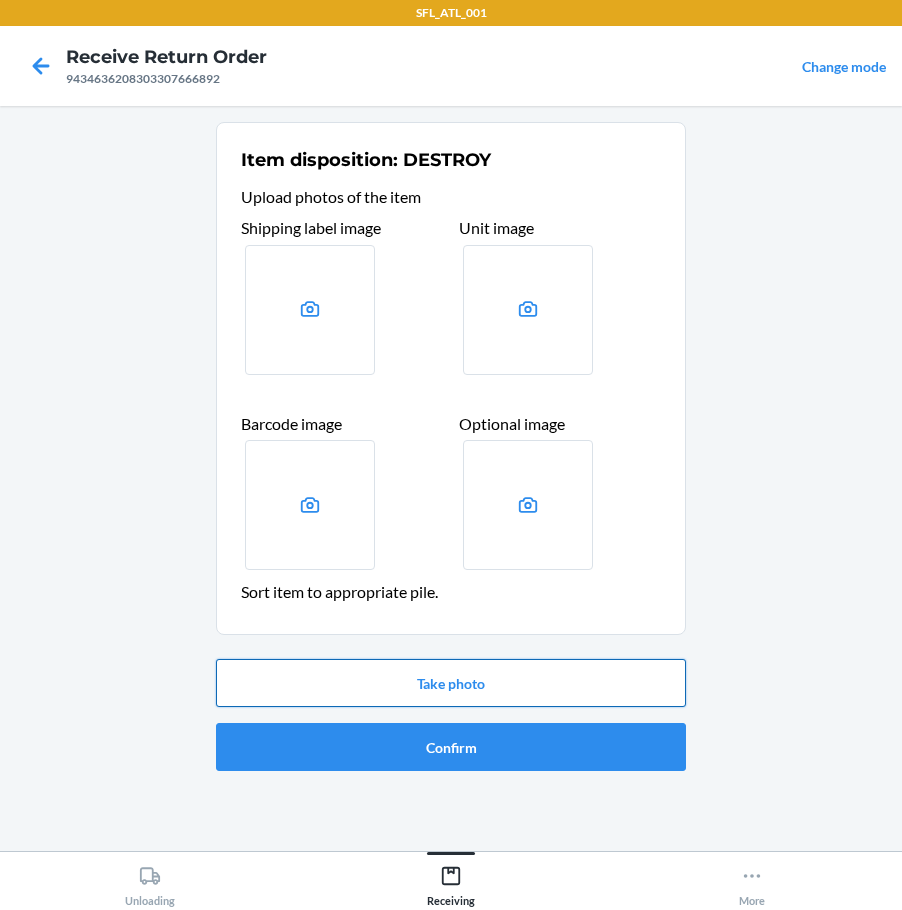 click on "Take photo" at bounding box center [451, 683] 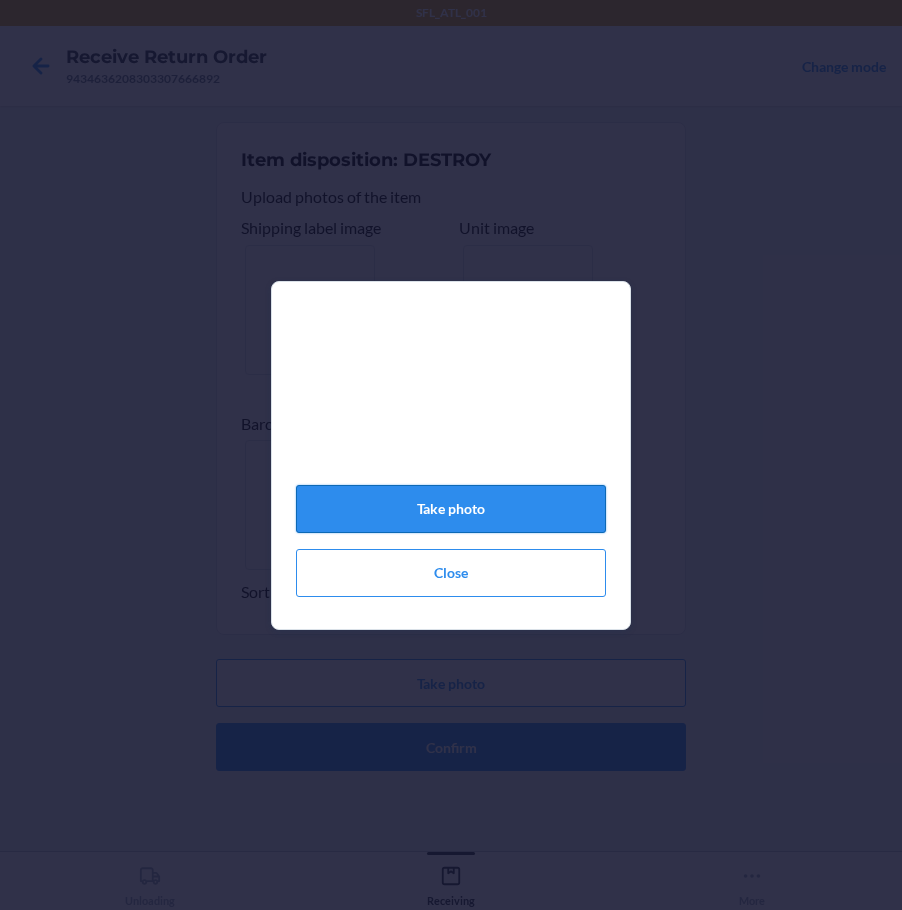 click on "Take photo" 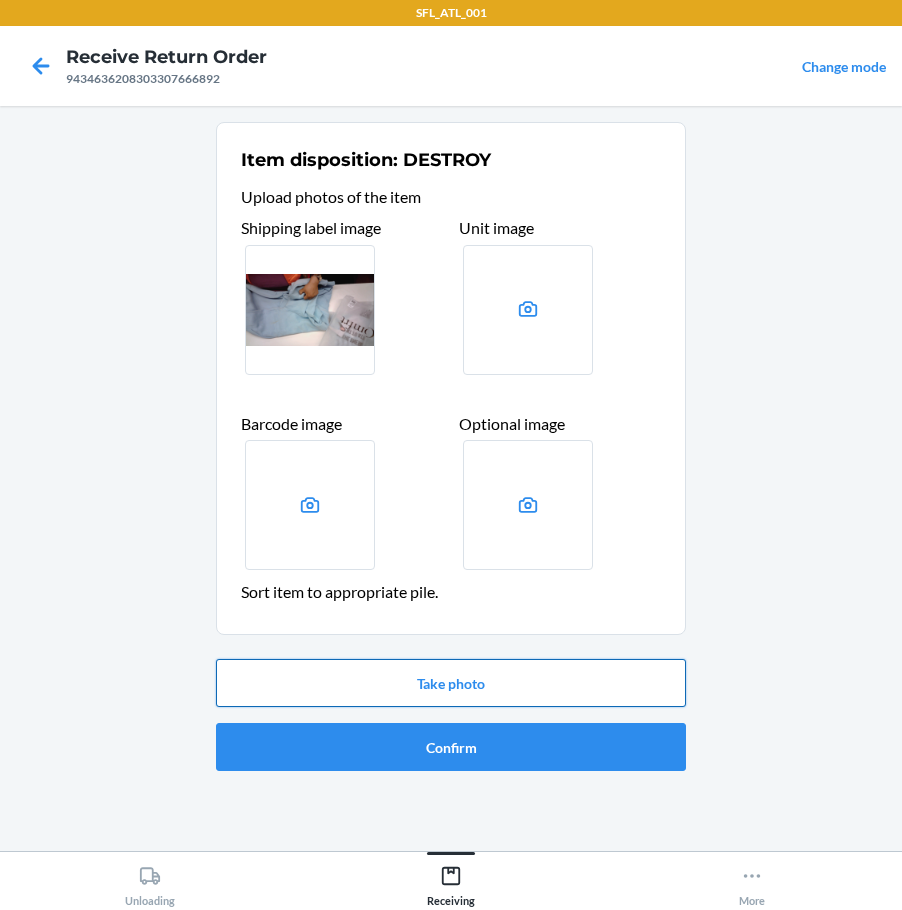 click on "Take photo" at bounding box center [451, 683] 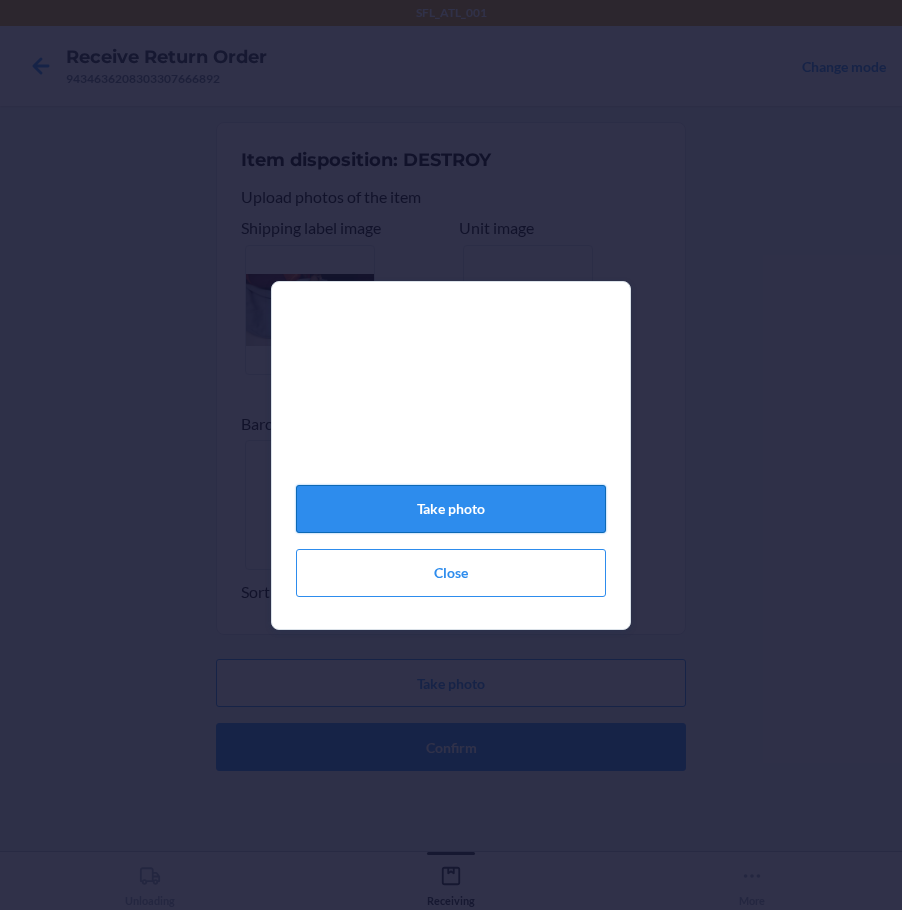 drag, startPoint x: 439, startPoint y: 513, endPoint x: 450, endPoint y: 521, distance: 13.601471 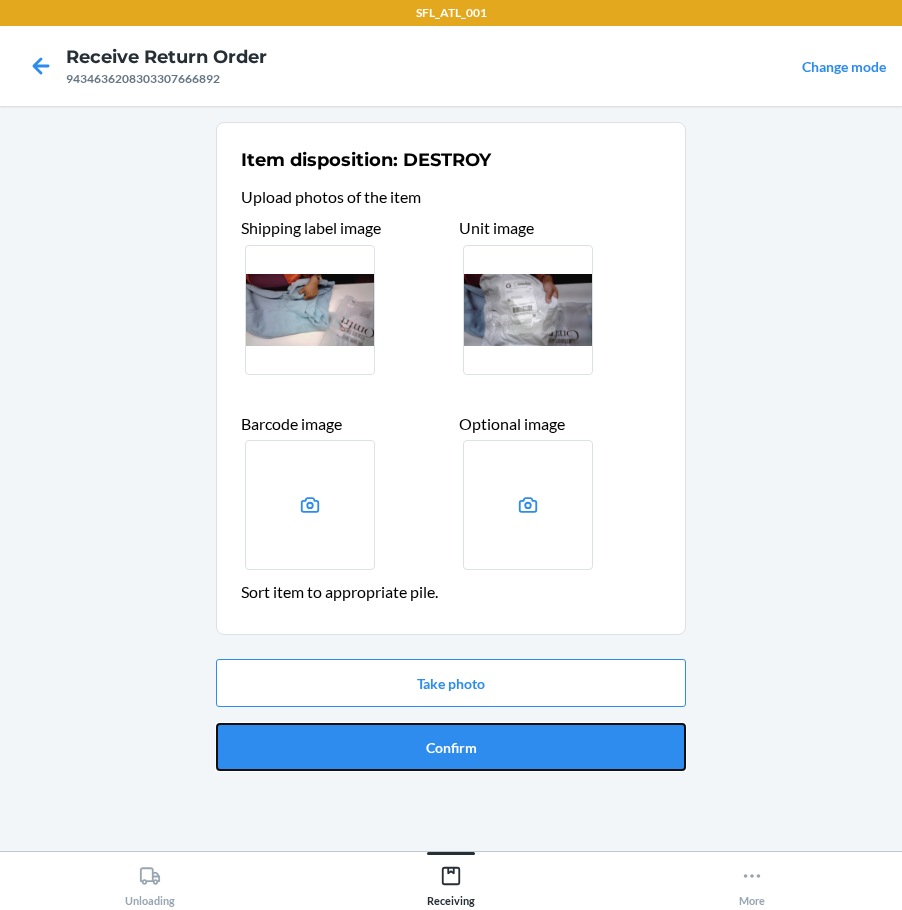 click on "Confirm" at bounding box center (451, 747) 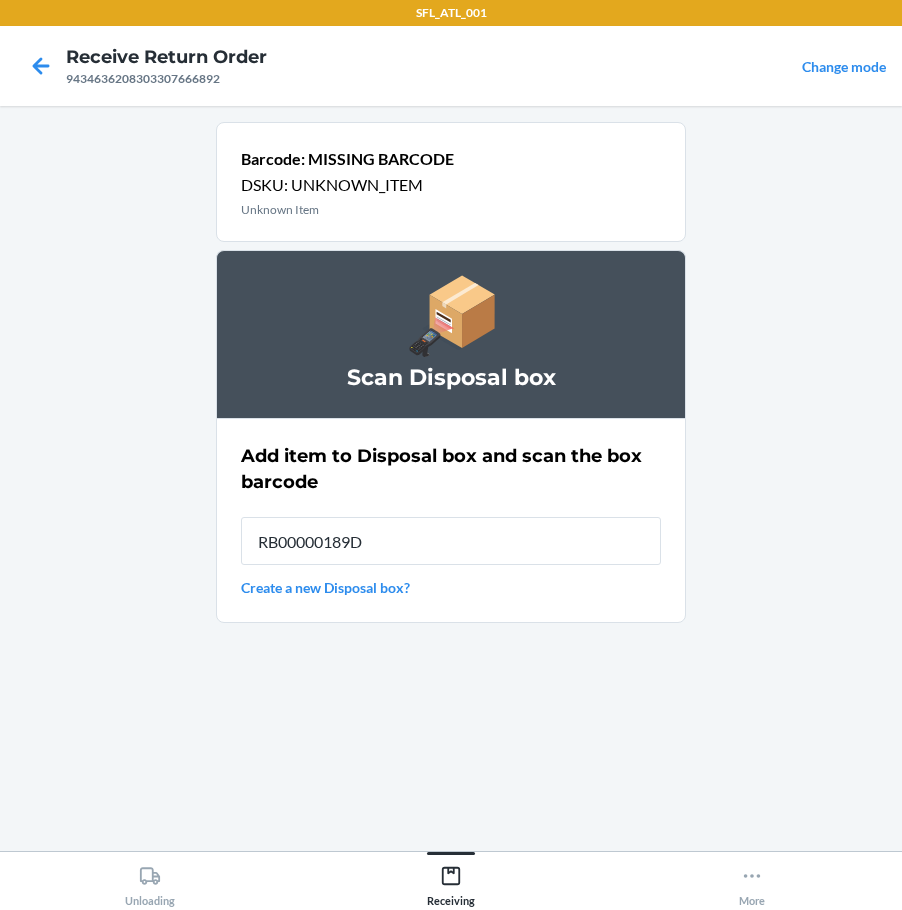 type on "RB00000189D" 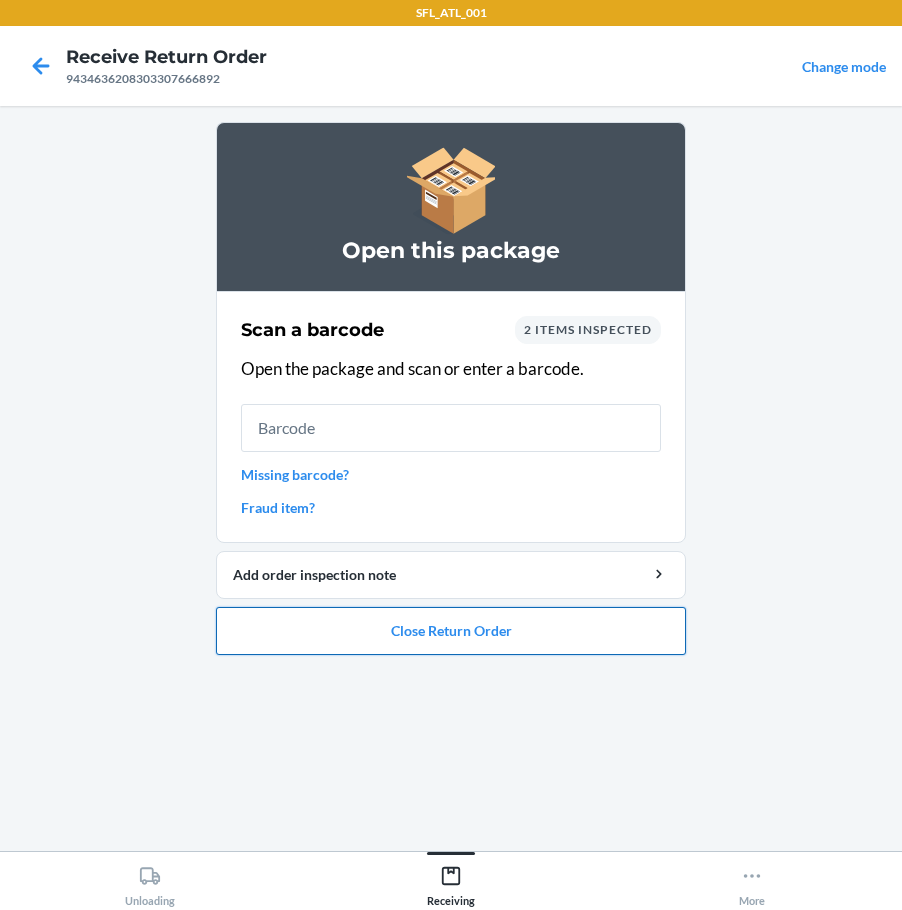 click on "Close Return Order" at bounding box center [451, 631] 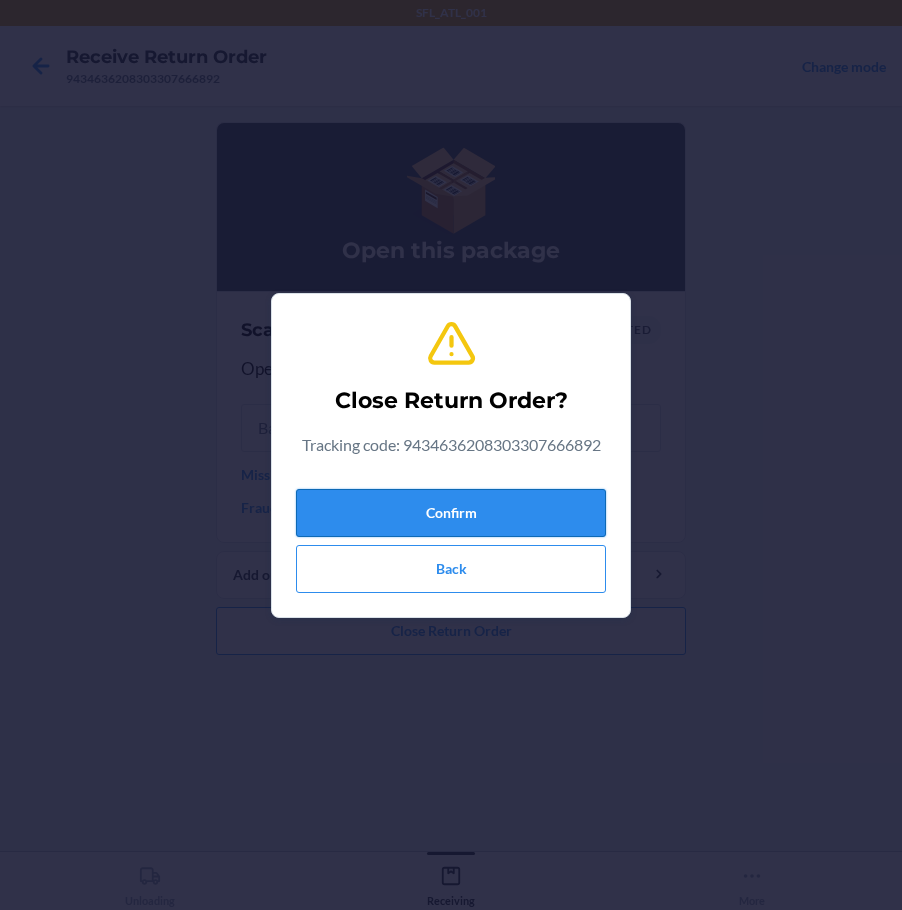 click on "Confirm" at bounding box center (451, 513) 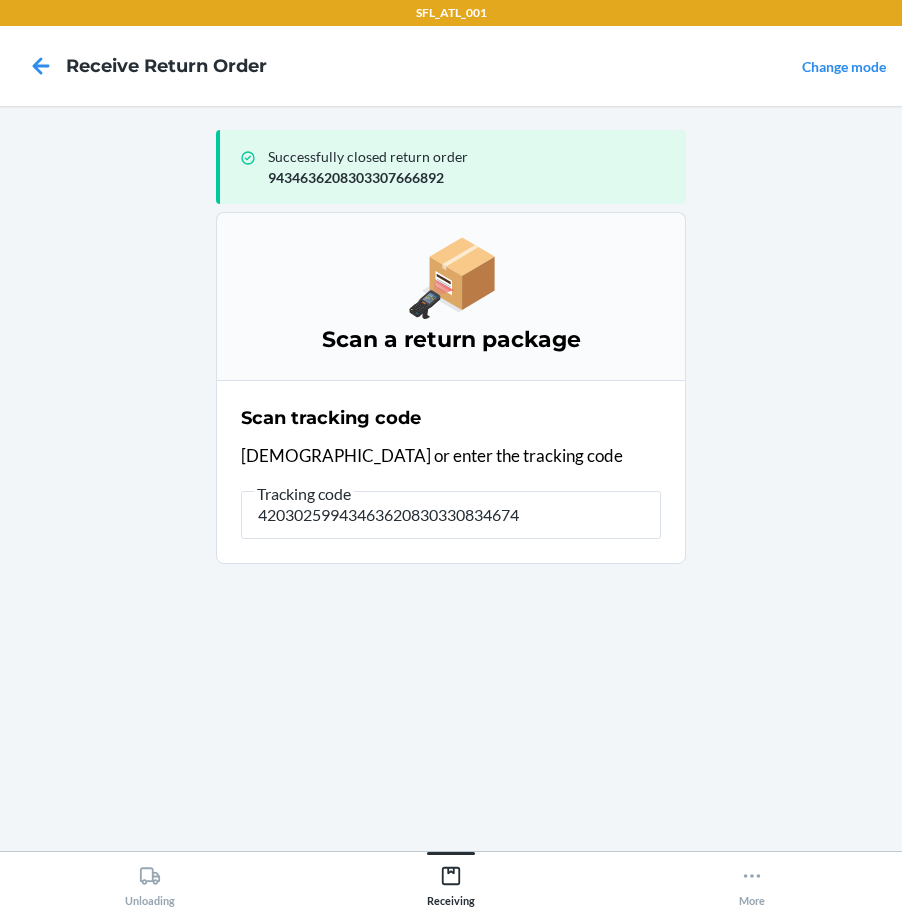 type on "420302599434636208303308346748" 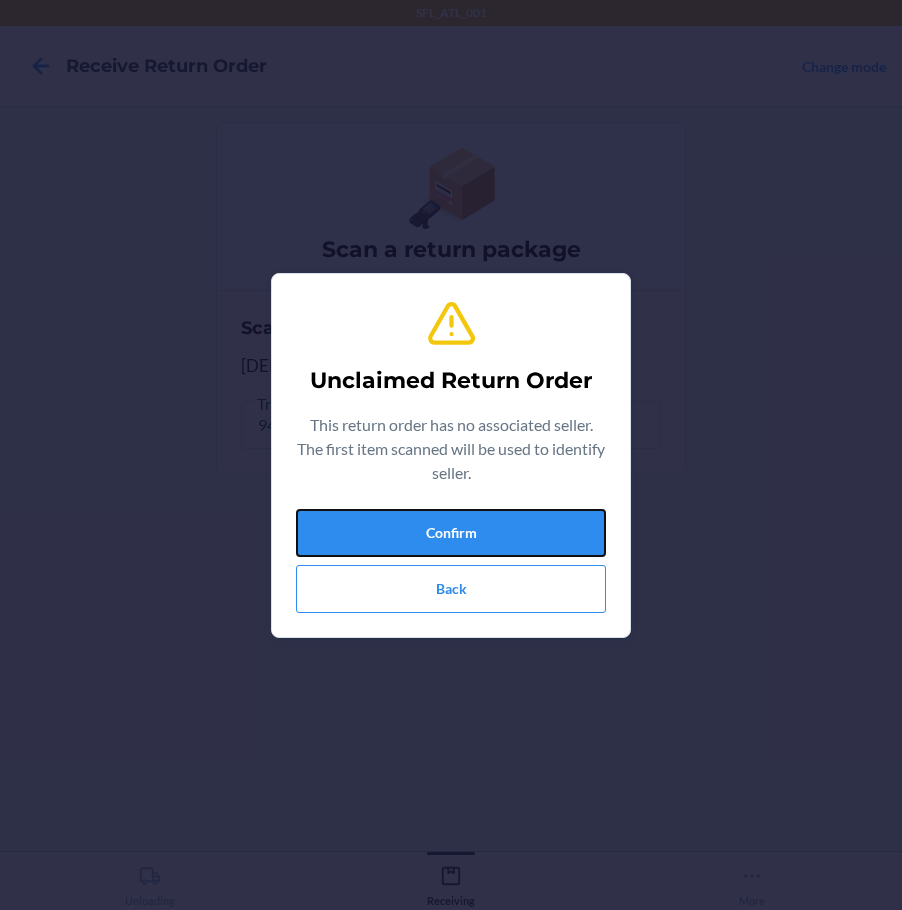 click on "Confirm Back" at bounding box center (451, 561) 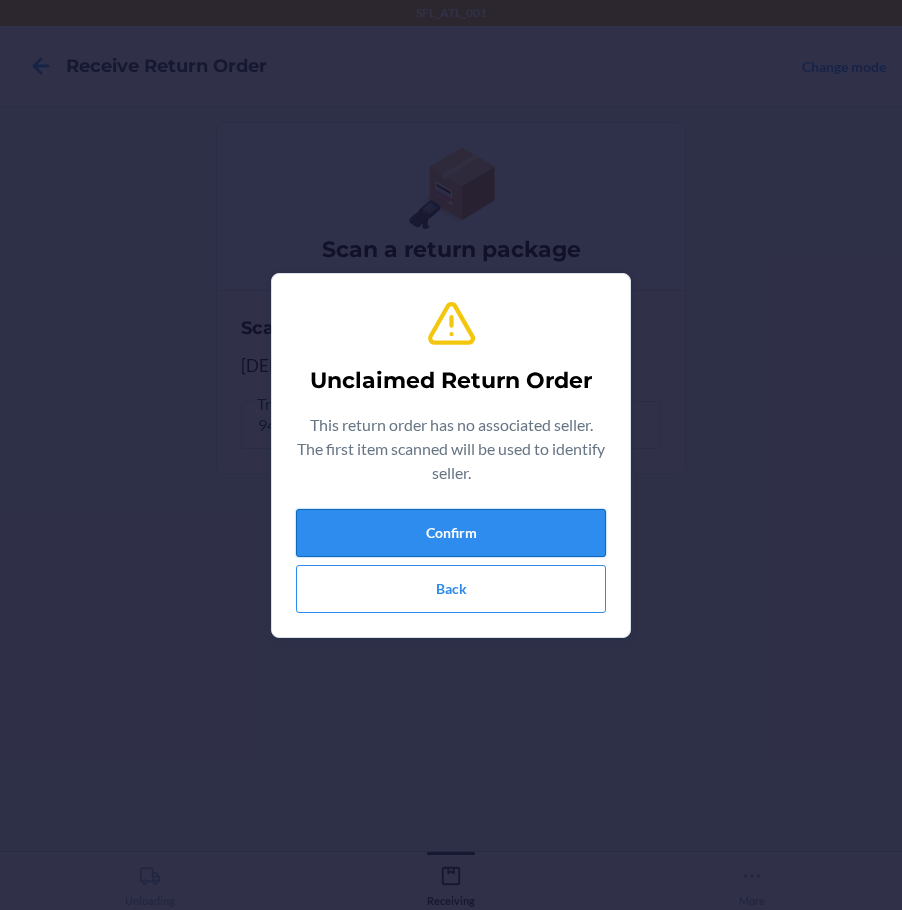 click on "Confirm" at bounding box center (451, 533) 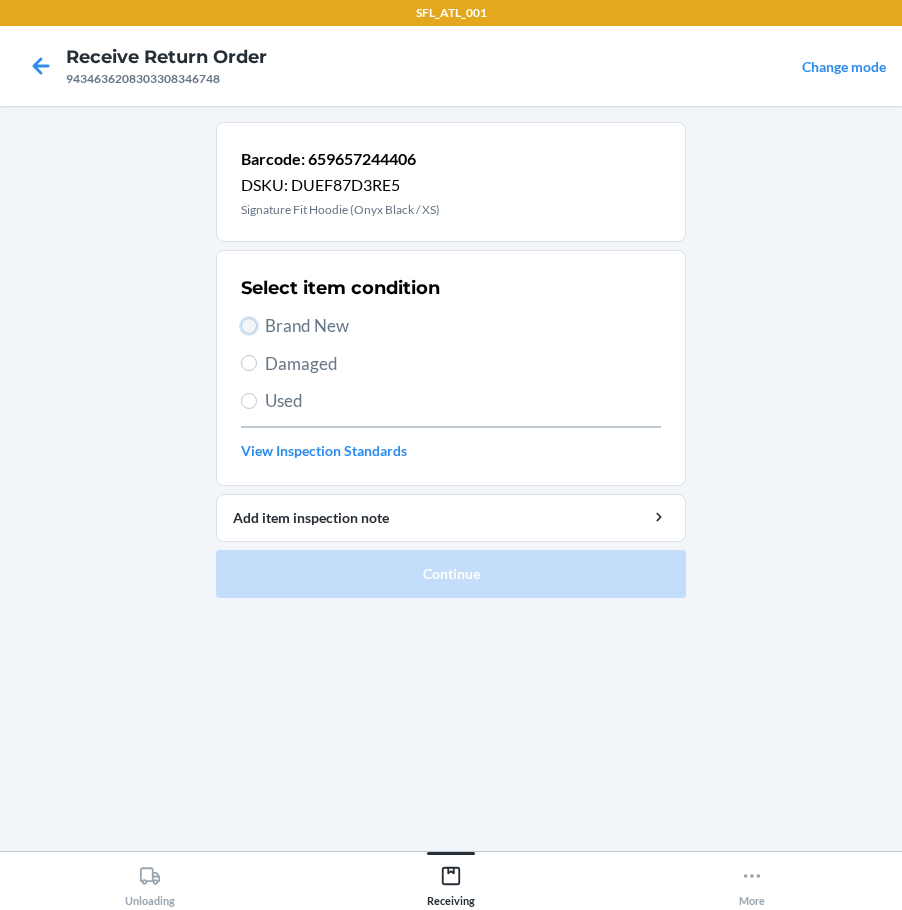 click on "Brand New" at bounding box center [249, 326] 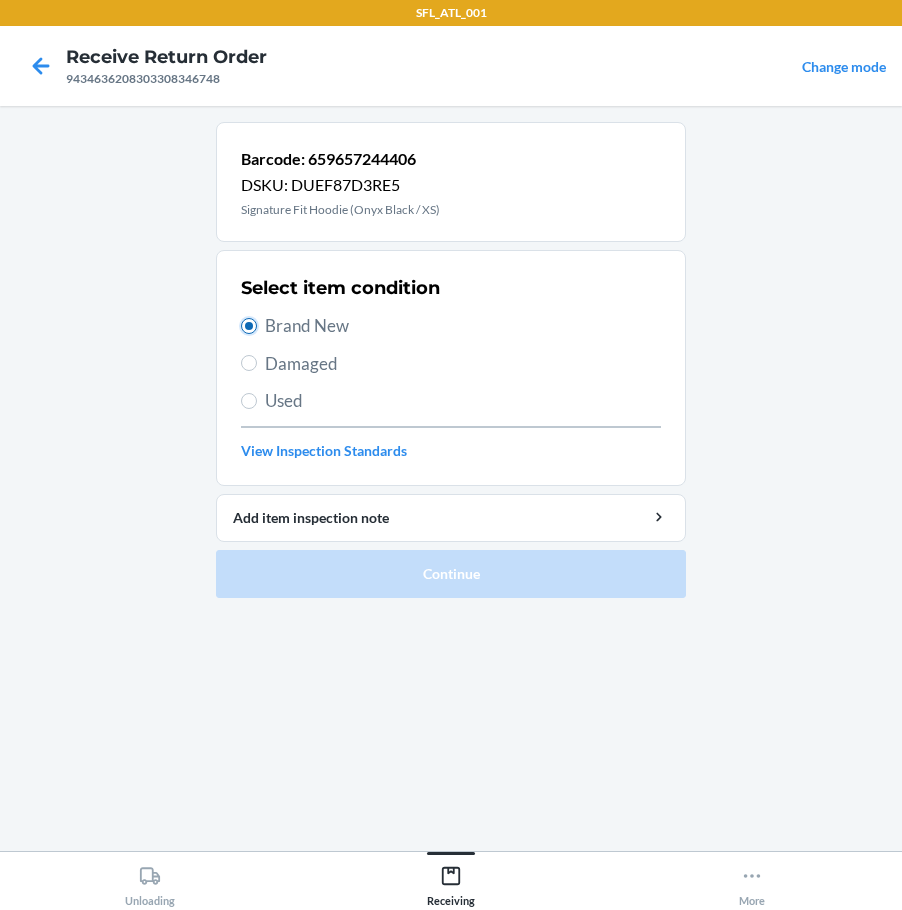radio on "true" 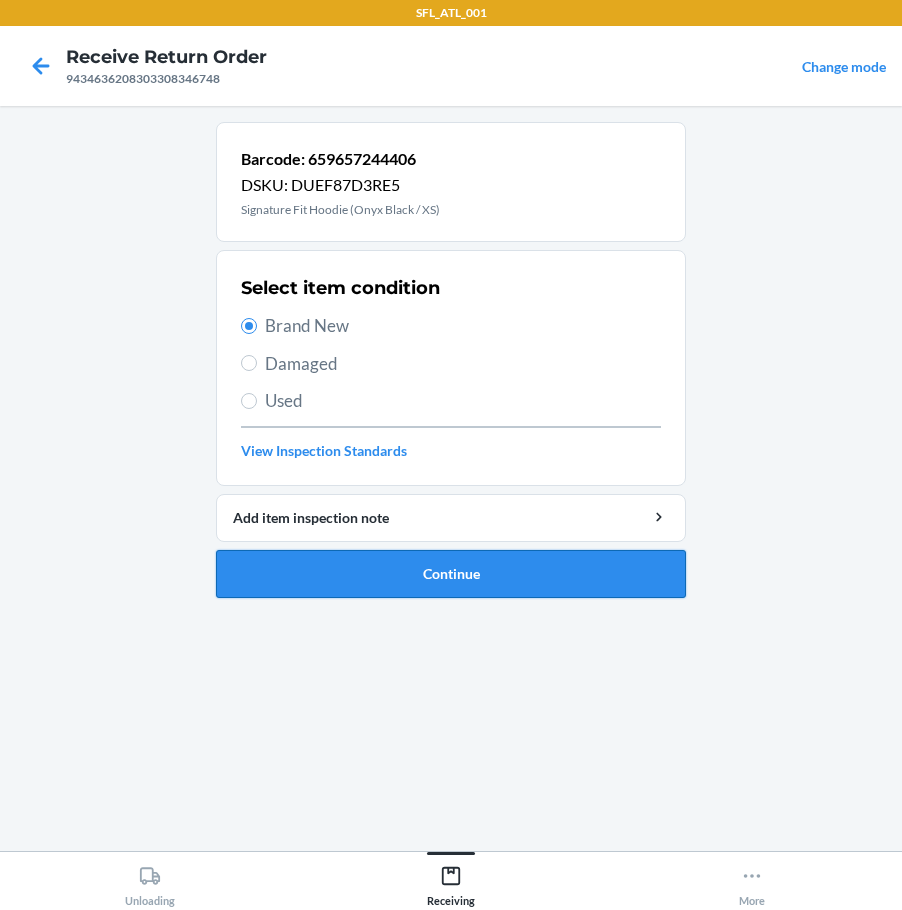 click on "Continue" at bounding box center (451, 574) 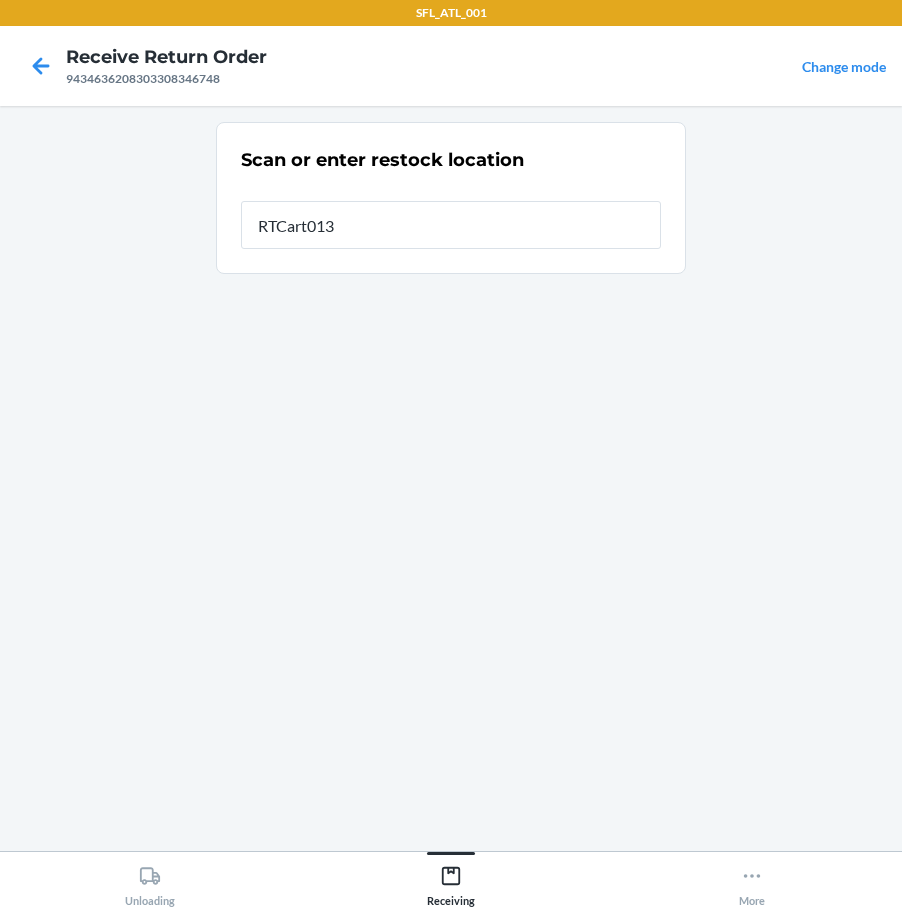type on "RTCart013" 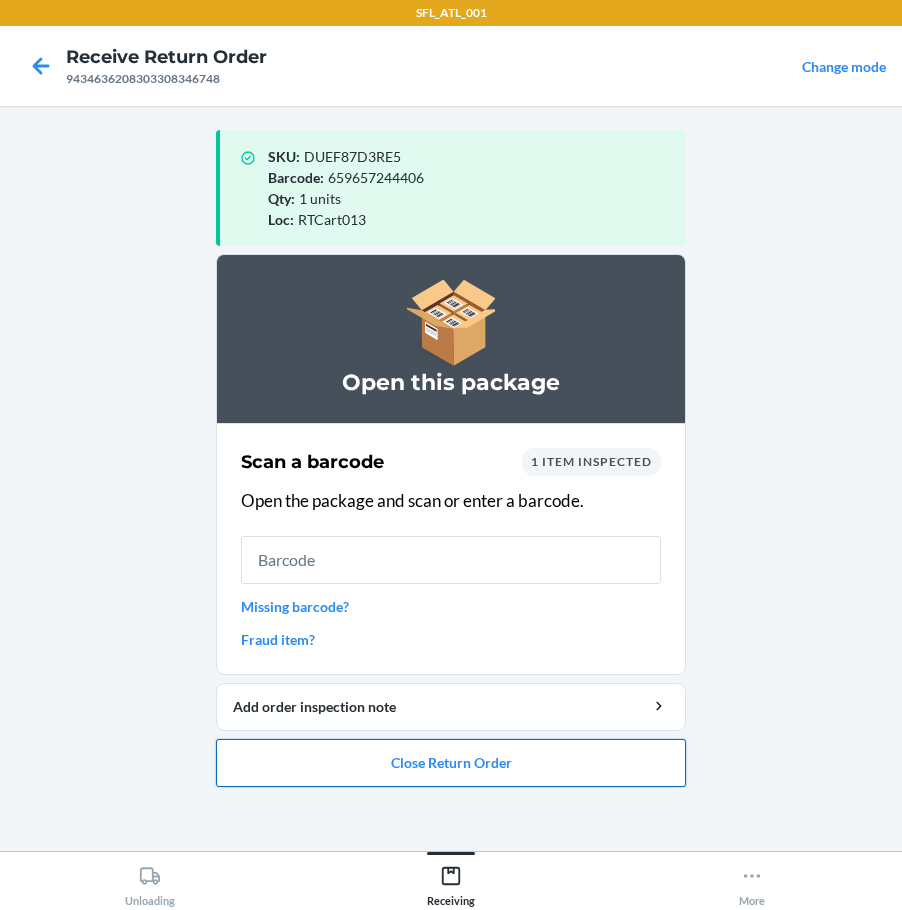 click on "Close Return Order" at bounding box center [451, 763] 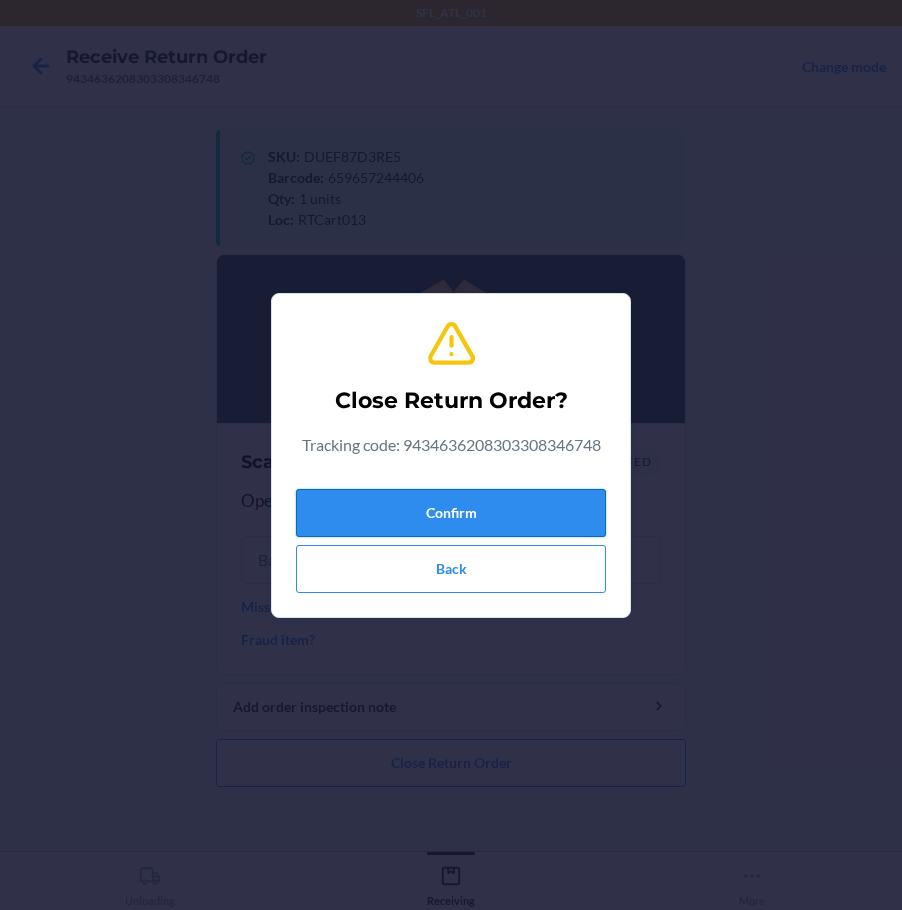 click on "Confirm" at bounding box center [451, 513] 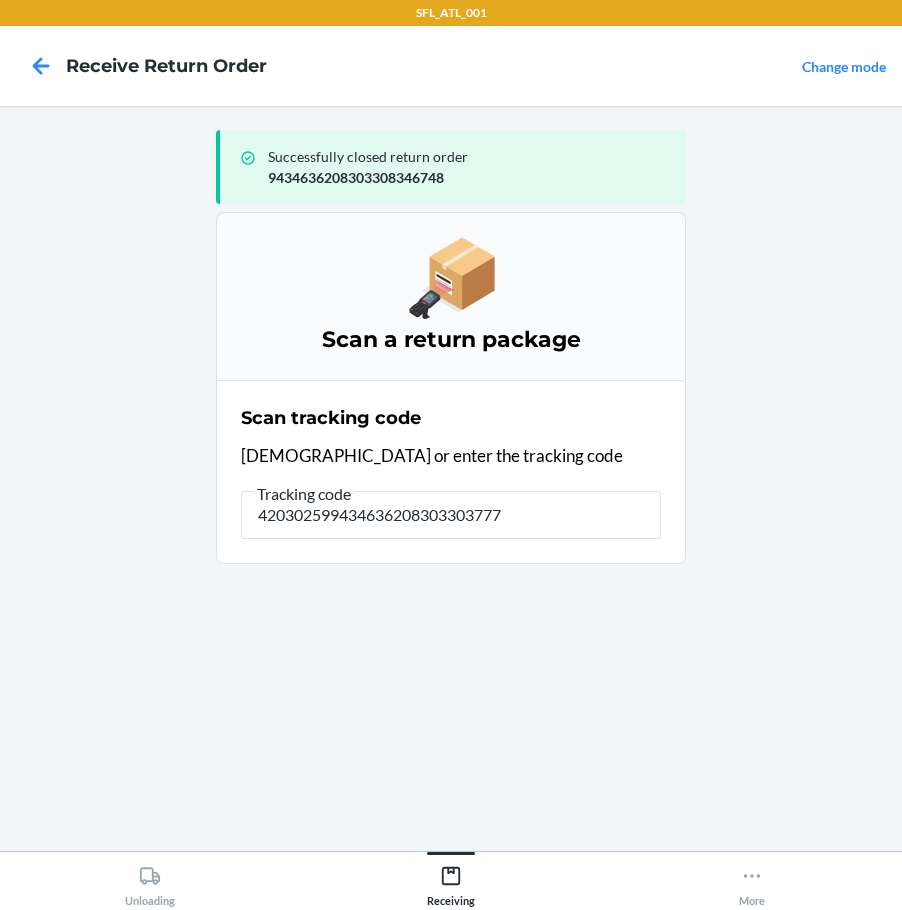 type on "4203025994346362083033037775" 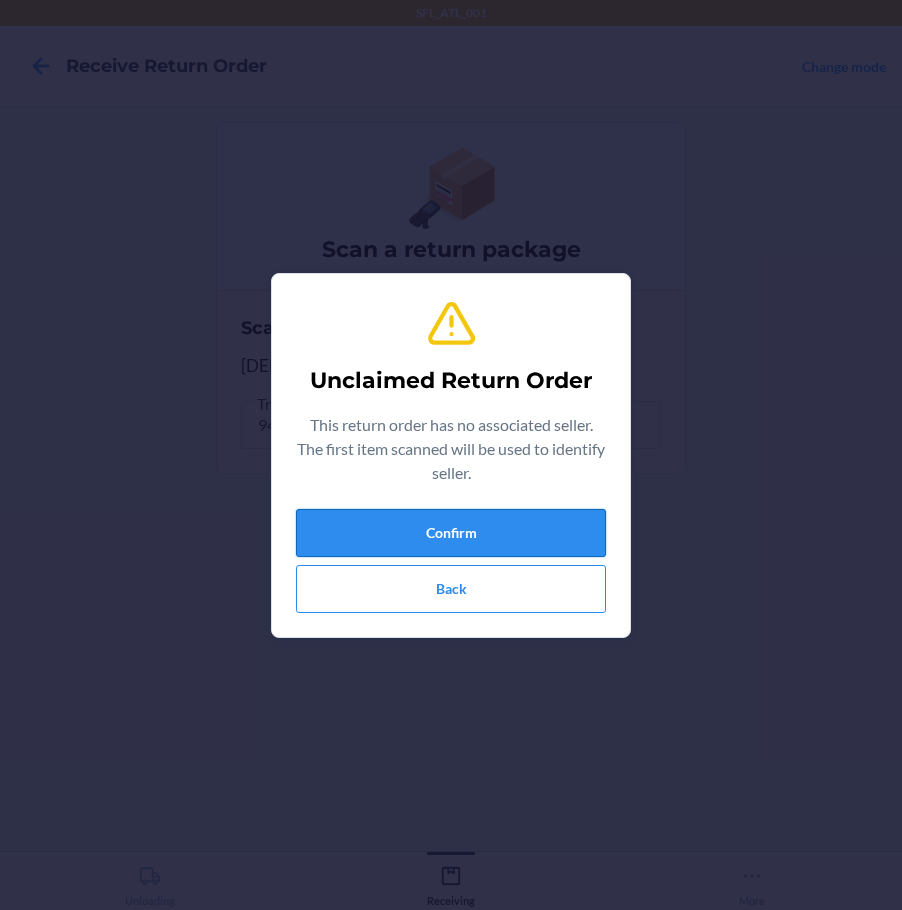 click on "Confirm" at bounding box center [451, 533] 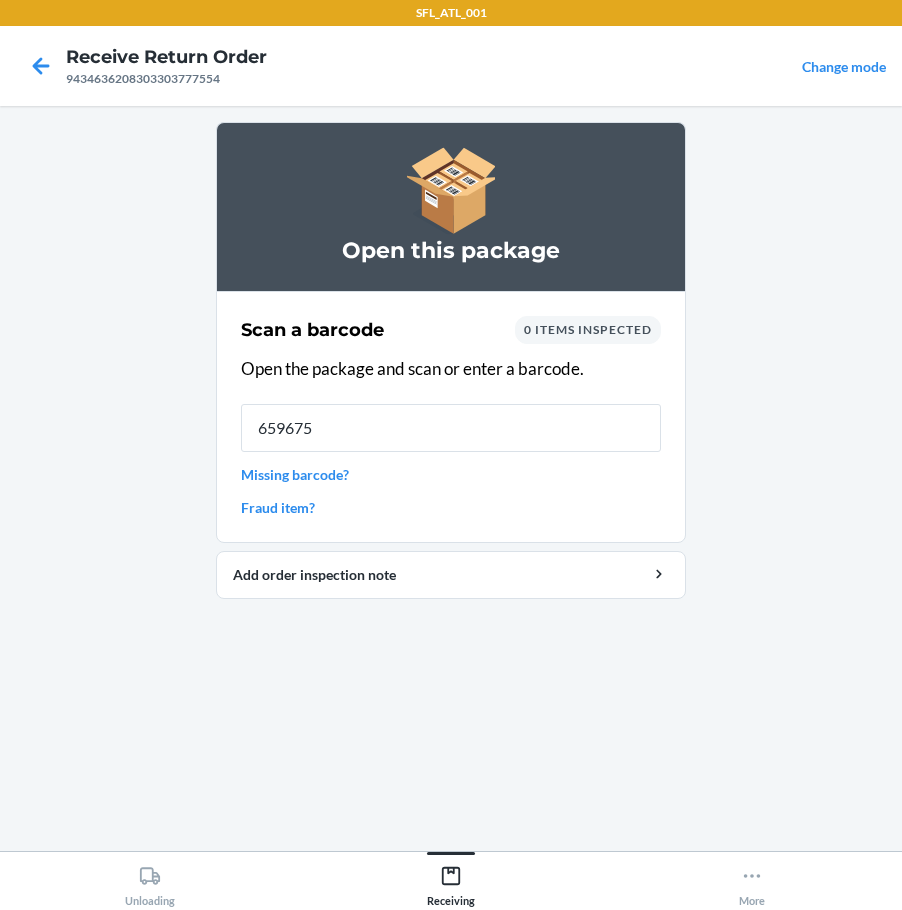 type on "6596752" 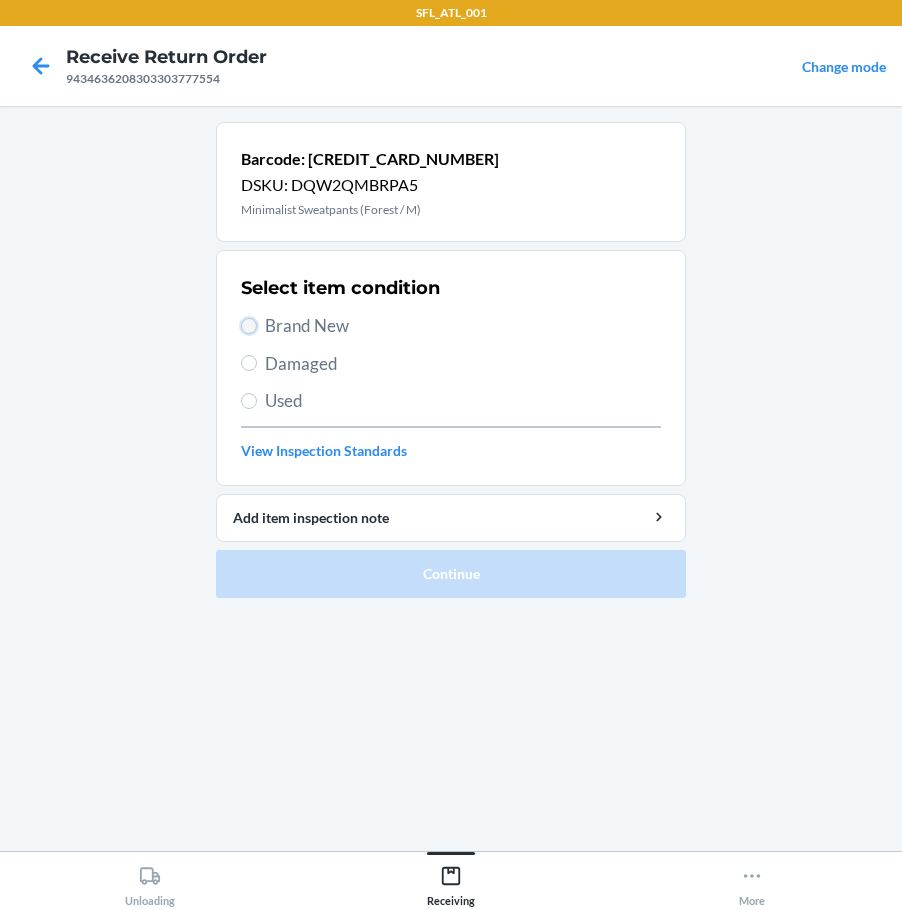 click on "Brand New" at bounding box center (249, 326) 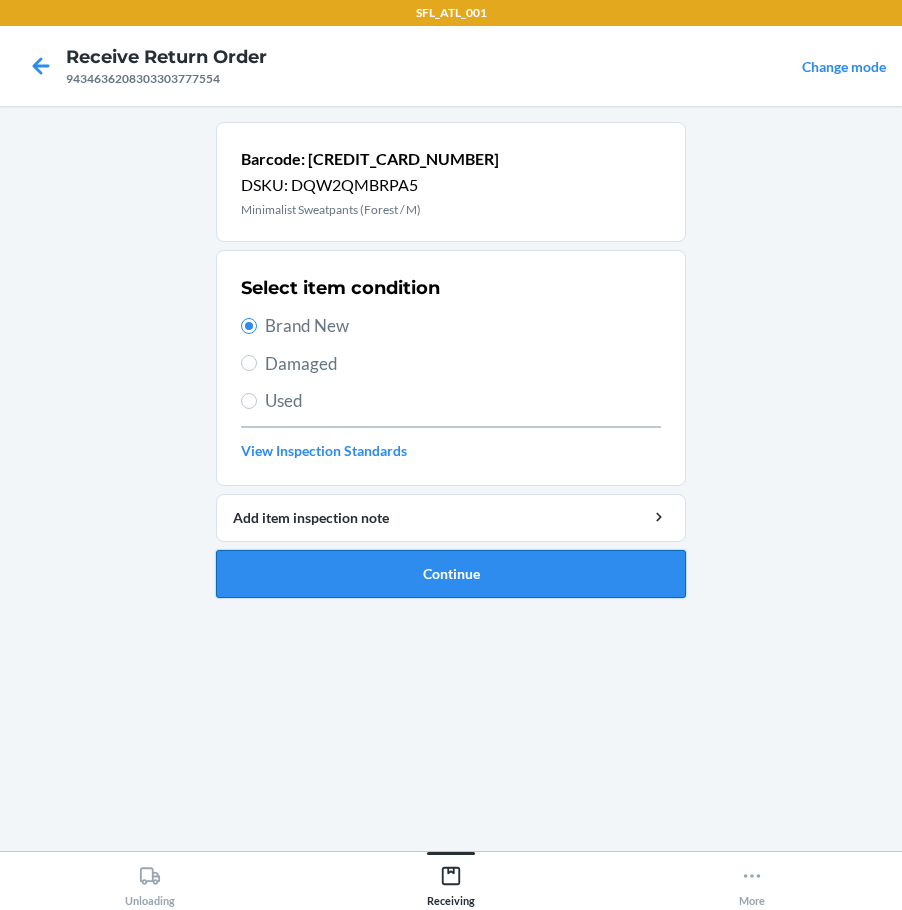 click on "Continue" at bounding box center (451, 574) 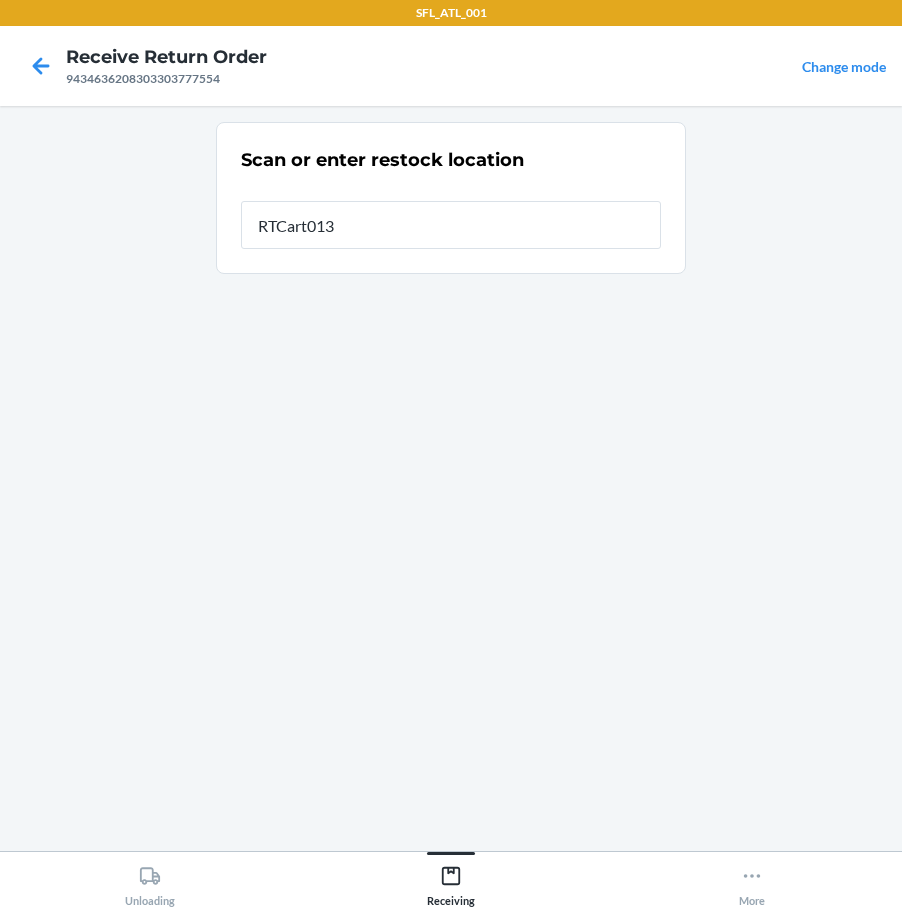 type on "RTCart013" 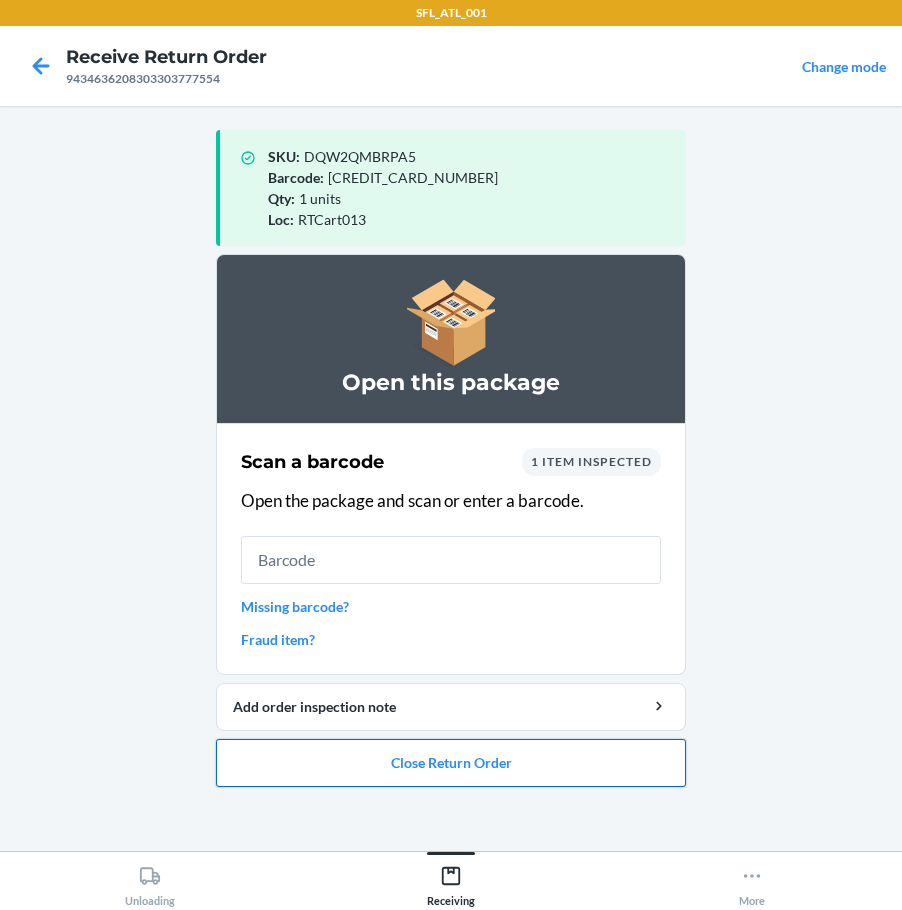 click on "Close Return Order" at bounding box center (451, 763) 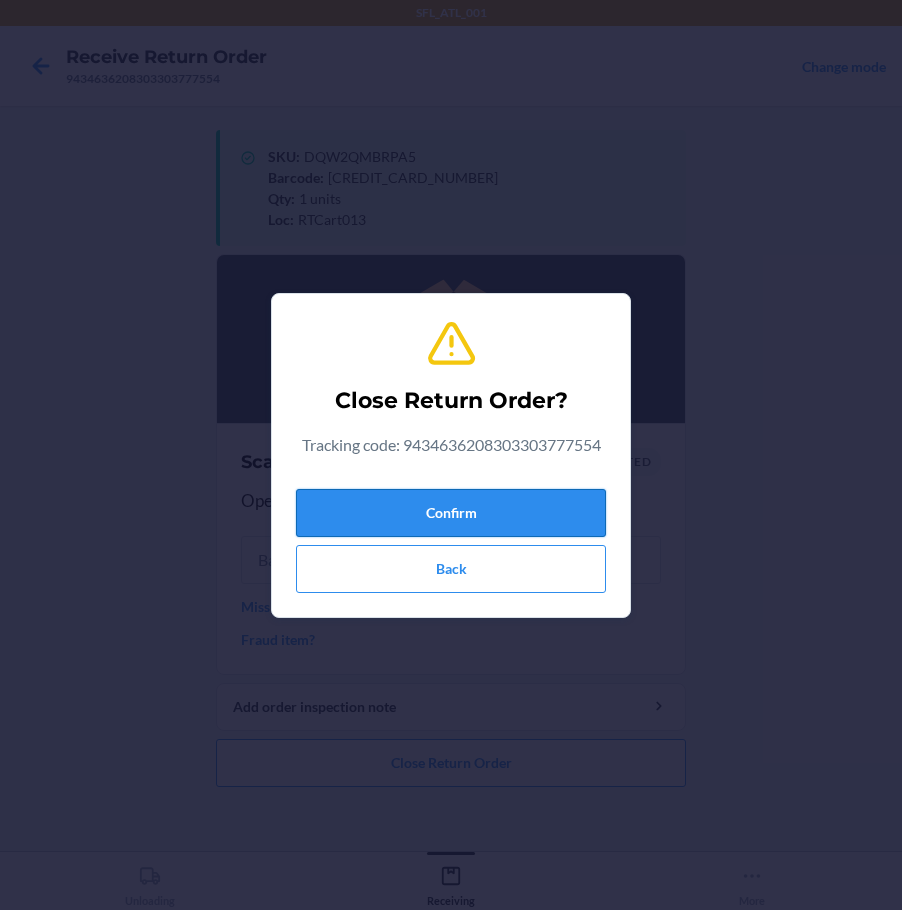 click on "Confirm" at bounding box center (451, 513) 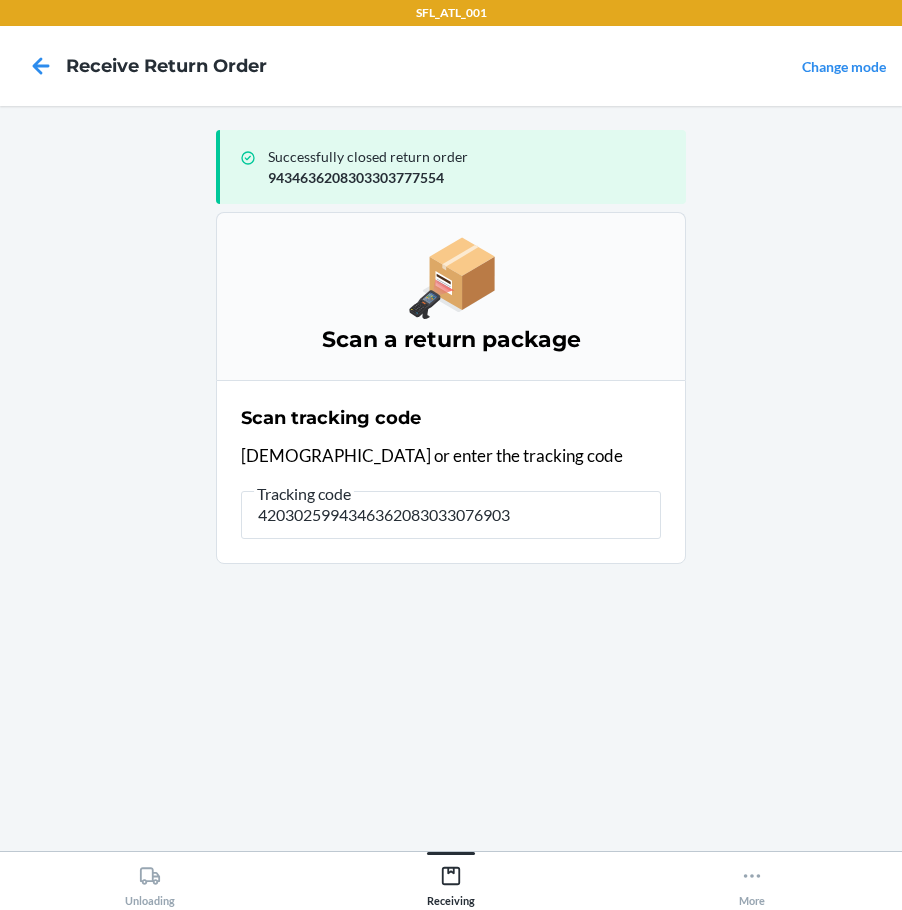 type on "42030259943463620830330769039" 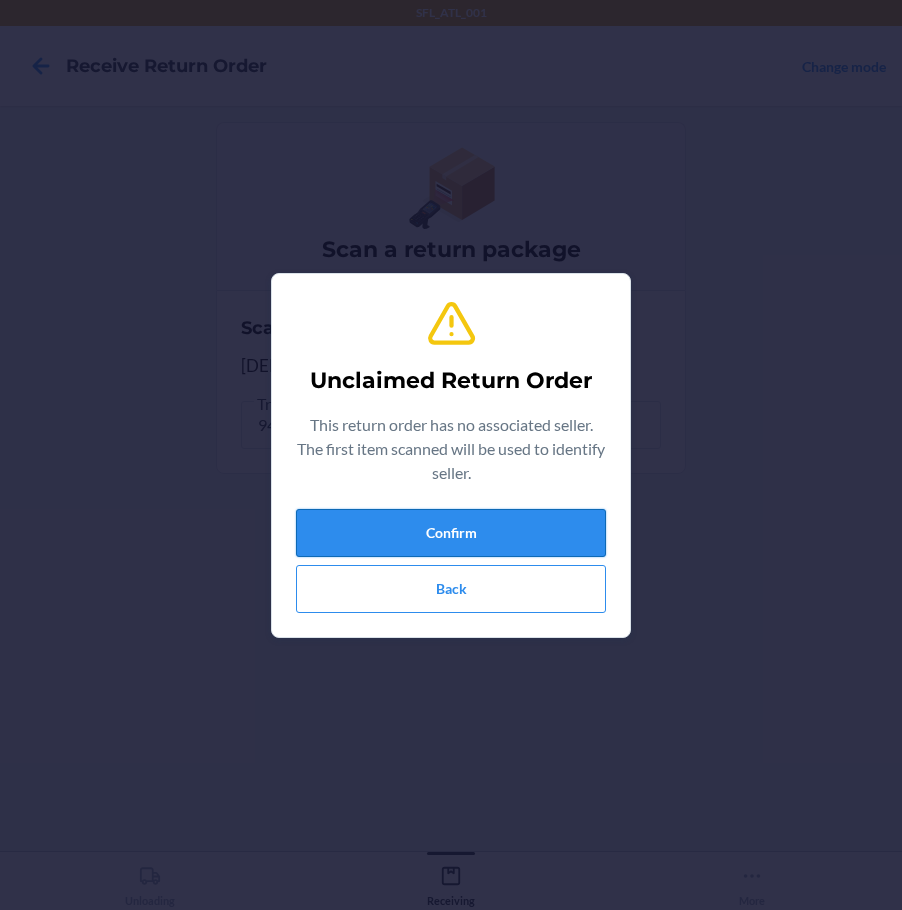 click on "Confirm" at bounding box center [451, 533] 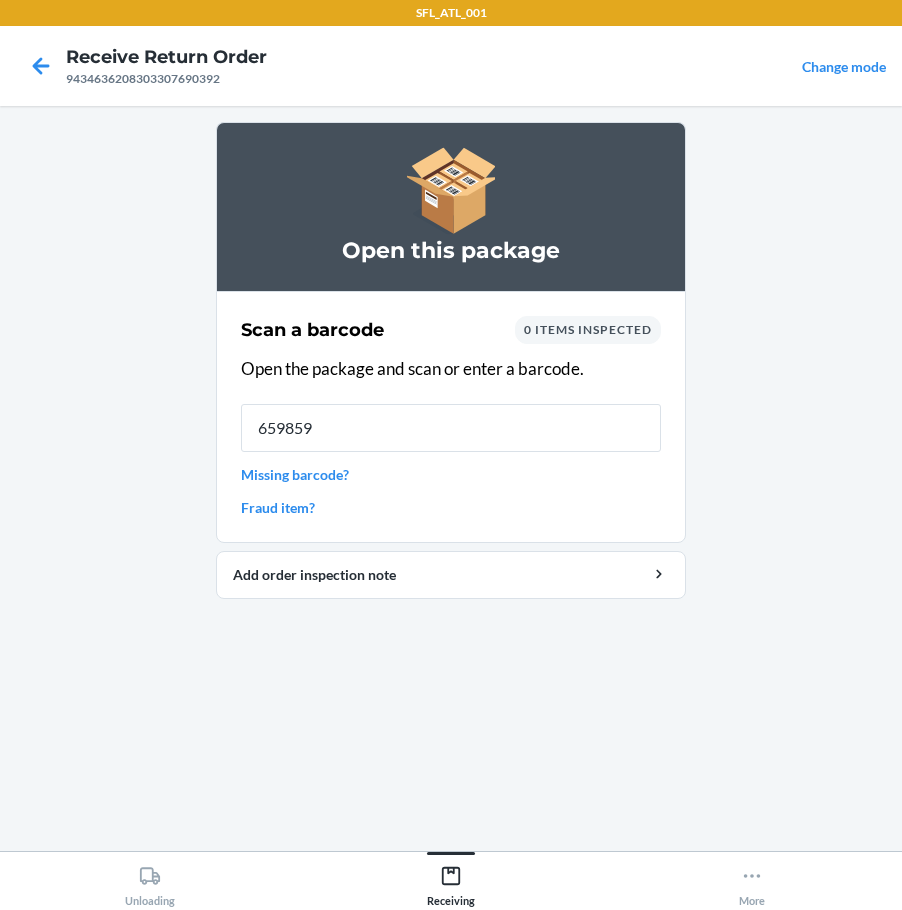 type on "6598593" 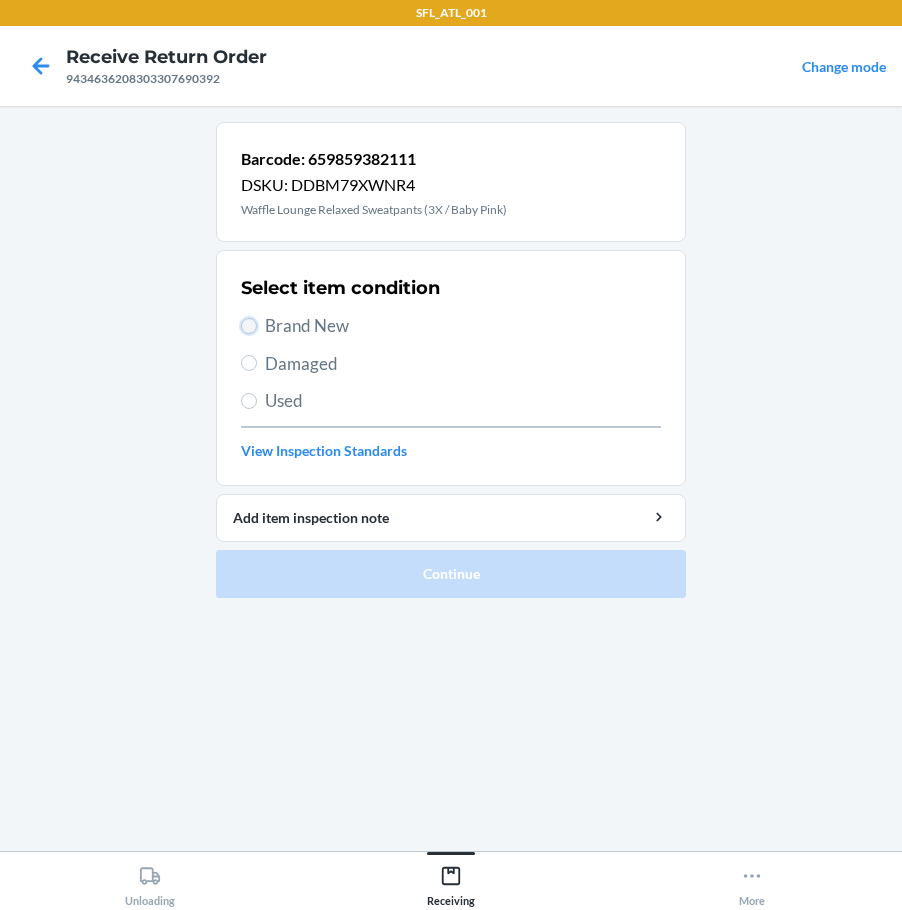 click on "Brand New" at bounding box center (249, 326) 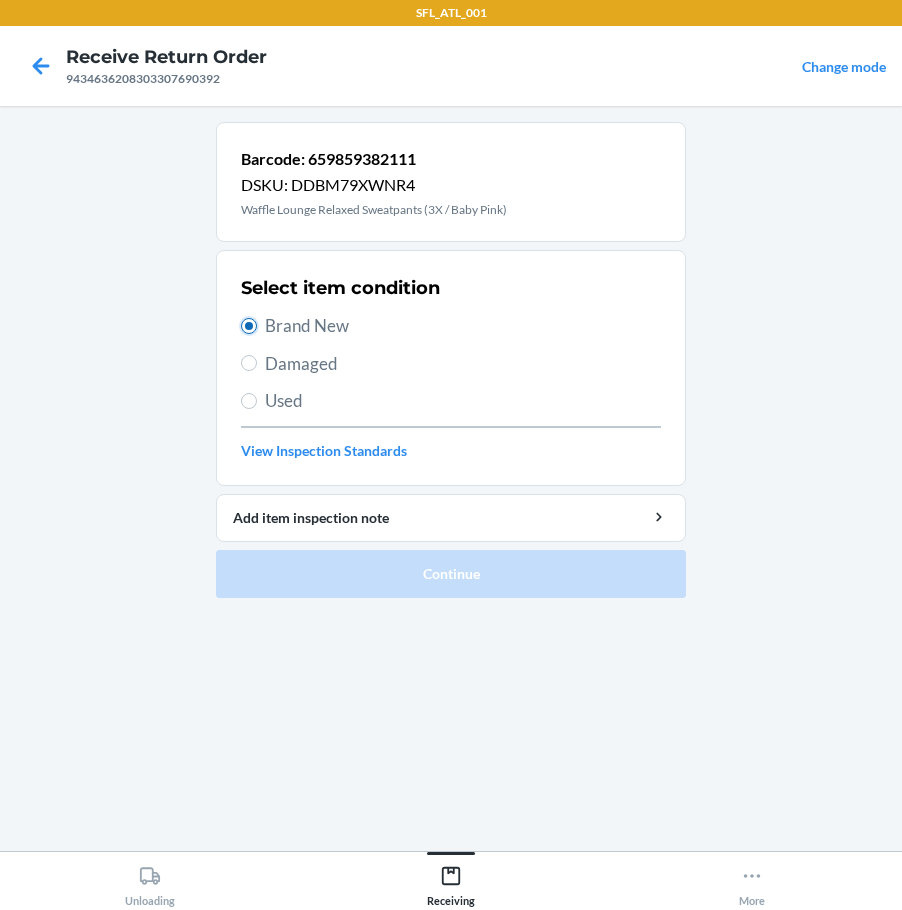 radio on "true" 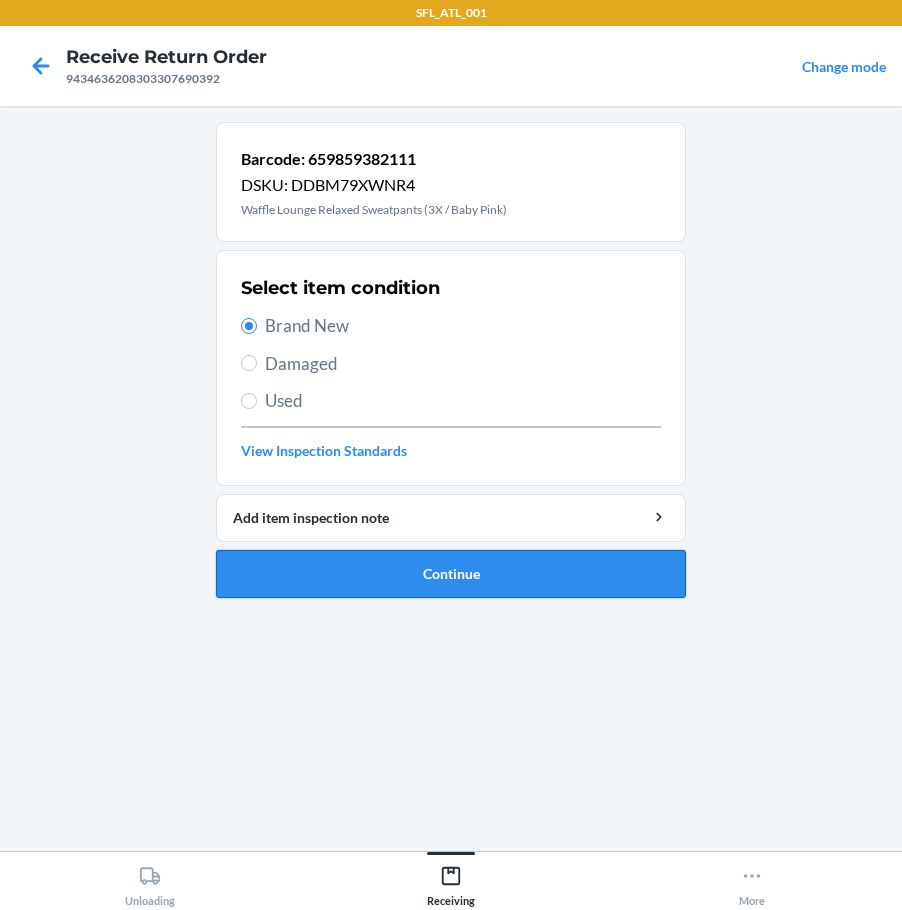 click on "Continue" at bounding box center (451, 574) 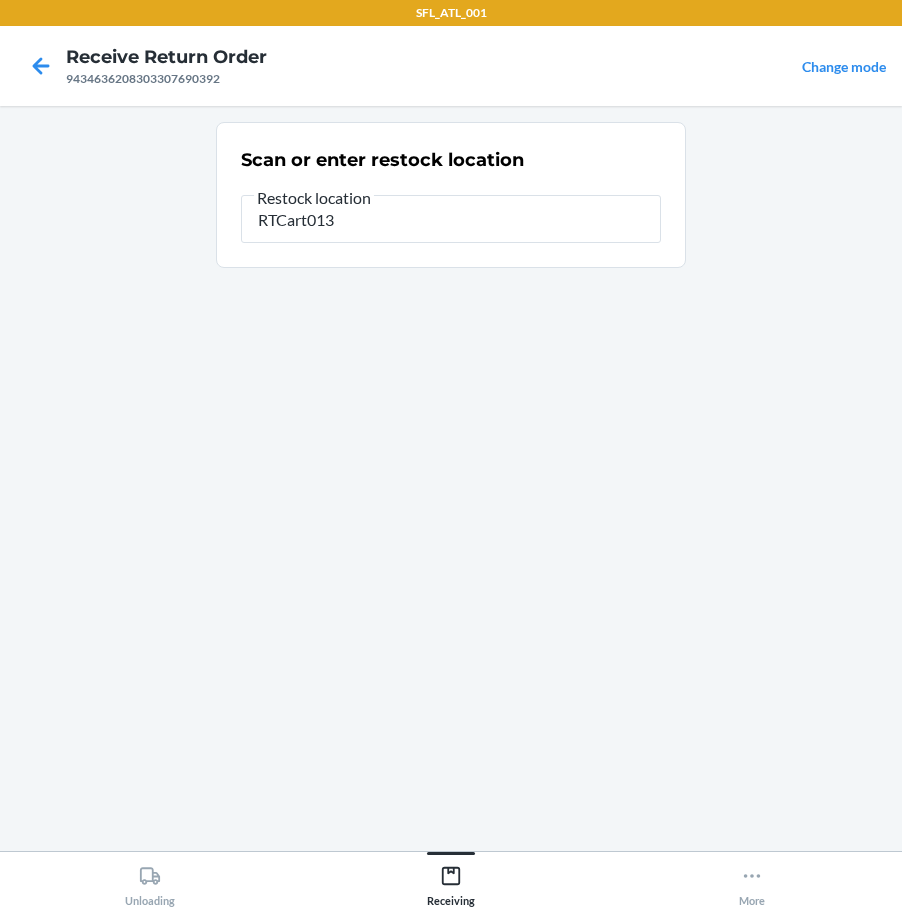 type on "RTCart013" 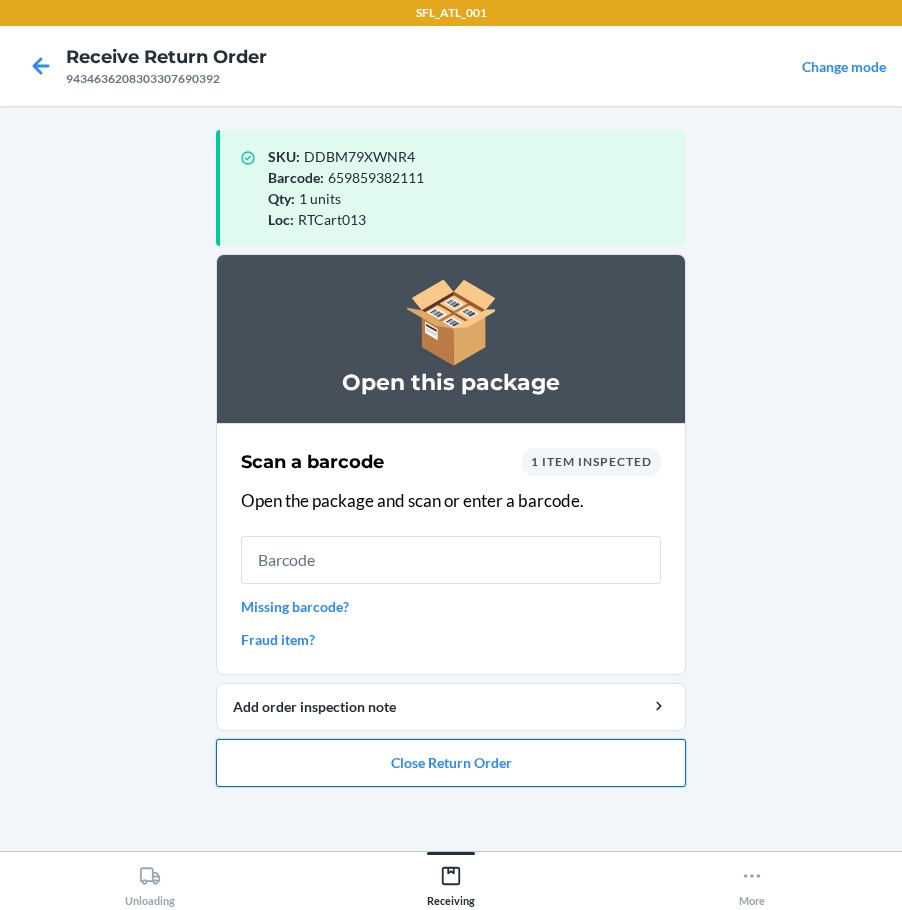click on "Close Return Order" at bounding box center [451, 763] 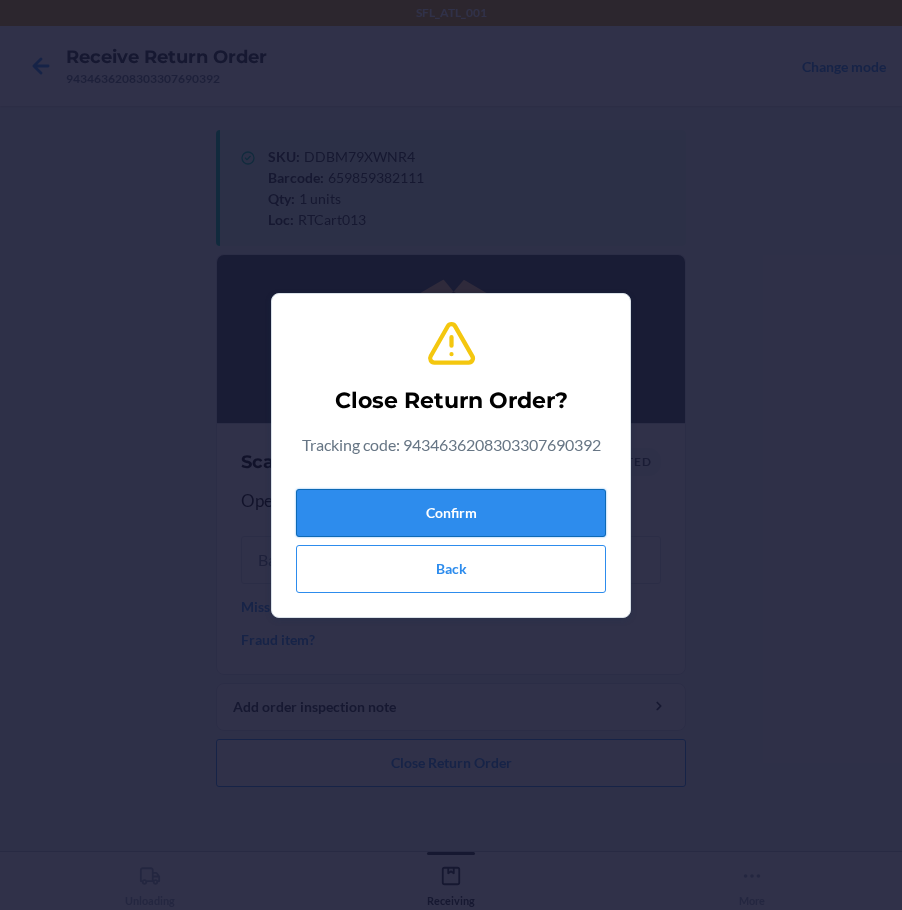 click on "Confirm" at bounding box center [451, 513] 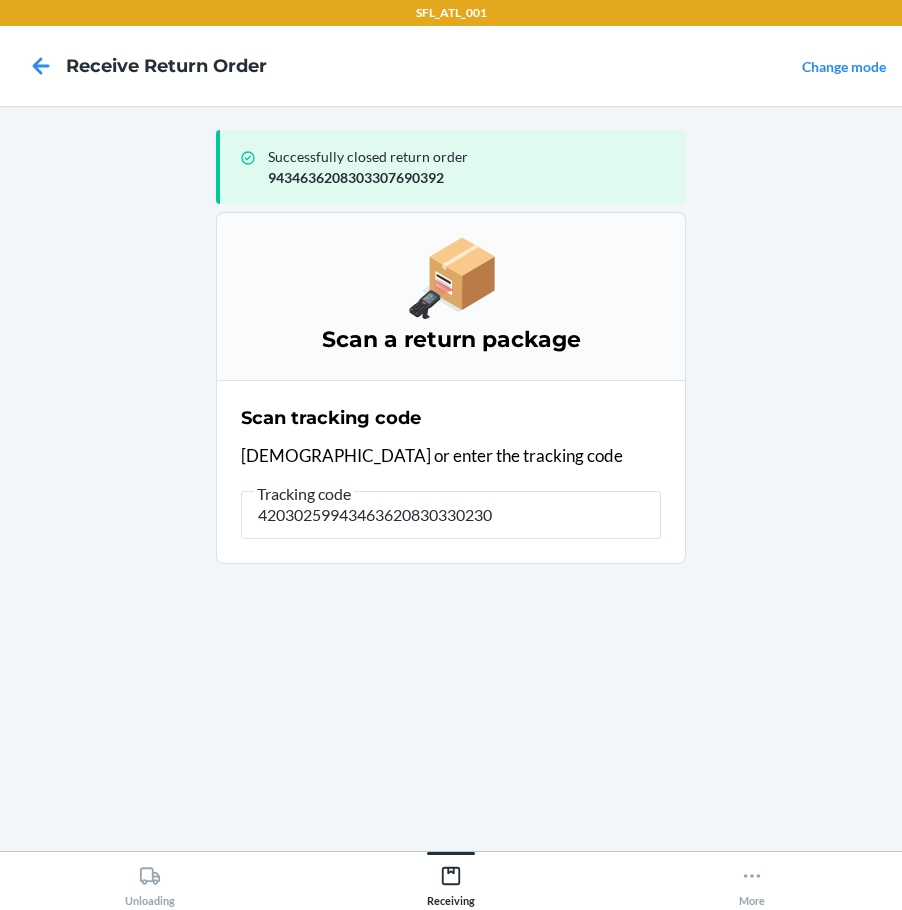 type on "420302599434636208303302304" 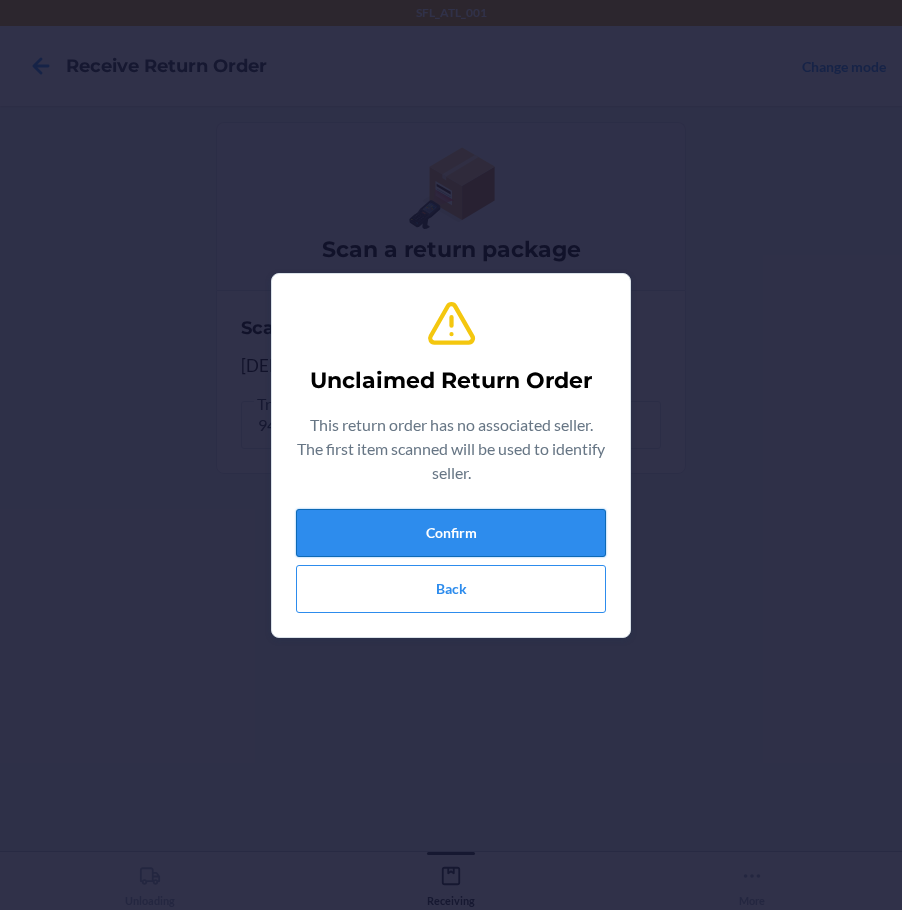 click on "Confirm" at bounding box center (451, 533) 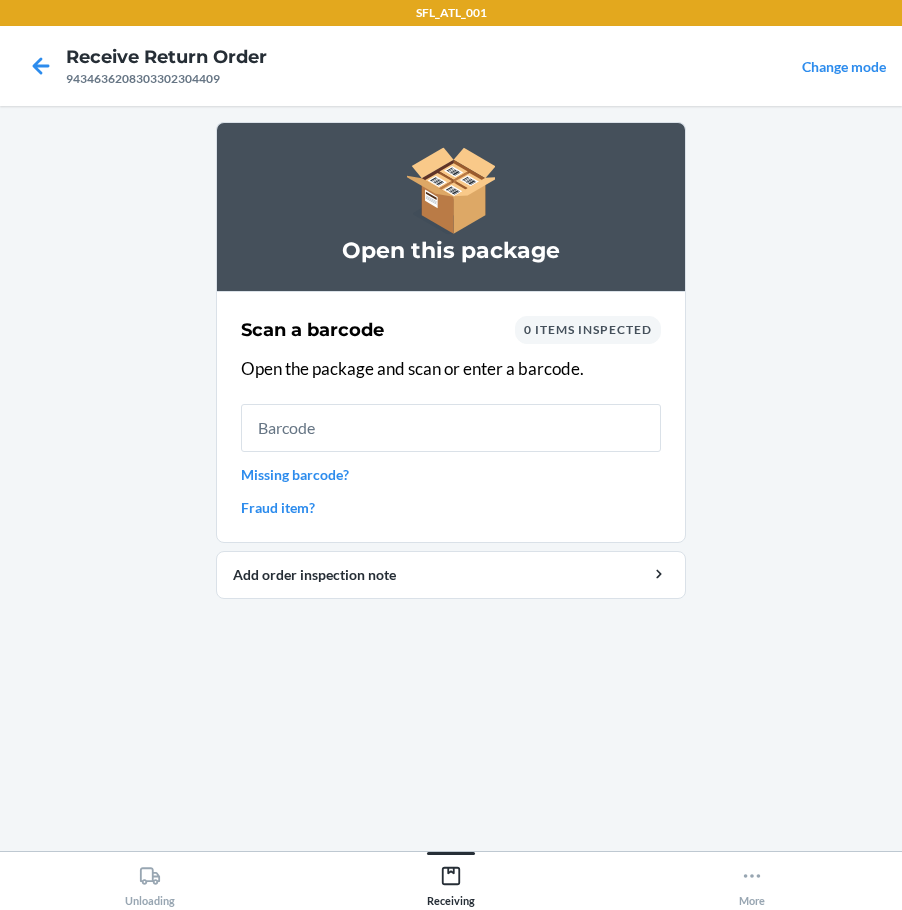 click on "Missing barcode?" at bounding box center [451, 474] 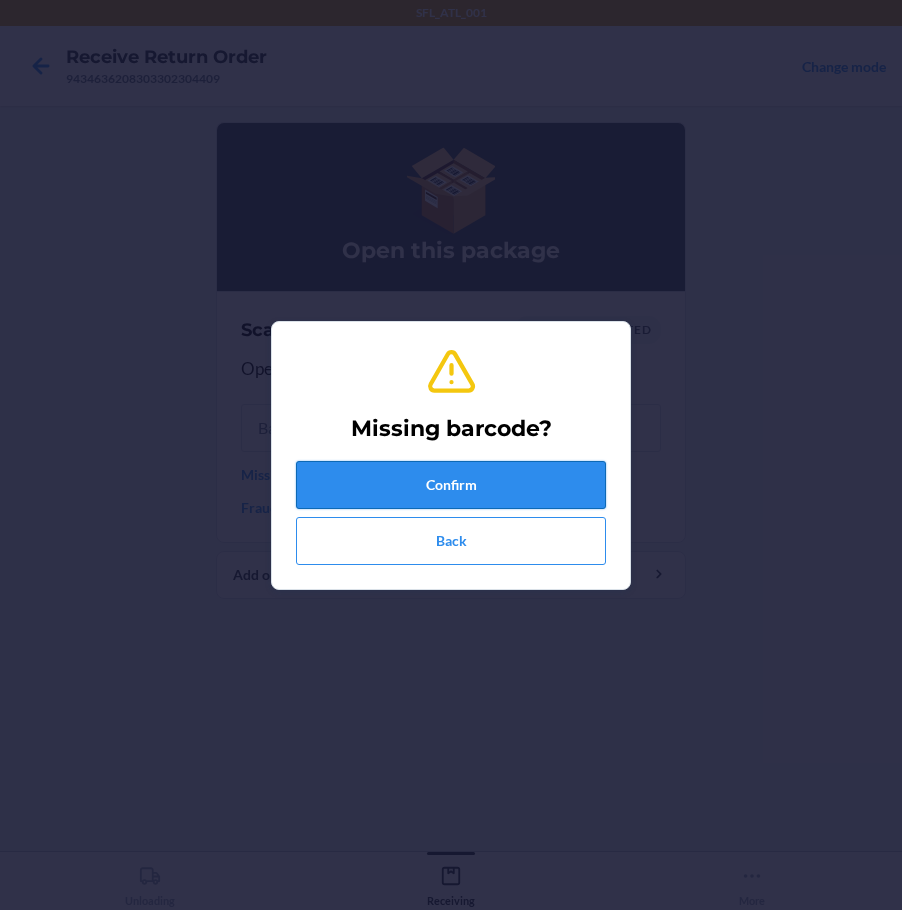 click on "Confirm" at bounding box center (451, 485) 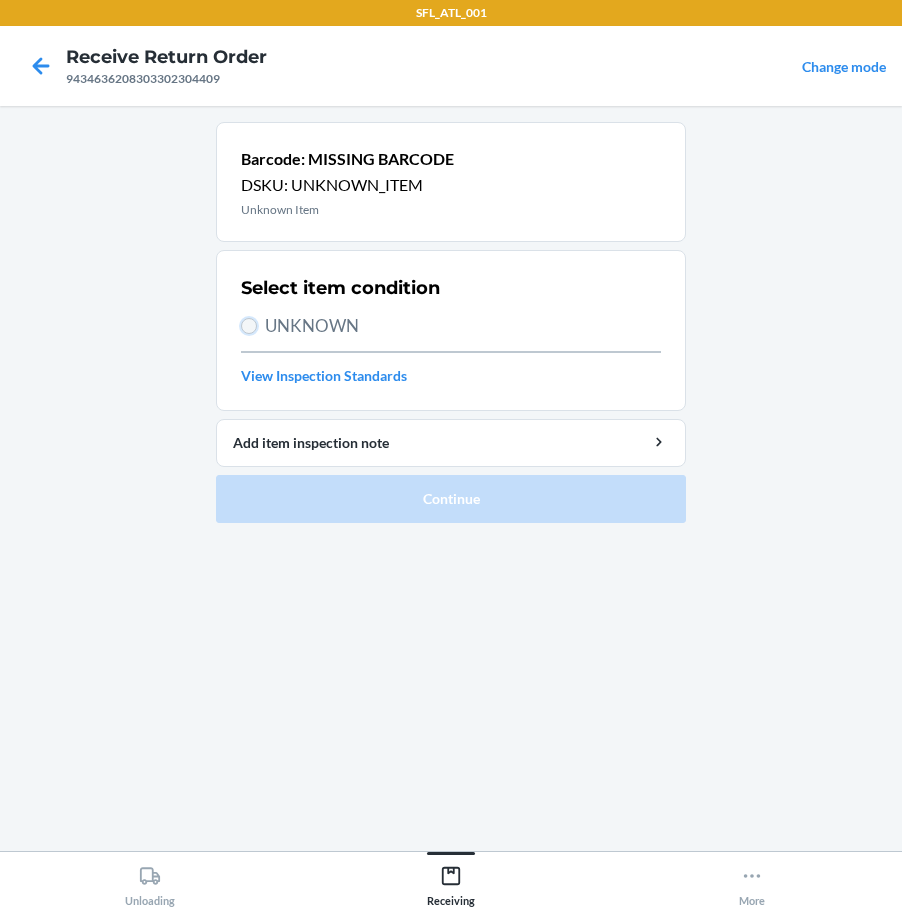 click on "UNKNOWN" at bounding box center (249, 326) 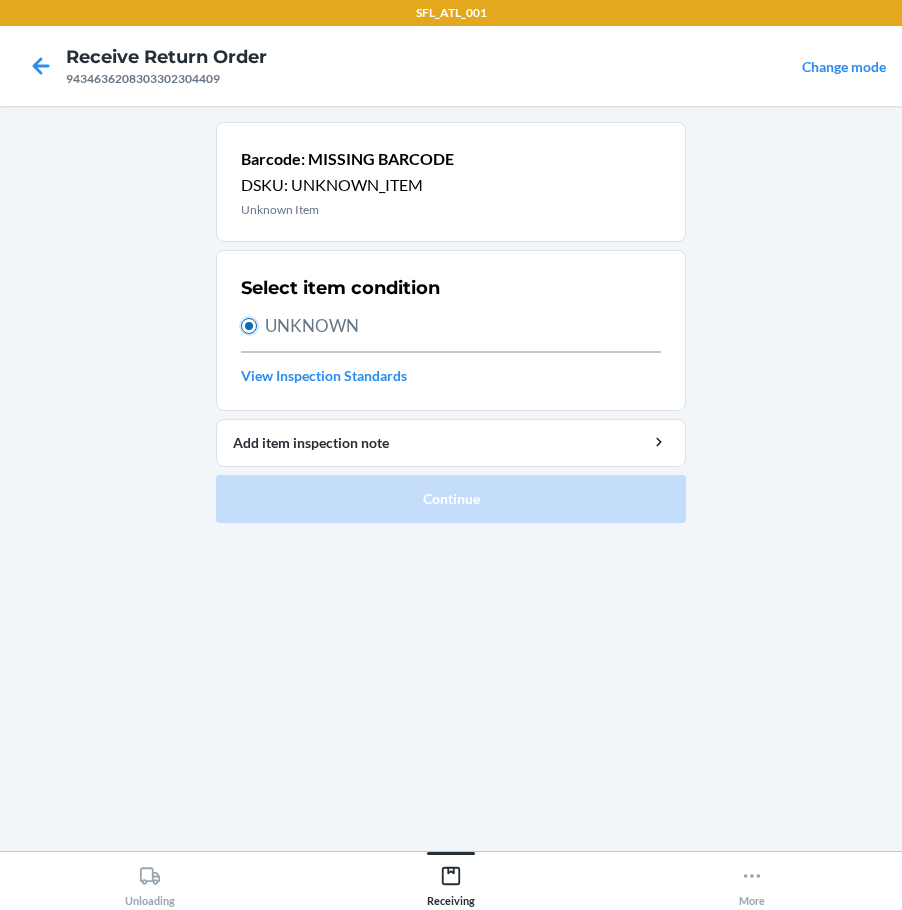 radio on "true" 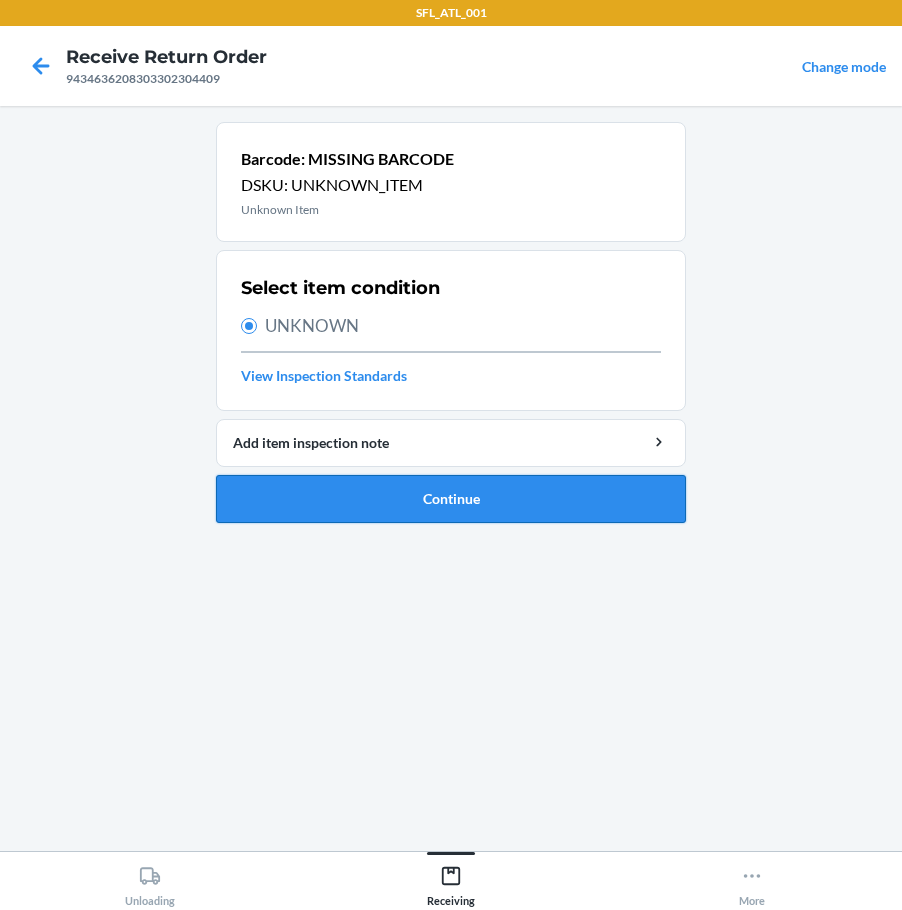 click on "Continue" at bounding box center [451, 499] 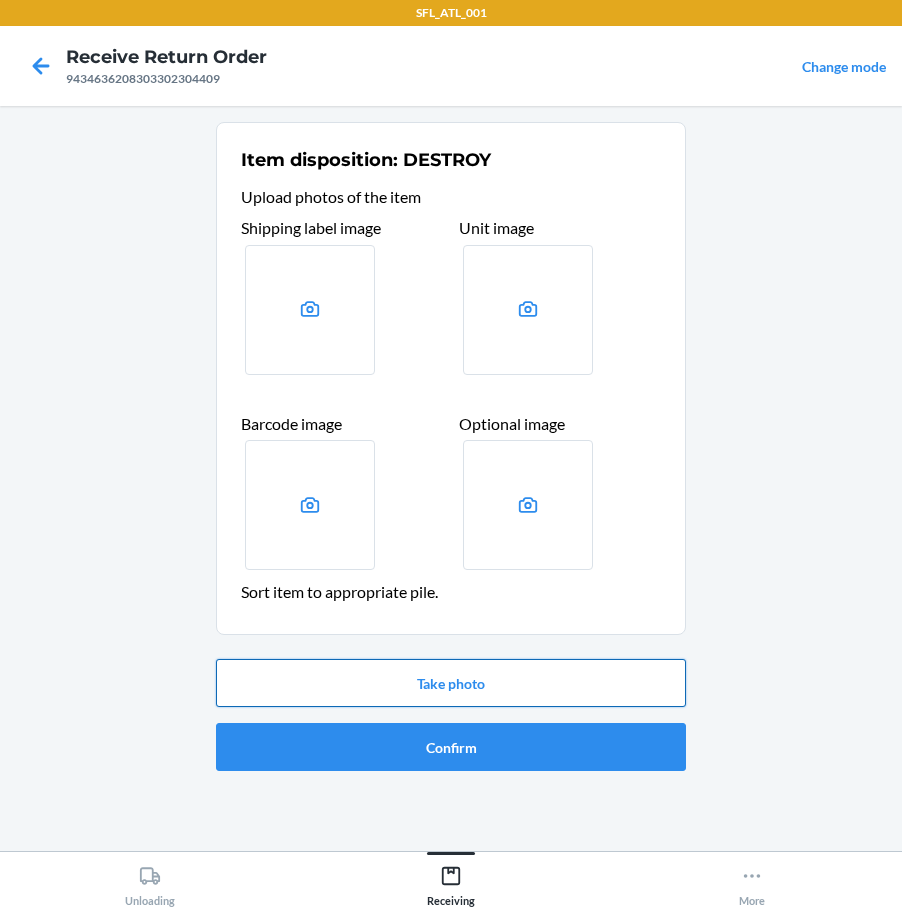 click on "Take photo" at bounding box center (451, 683) 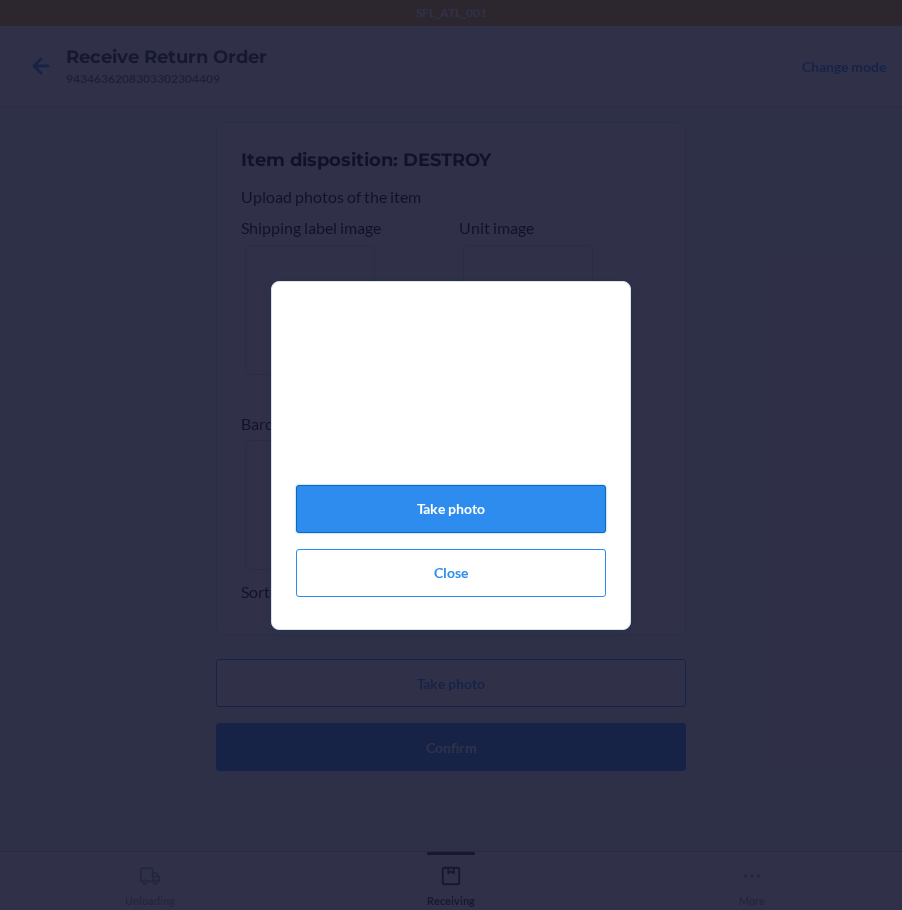 click on "Take photo" 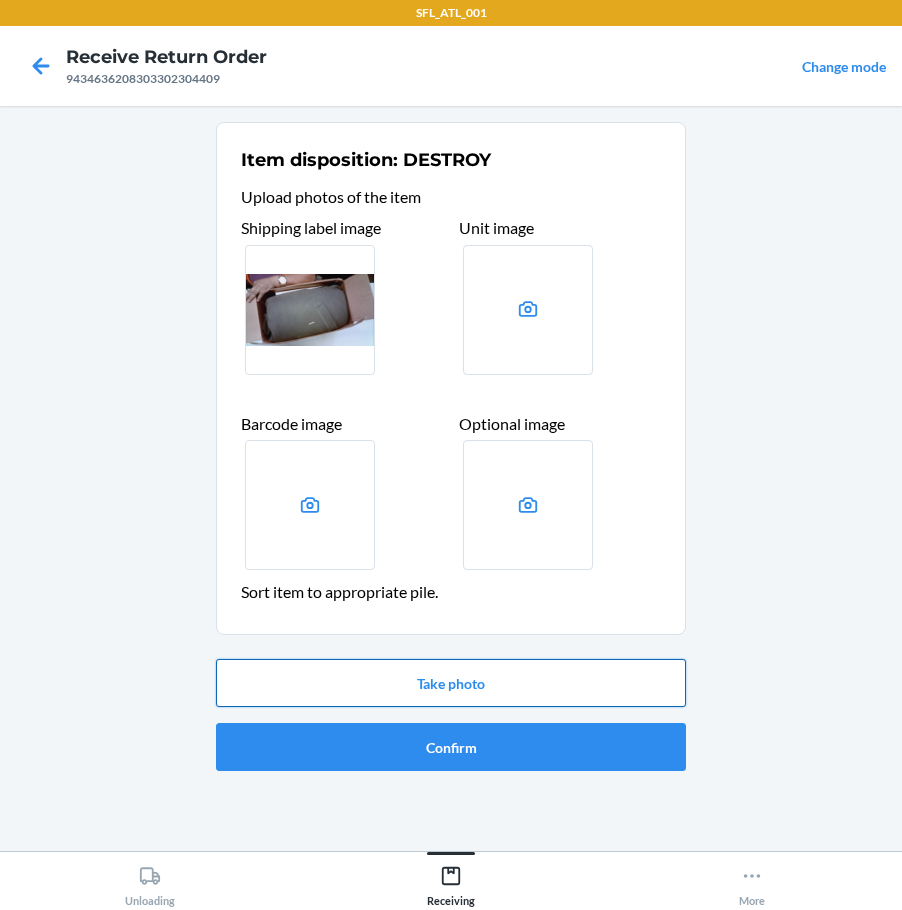 click on "Take photo" at bounding box center (451, 683) 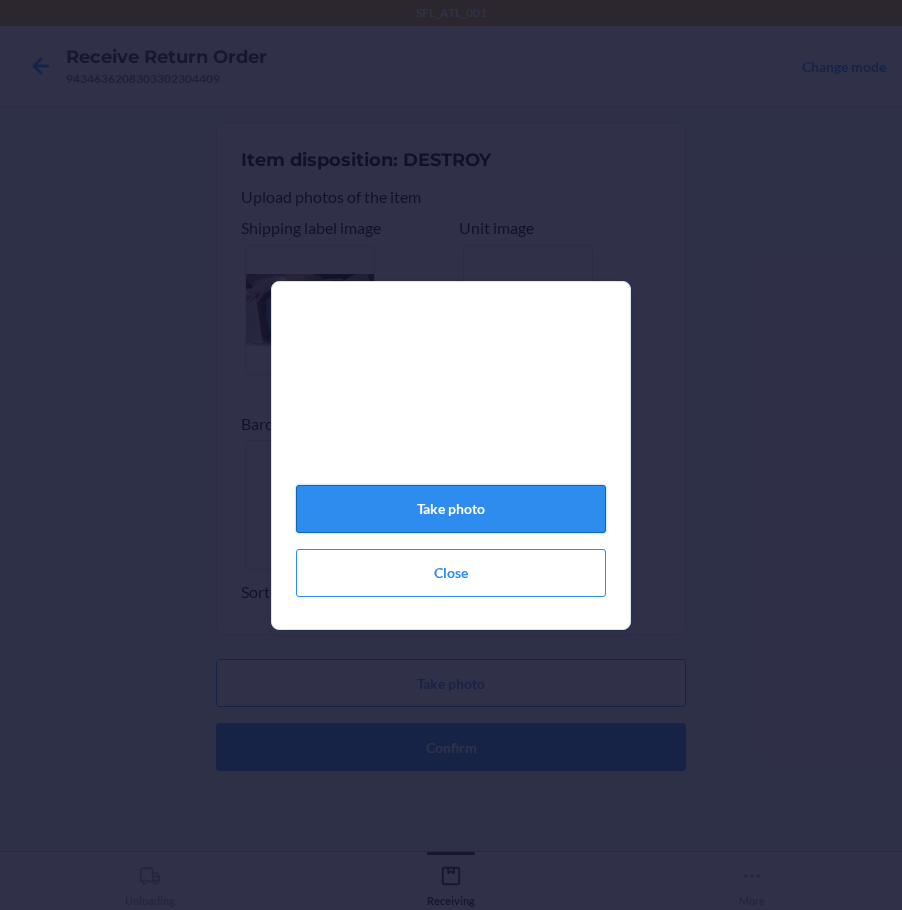 click on "Take photo" 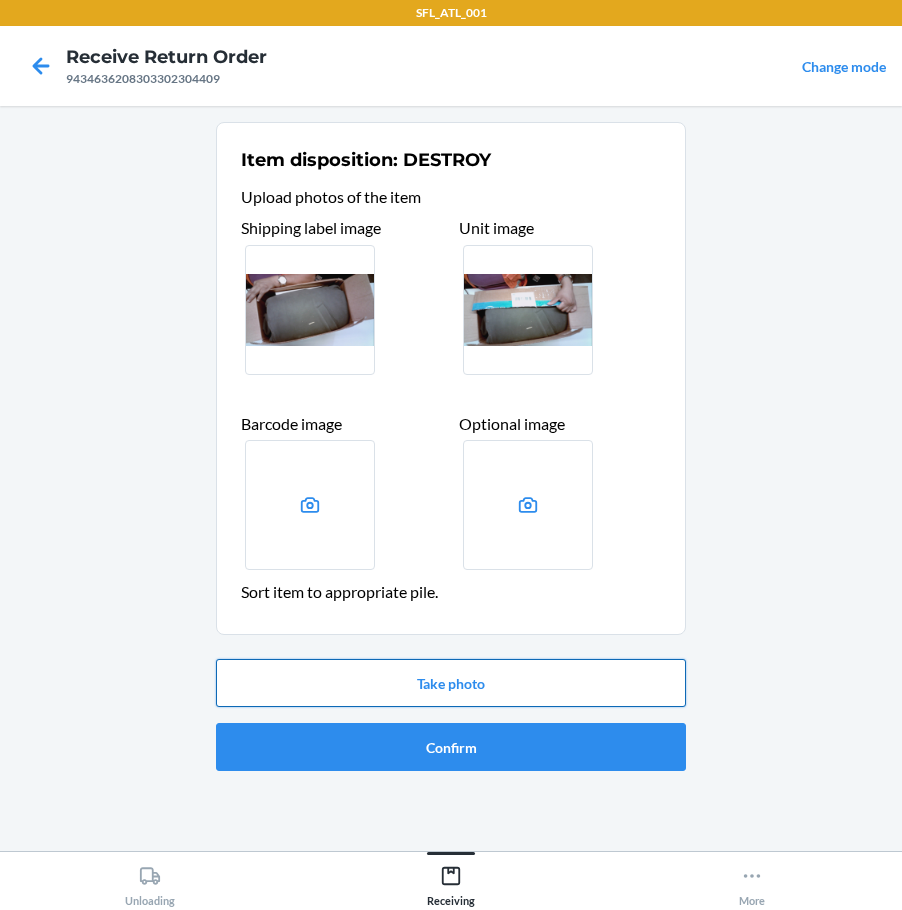 click on "Take photo" at bounding box center (451, 683) 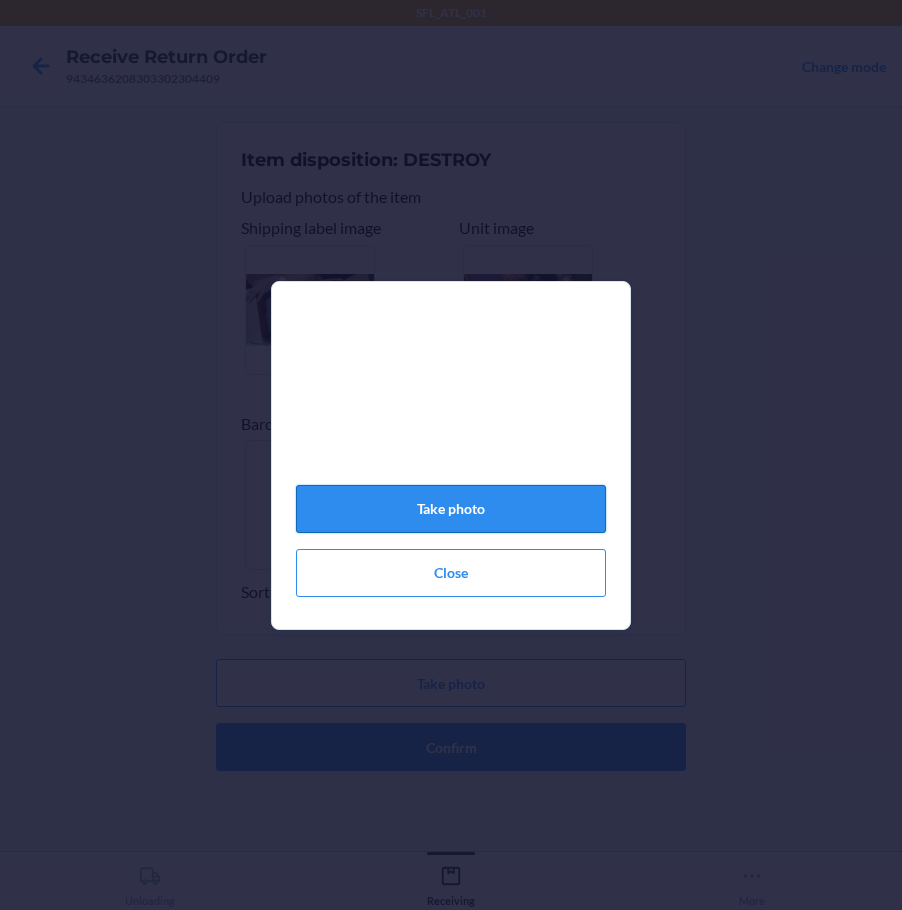 click on "Take photo" 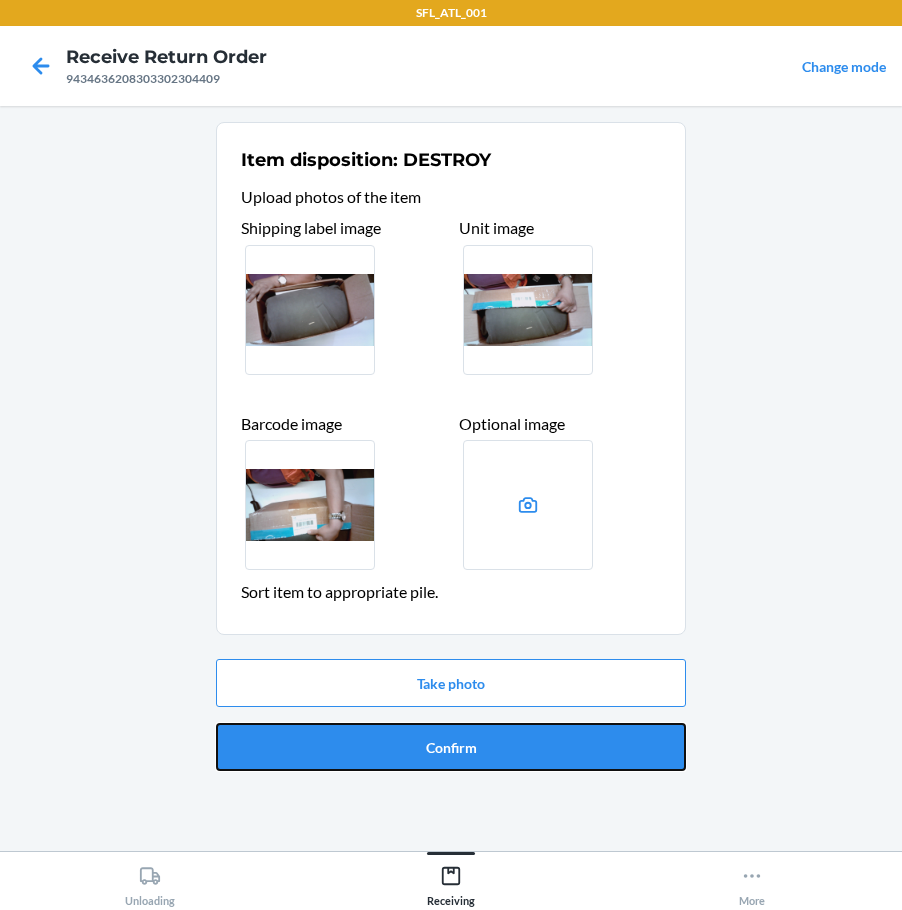 drag, startPoint x: 467, startPoint y: 730, endPoint x: 497, endPoint y: 742, distance: 32.31099 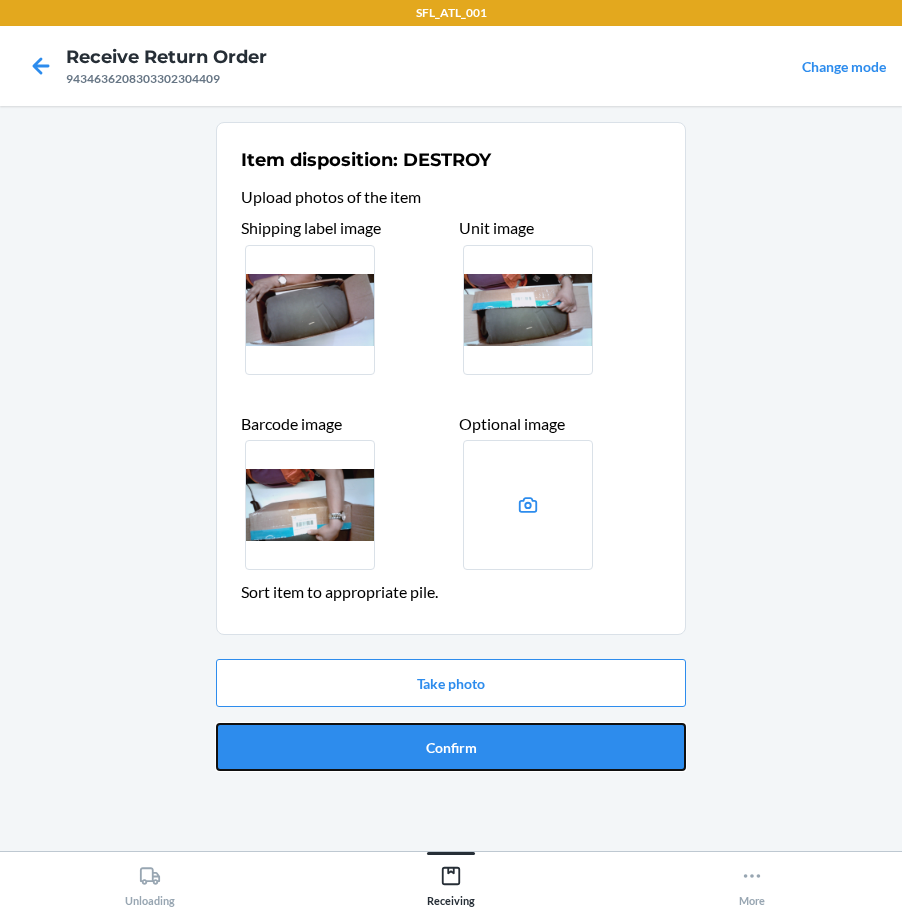 click on "Confirm" at bounding box center (451, 747) 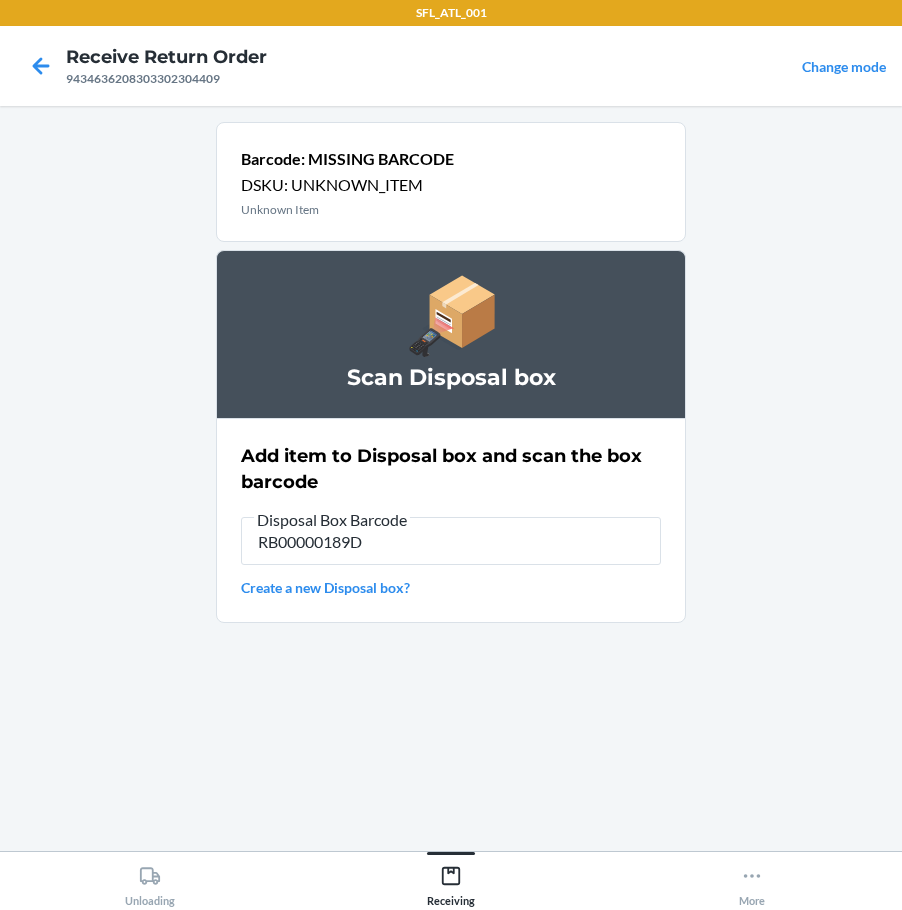 type on "RB00000189D" 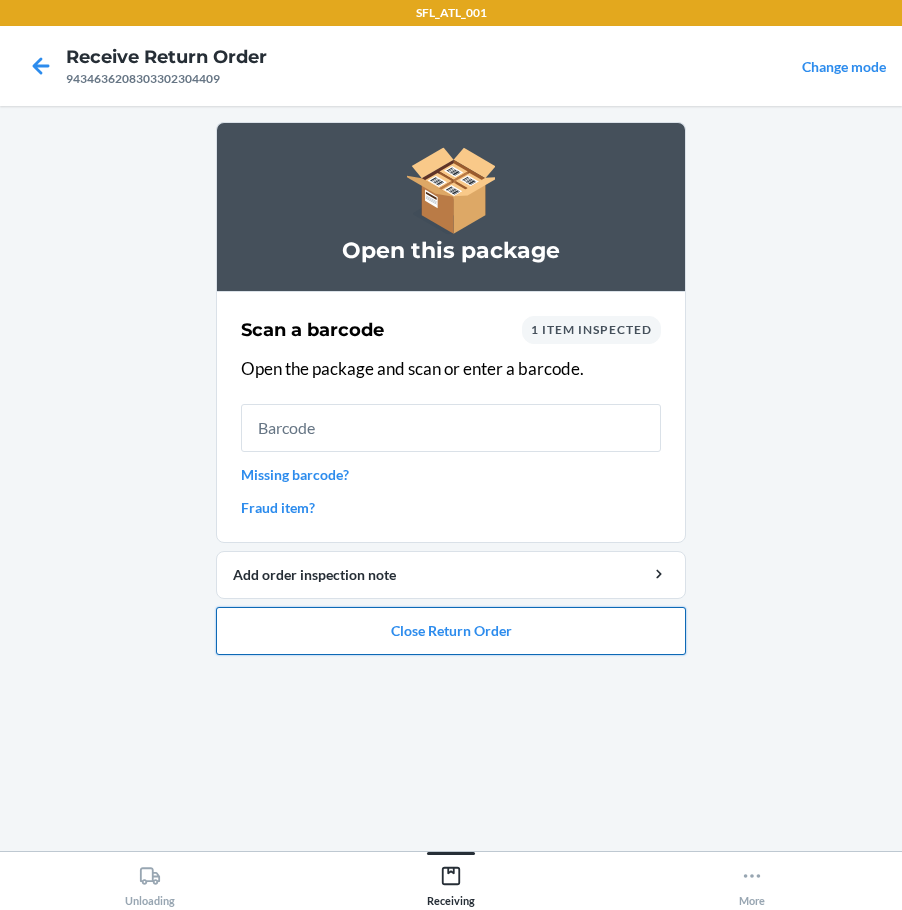 click on "Close Return Order" at bounding box center (451, 631) 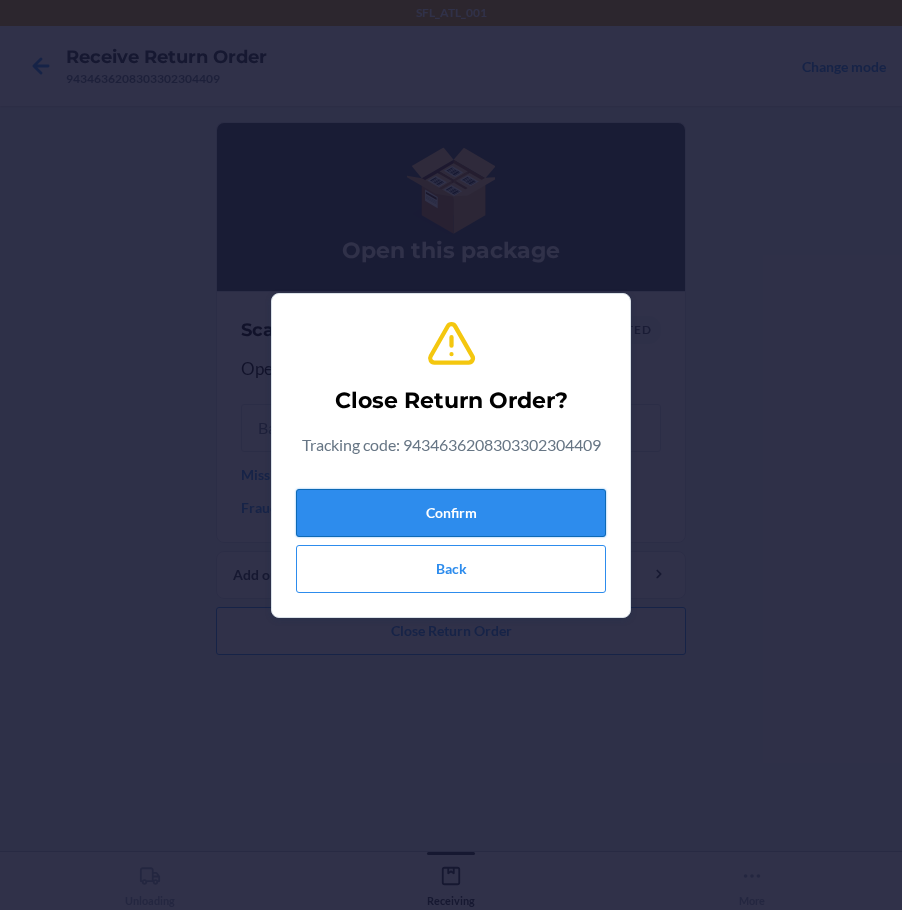 click on "Confirm" at bounding box center (451, 513) 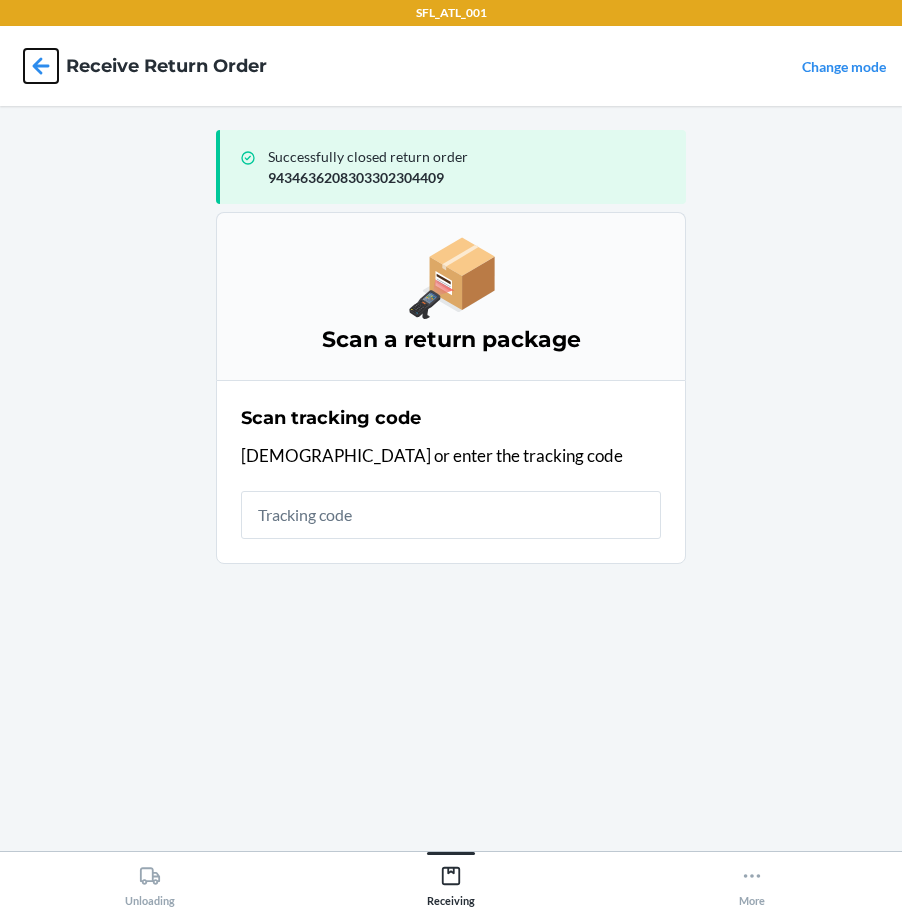click 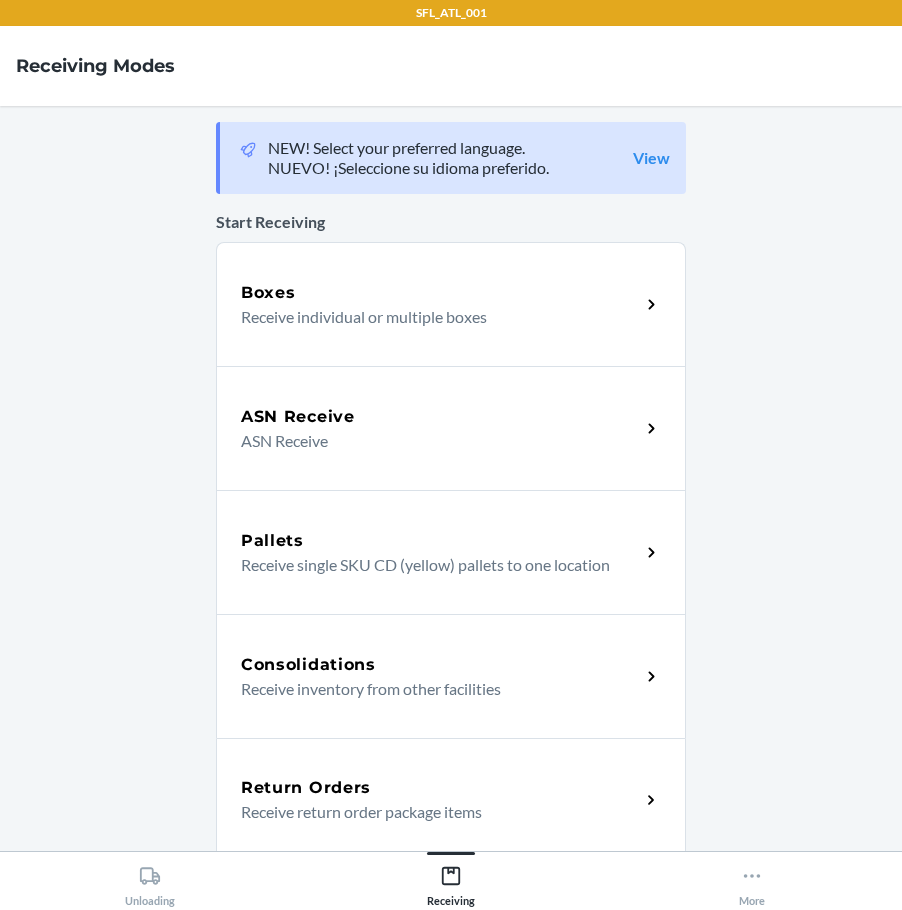 drag, startPoint x: 394, startPoint y: 780, endPoint x: 419, endPoint y: 773, distance: 25.96151 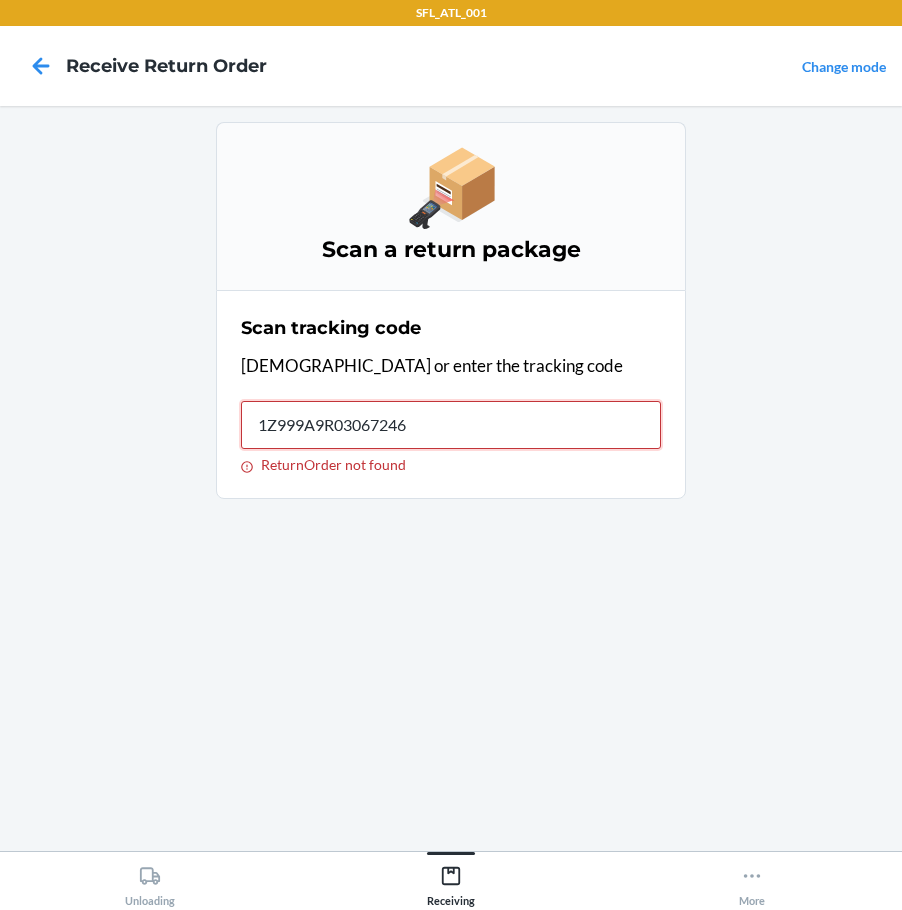 type on "[US_VEHICLE_IDENTIFICATION_NUMBER]" 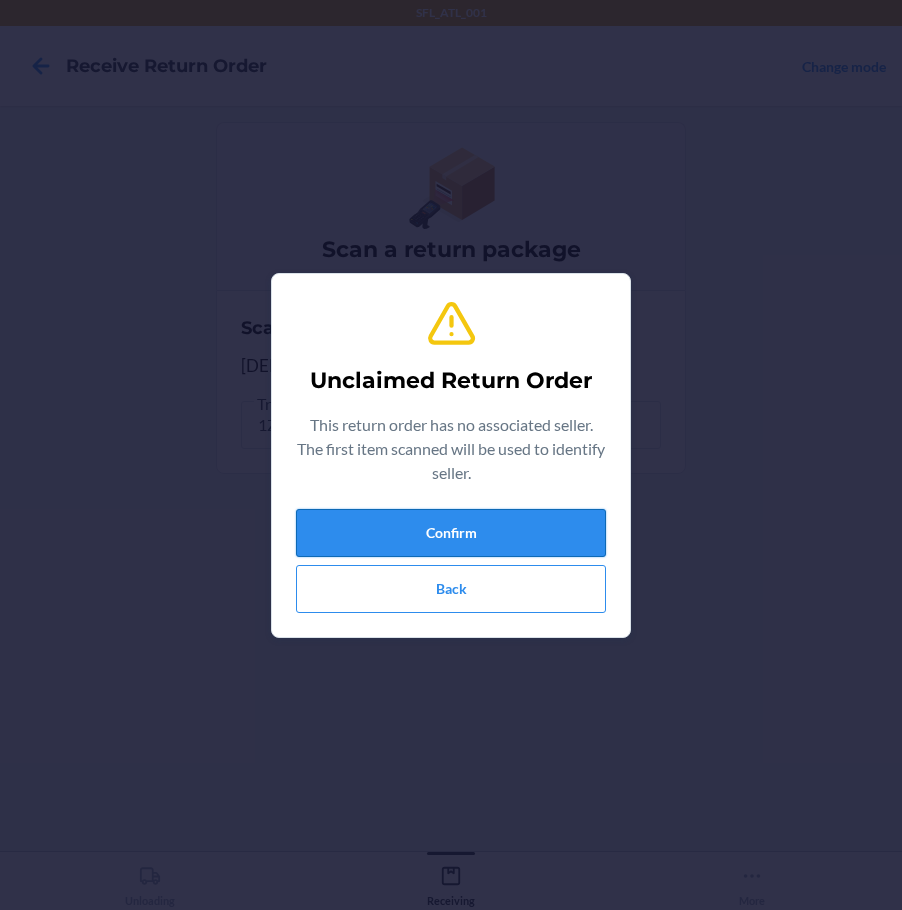 click on "Confirm" at bounding box center [451, 533] 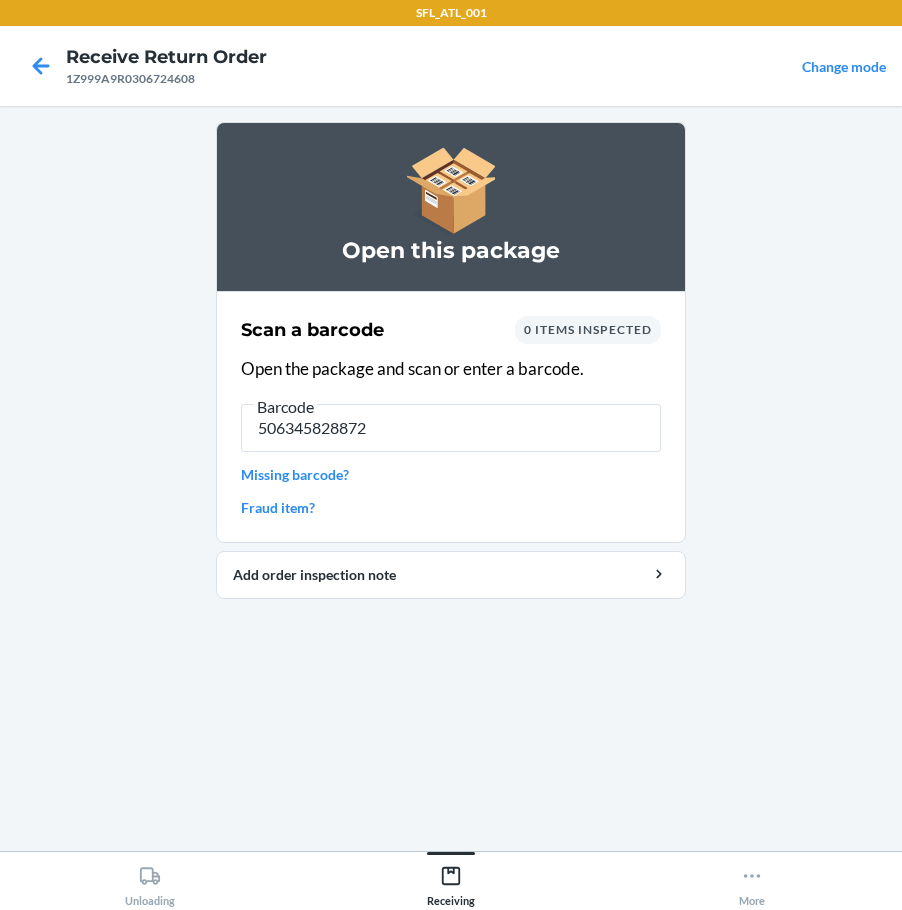 type on "5063458288722" 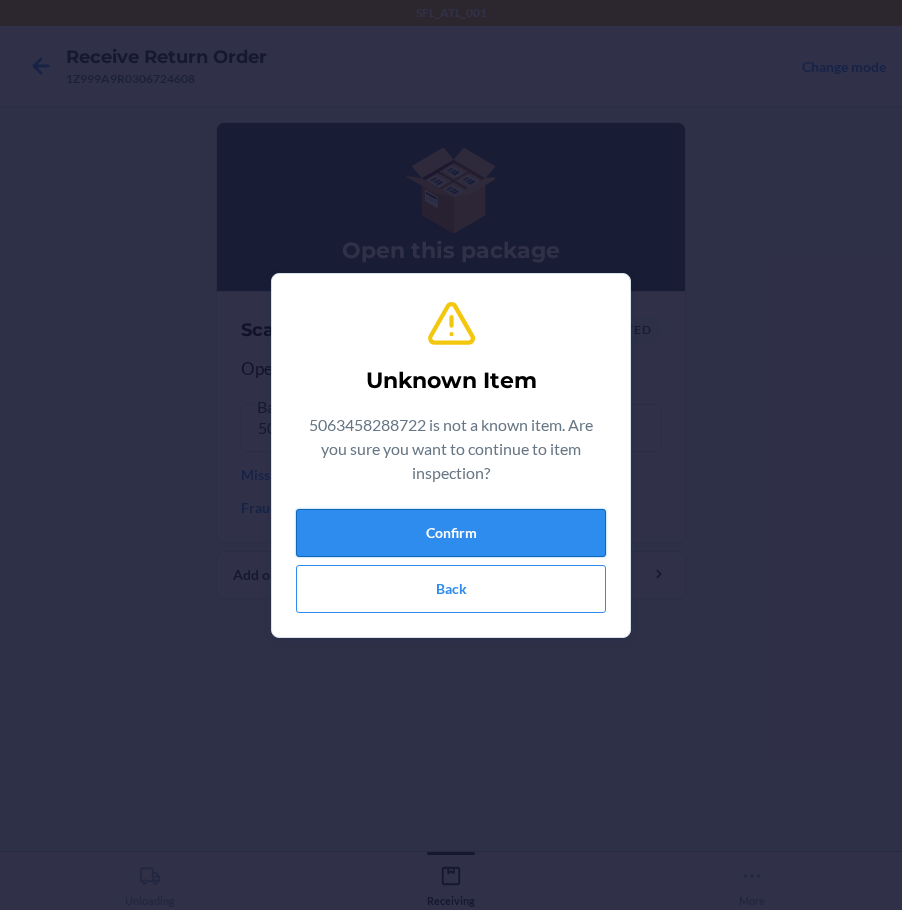click on "Confirm" at bounding box center (451, 533) 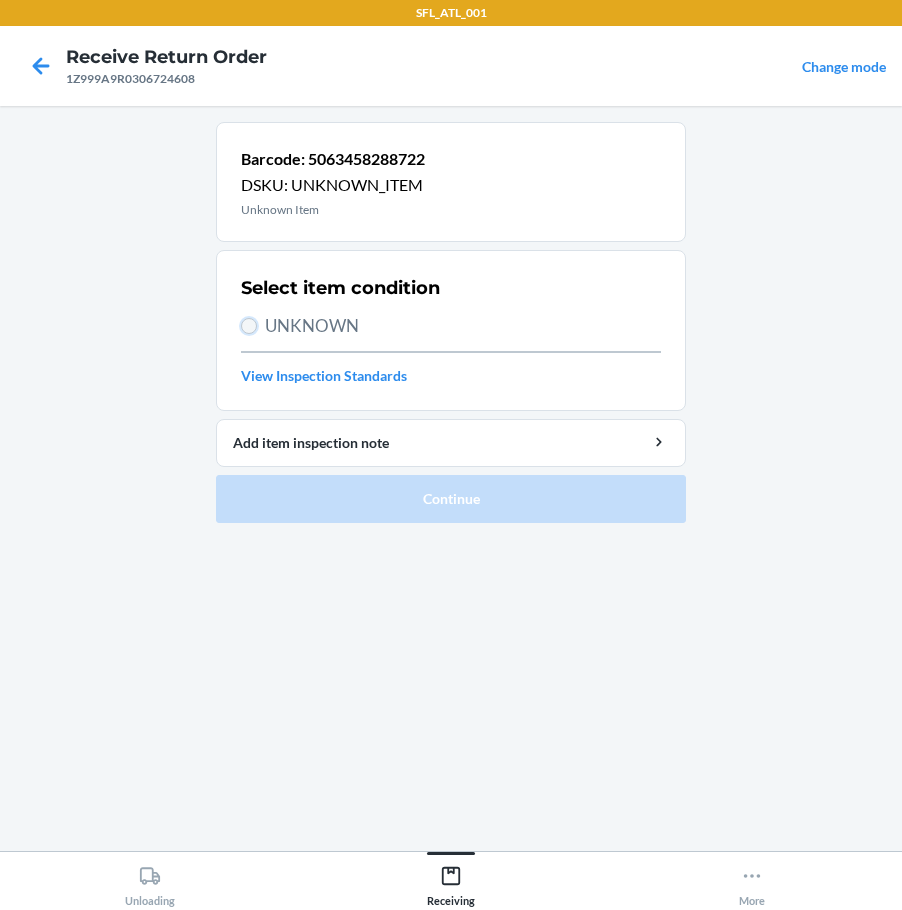 click on "UNKNOWN" at bounding box center [249, 326] 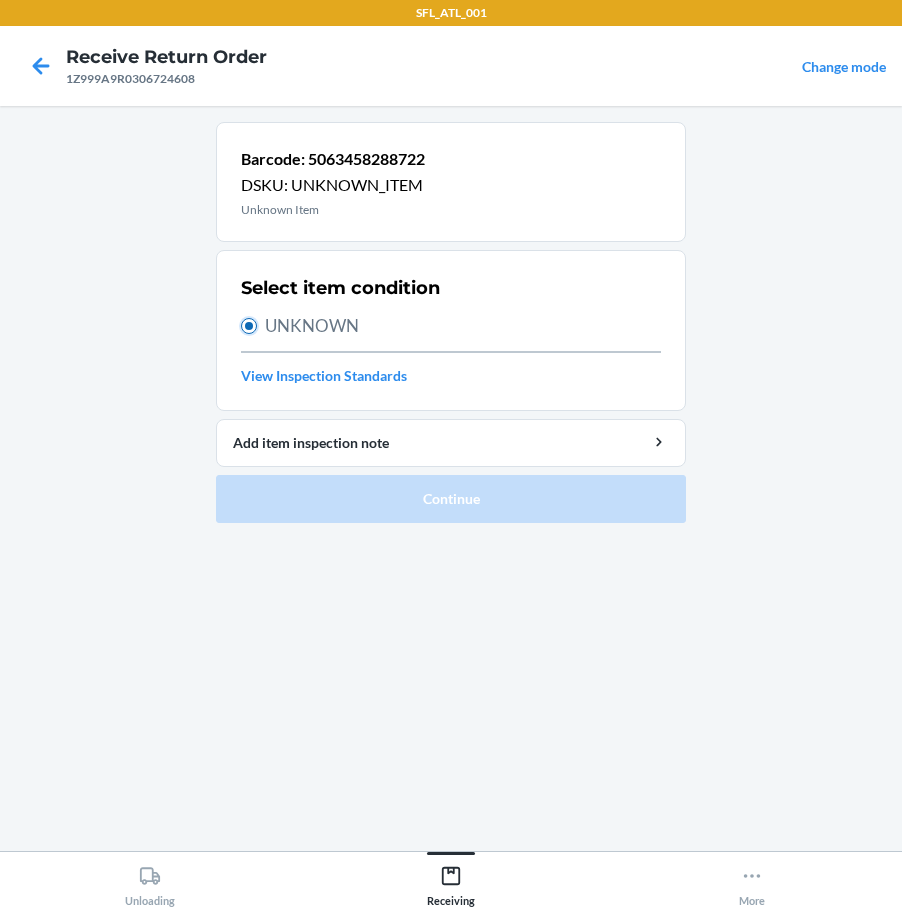 radio on "true" 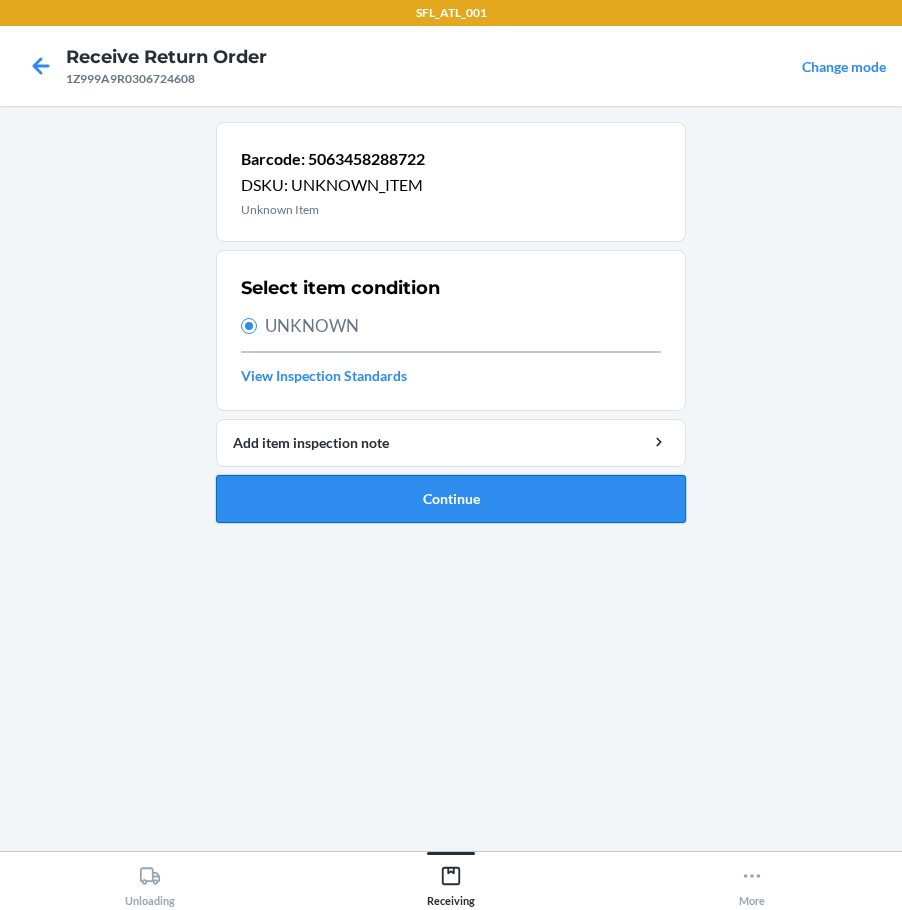 click on "Continue" at bounding box center [451, 499] 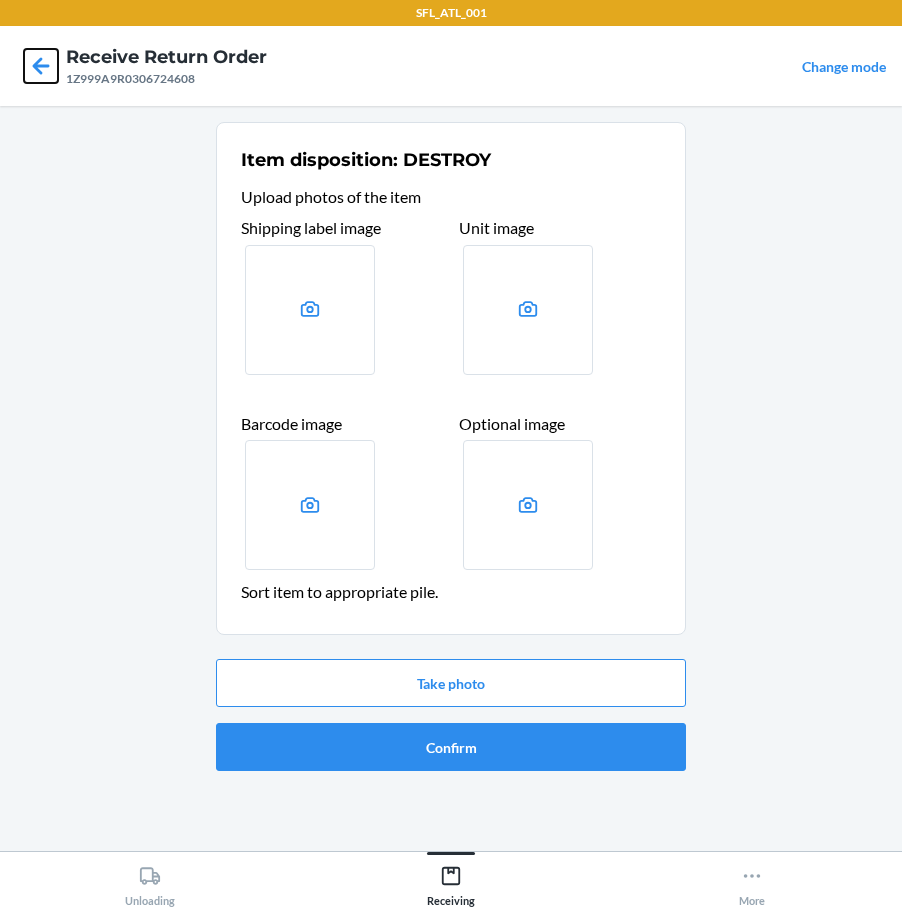 click 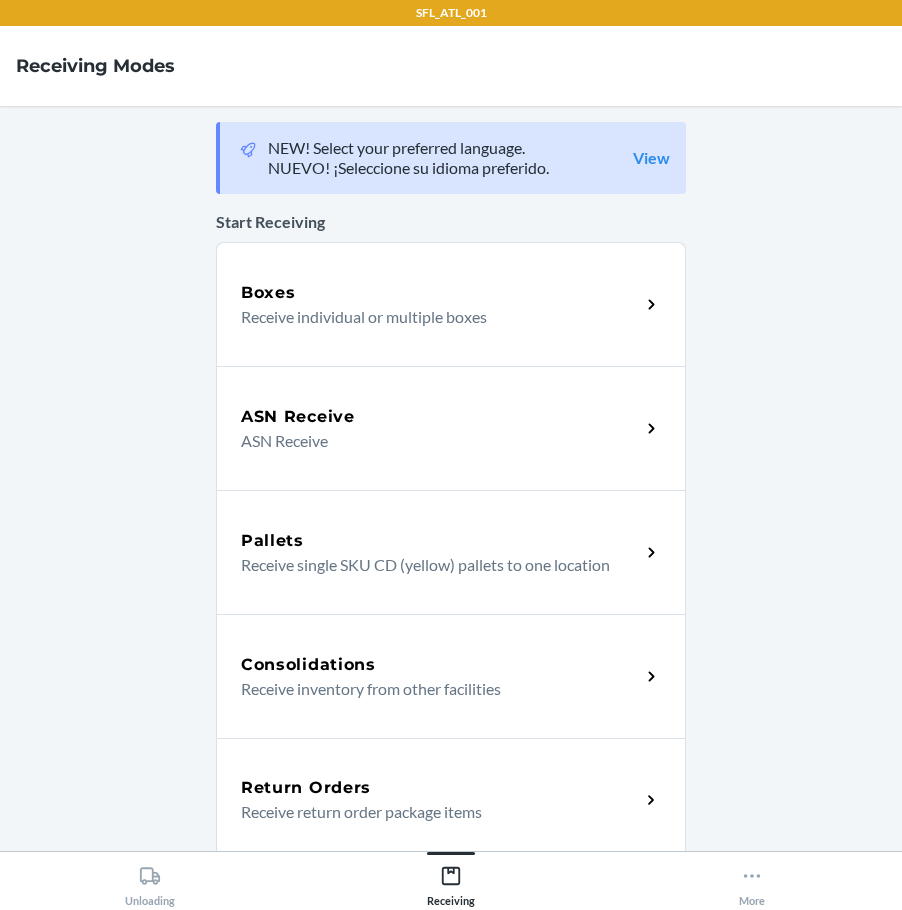 click on "Receive return order package items" at bounding box center [432, 812] 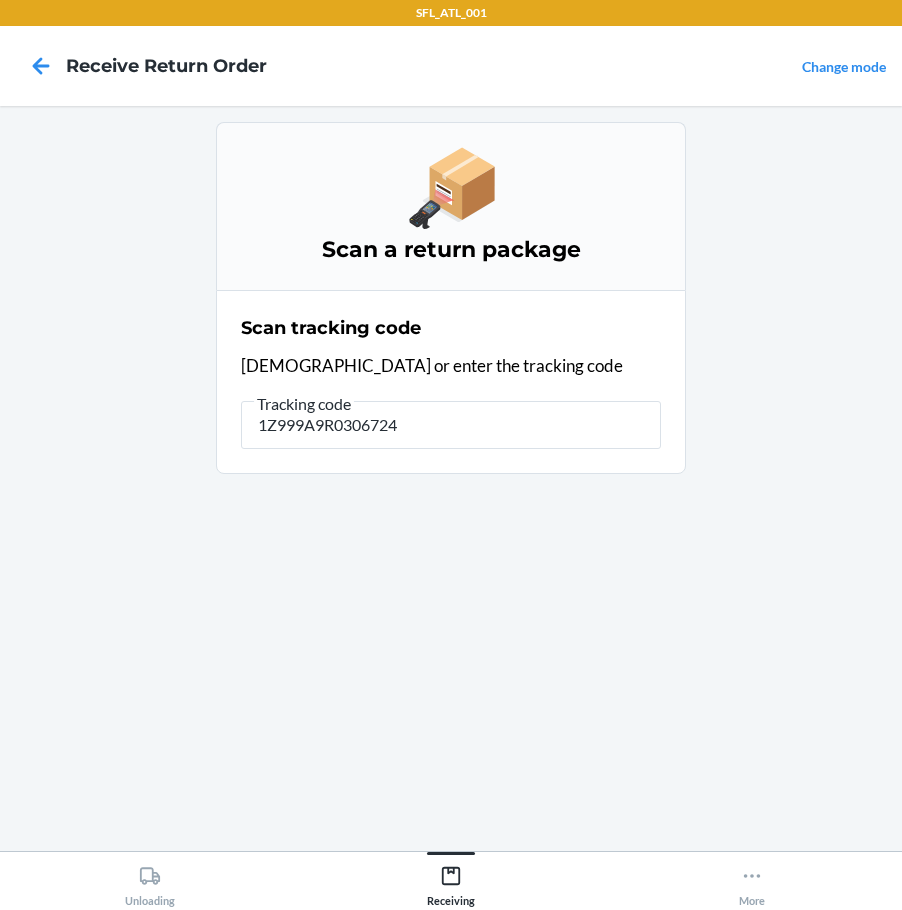 type on "1Z999A9R03067246" 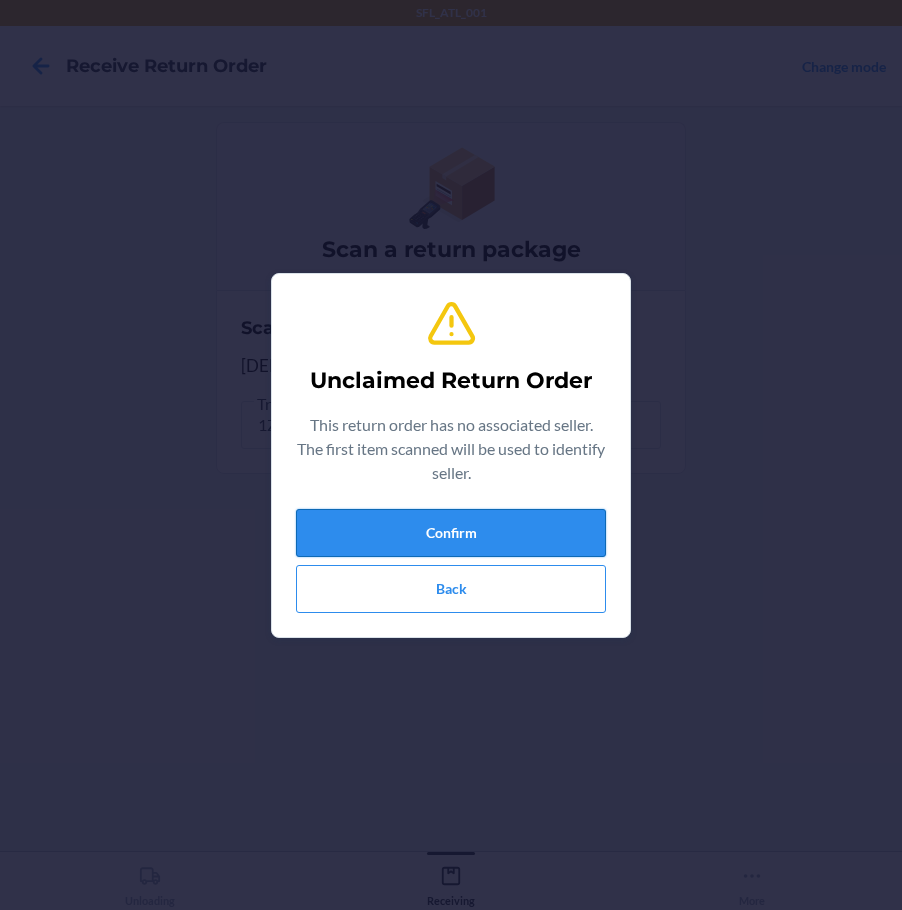 click on "Confirm" at bounding box center [451, 533] 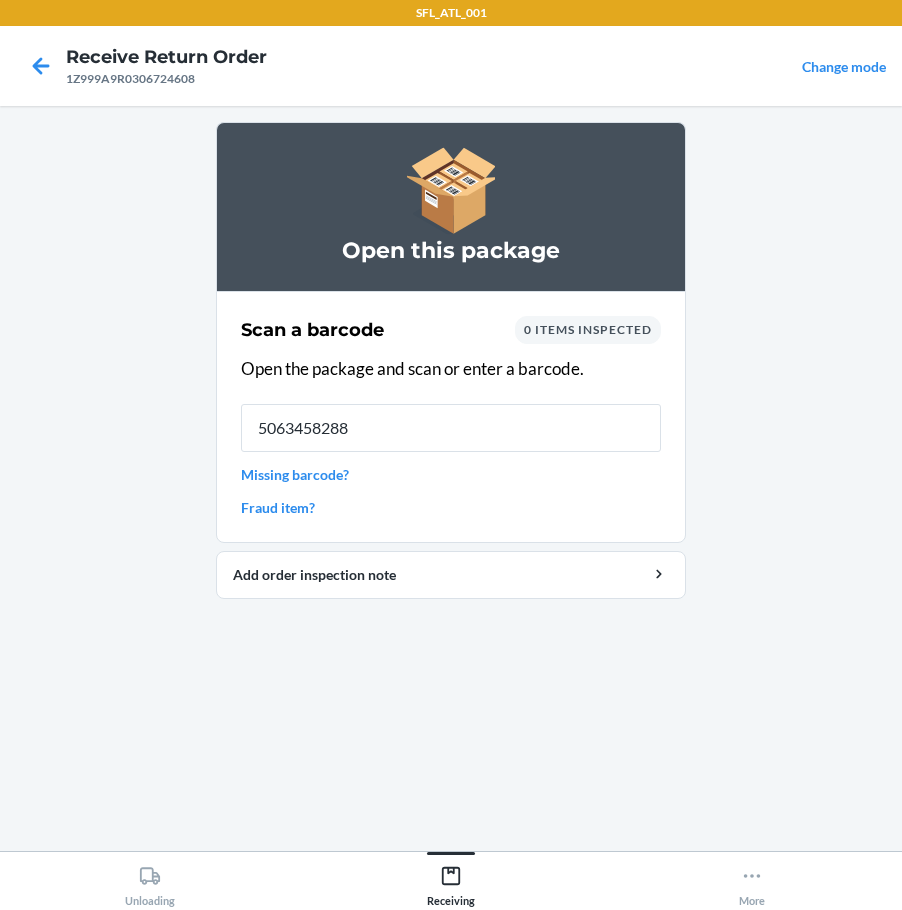 type on "50634582887" 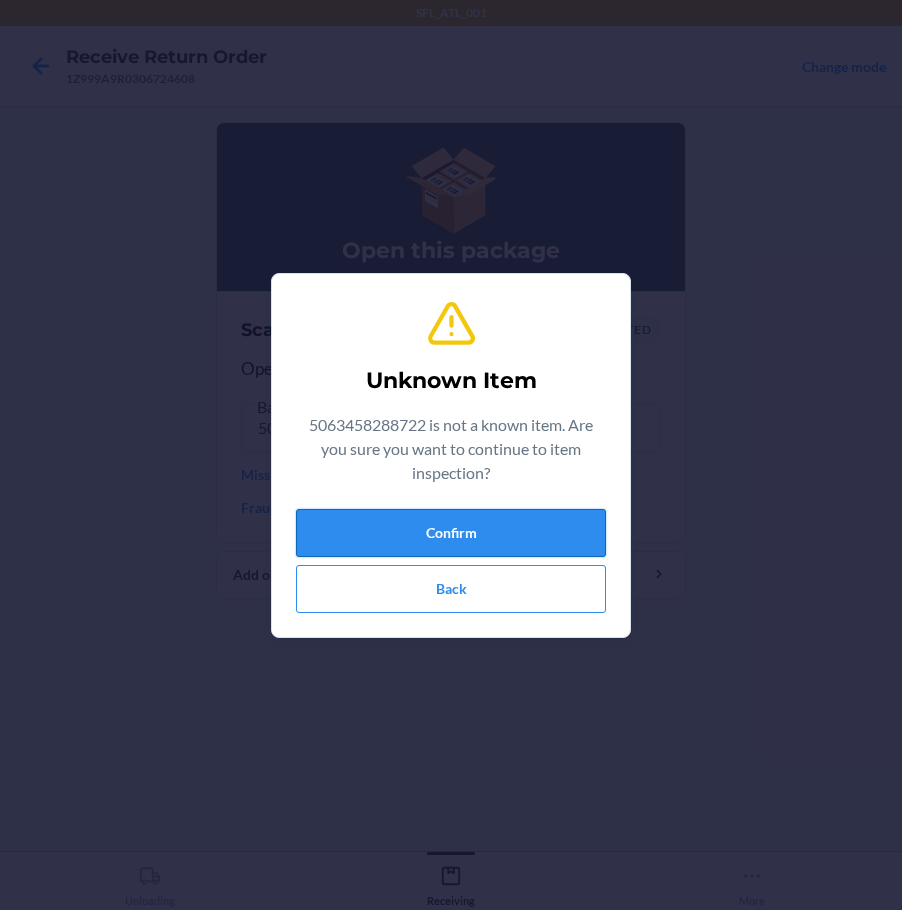 click on "Confirm" at bounding box center [451, 533] 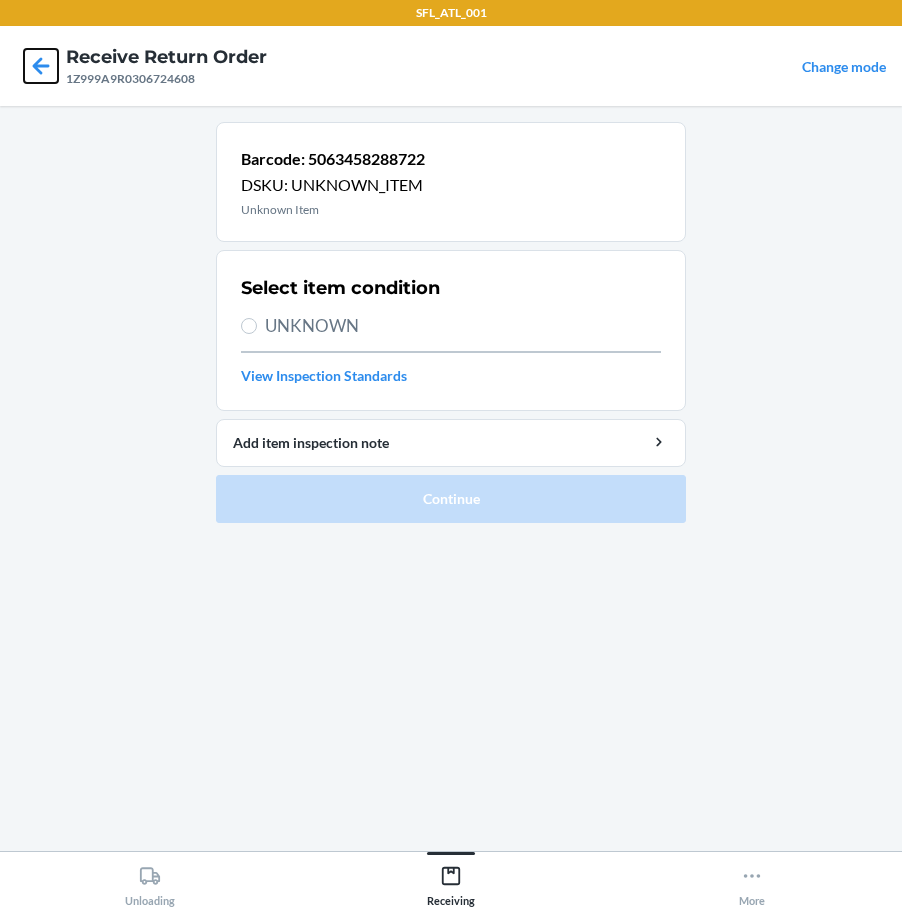 drag, startPoint x: 38, startPoint y: 62, endPoint x: 78, endPoint y: 88, distance: 47.707443 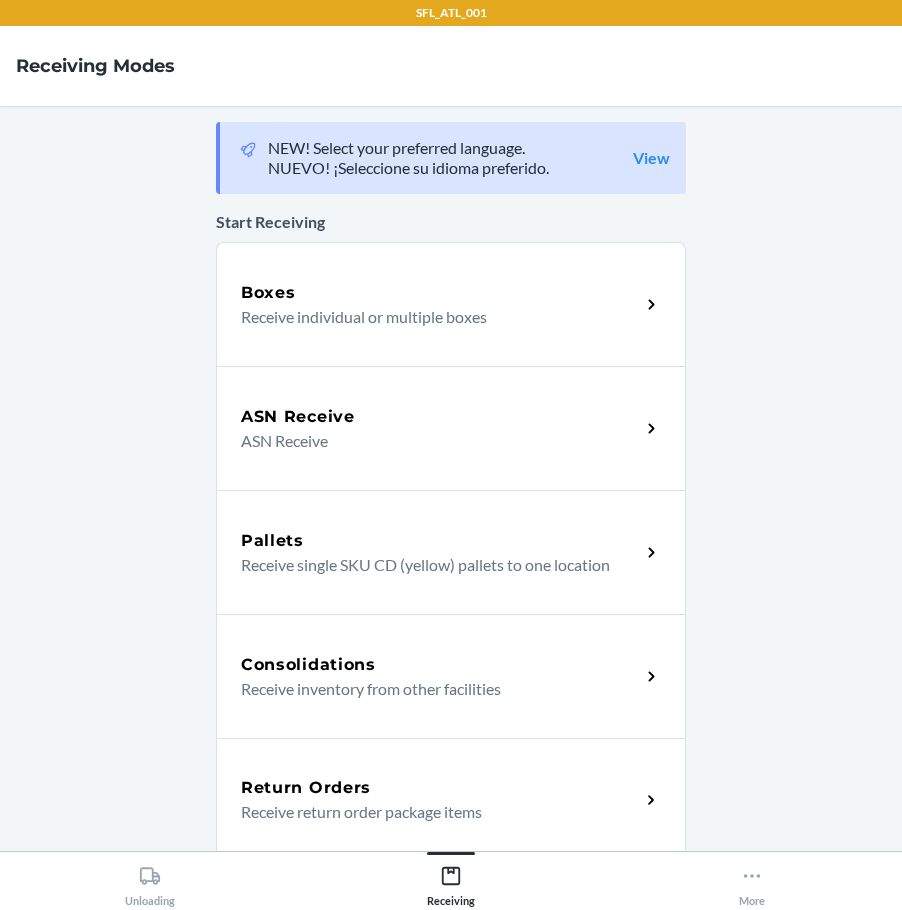 click on "Receive return order package items" at bounding box center [432, 812] 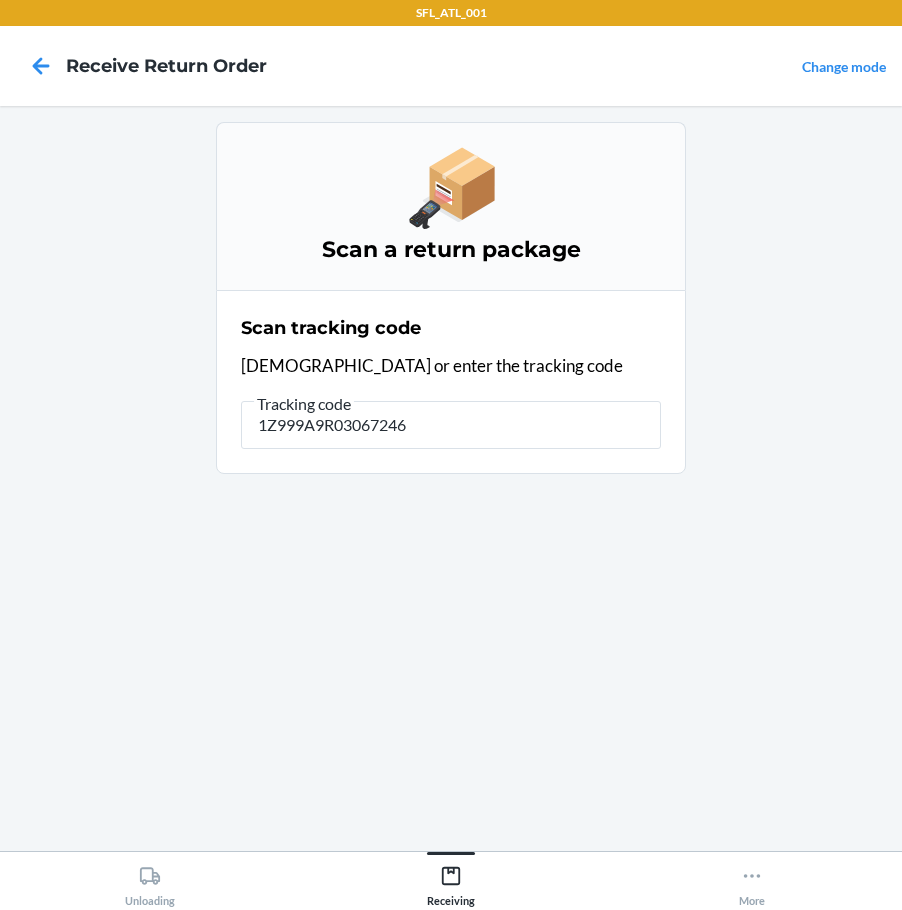 type on "[US_VEHICLE_IDENTIFICATION_NUMBER]" 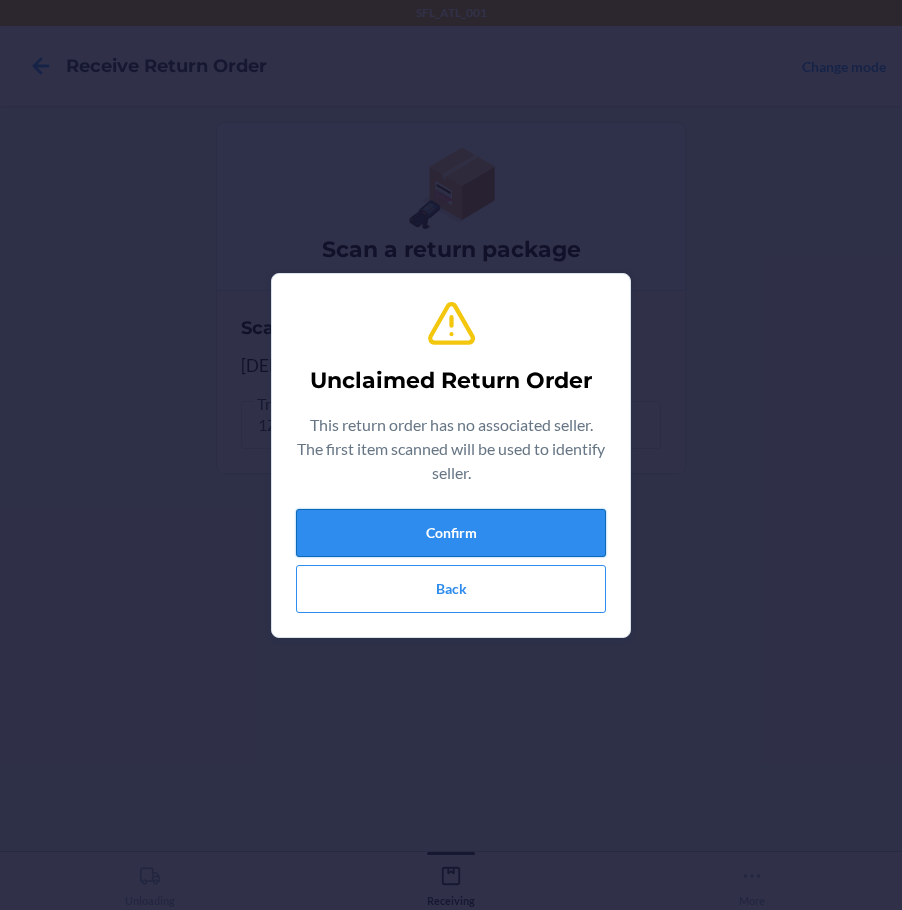 click on "Confirm" at bounding box center (451, 533) 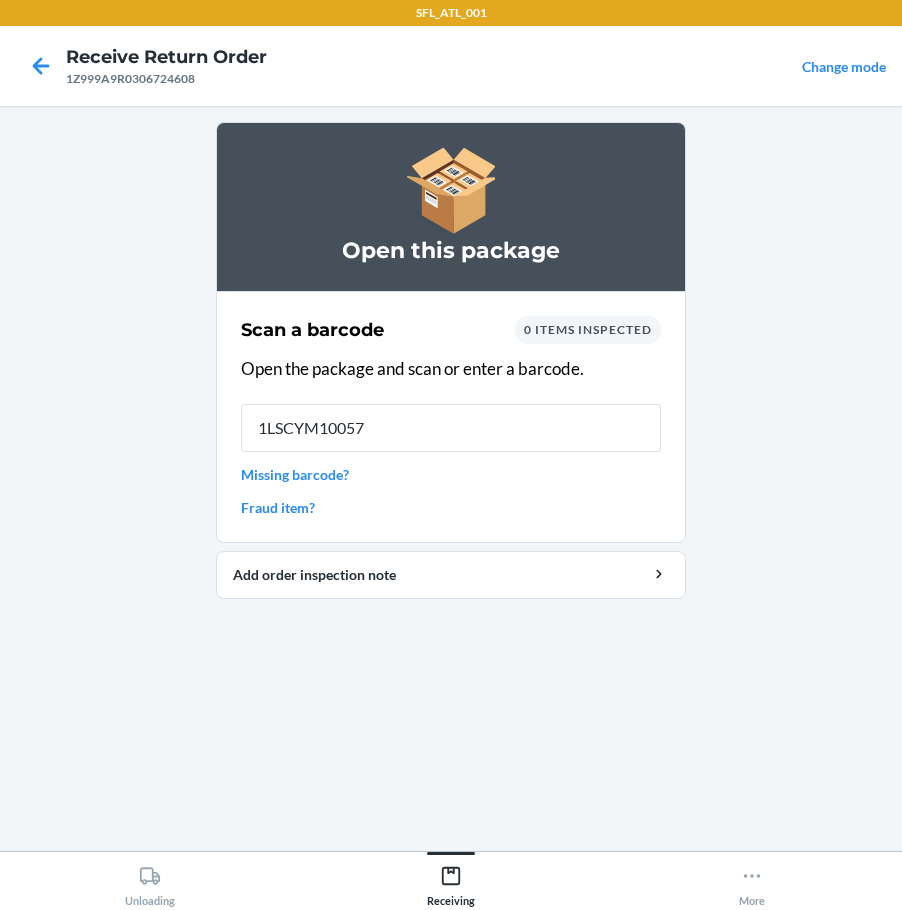 type on "1LSCYM100575" 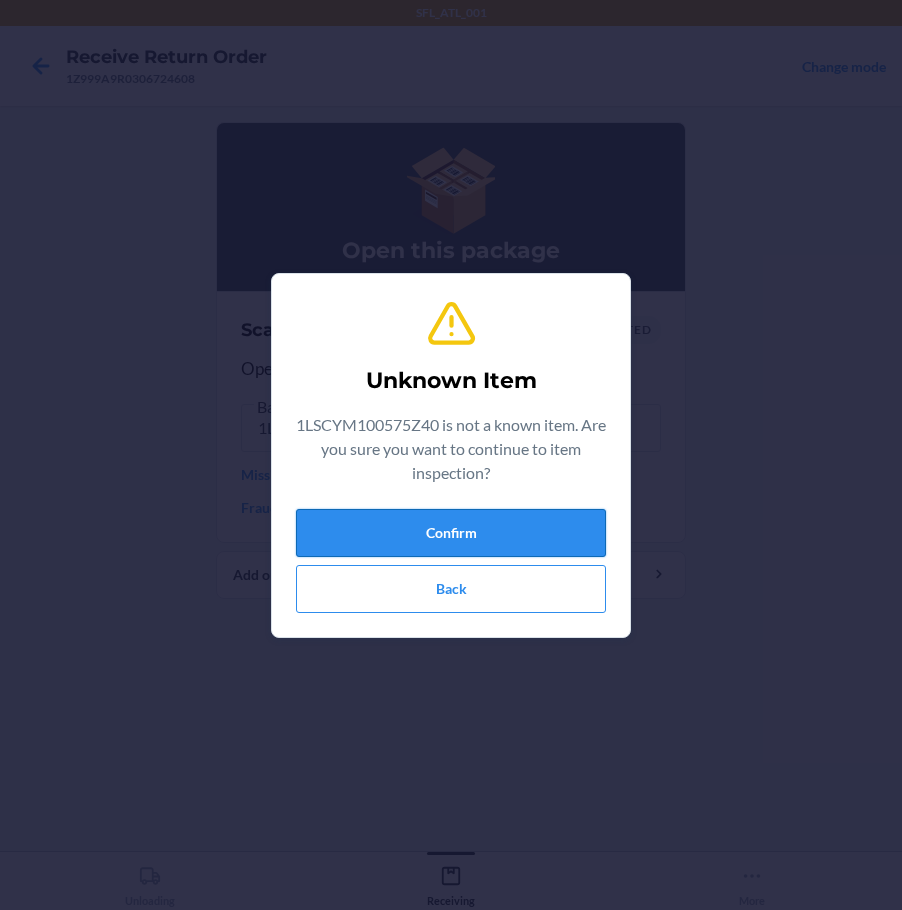 click on "Confirm" at bounding box center (451, 533) 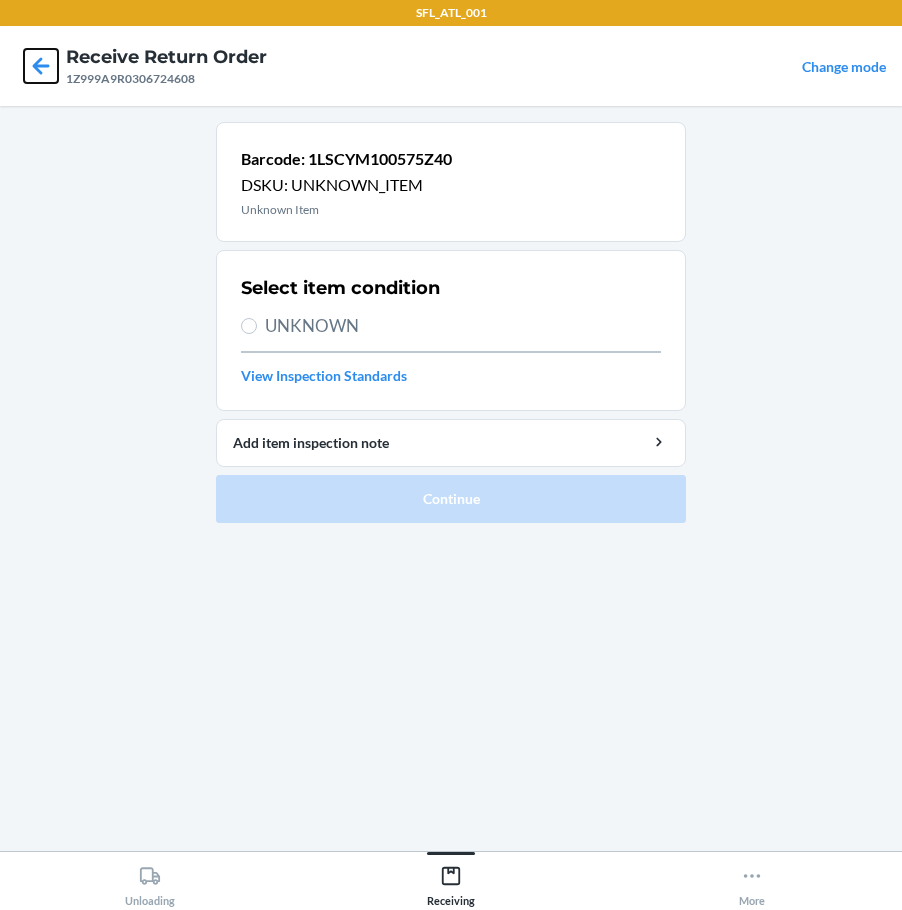 click 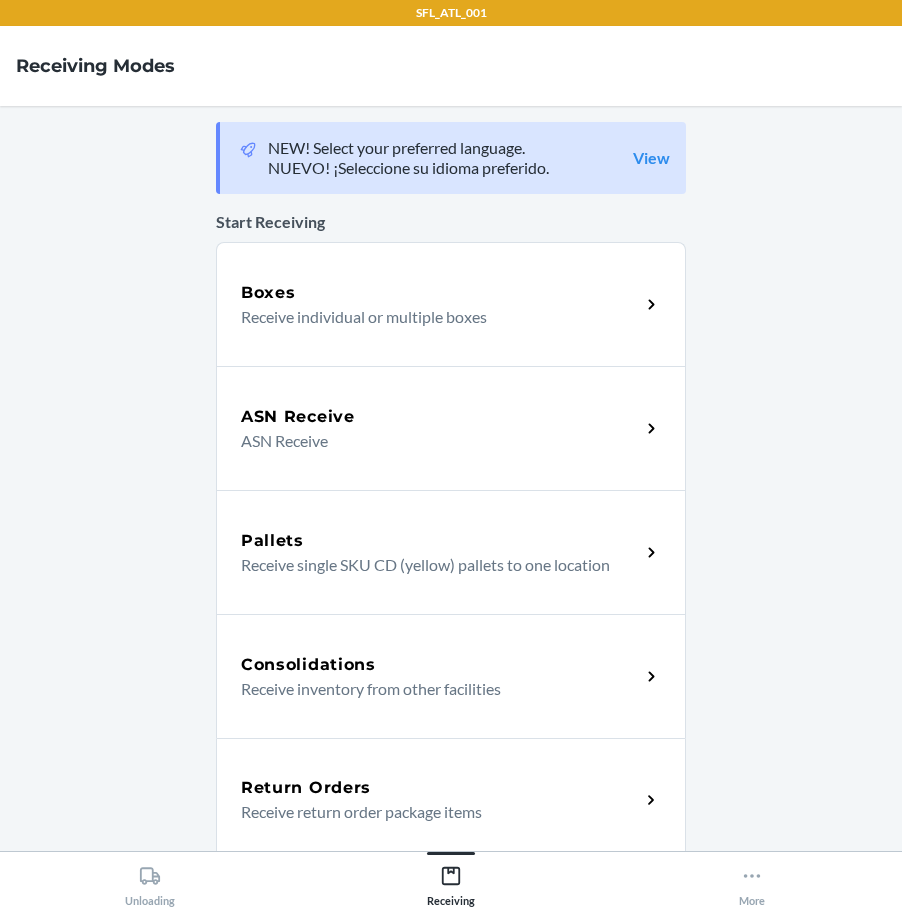 click on "Return Orders" at bounding box center (306, 788) 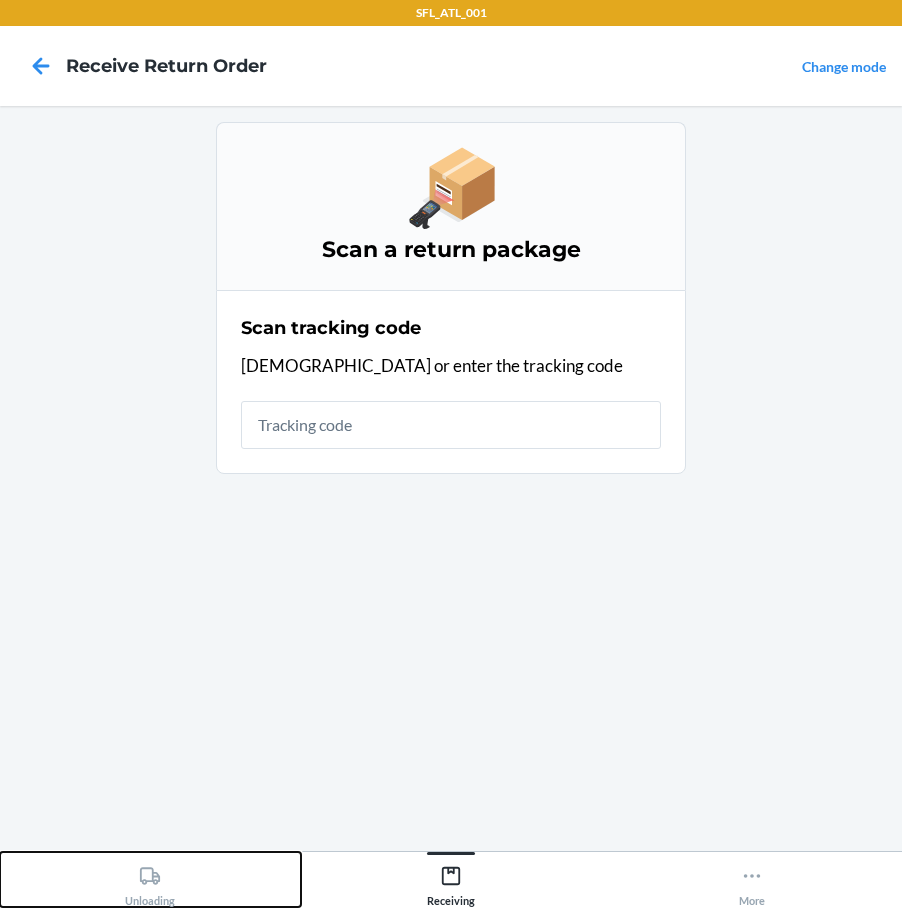 click on "Unloading" at bounding box center [150, 882] 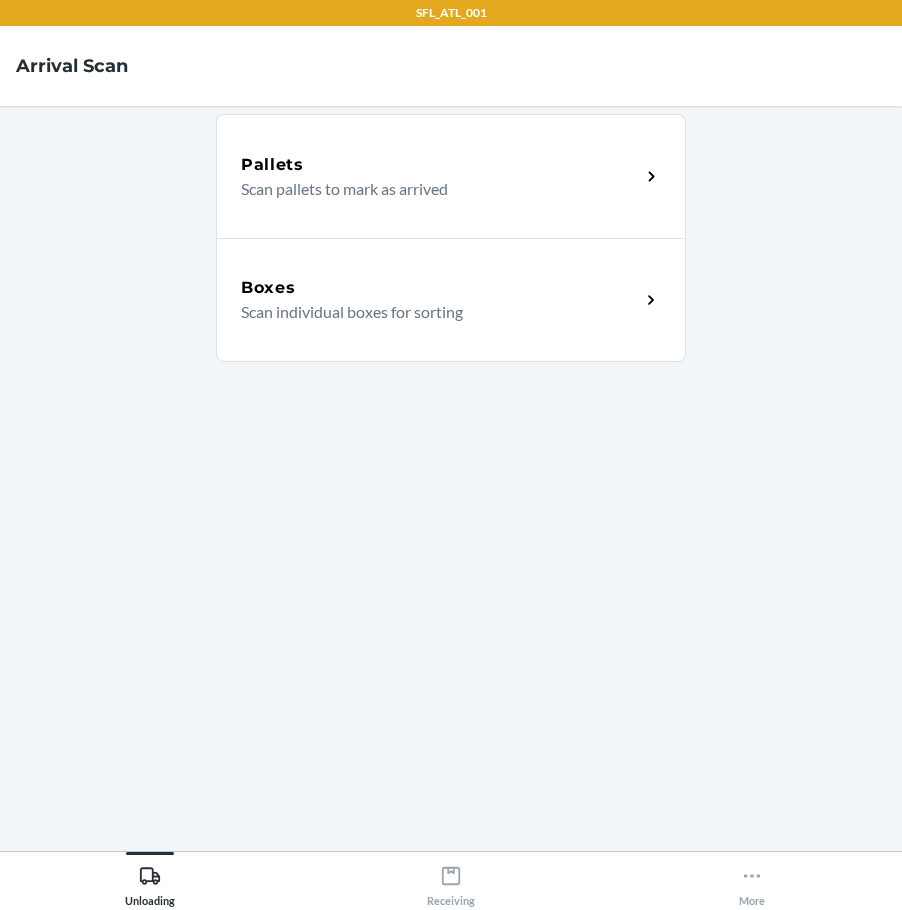 click on "Boxes" at bounding box center [440, 288] 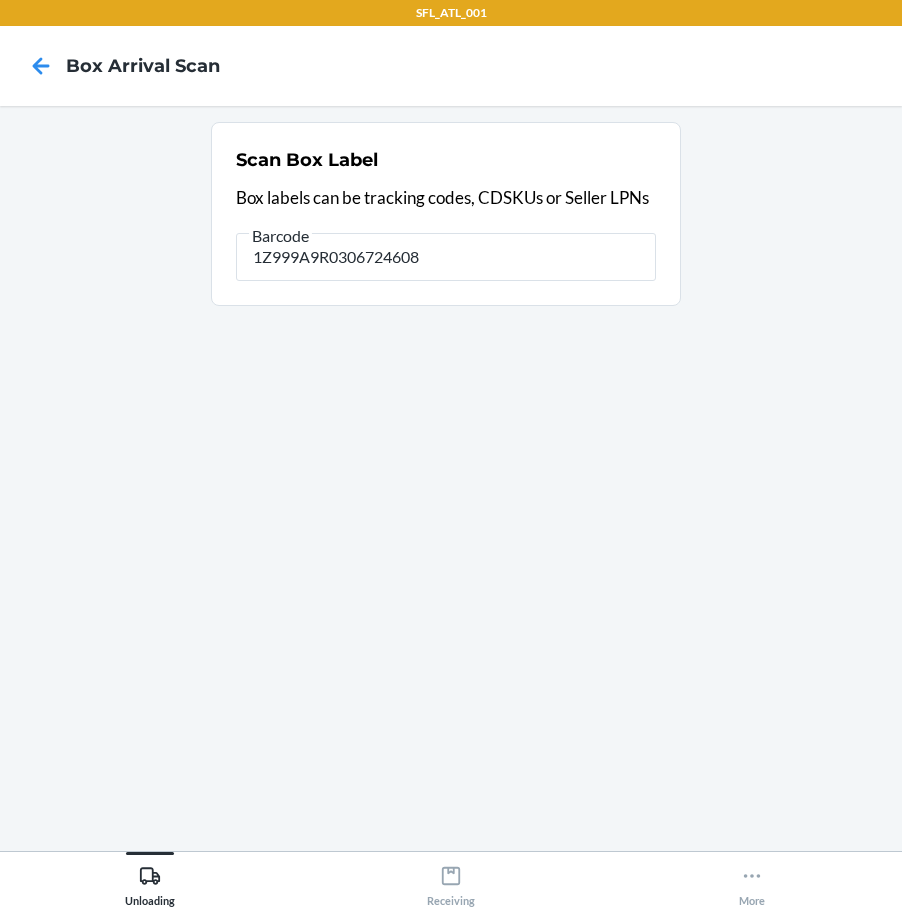type on "1Z999A9R0306724608" 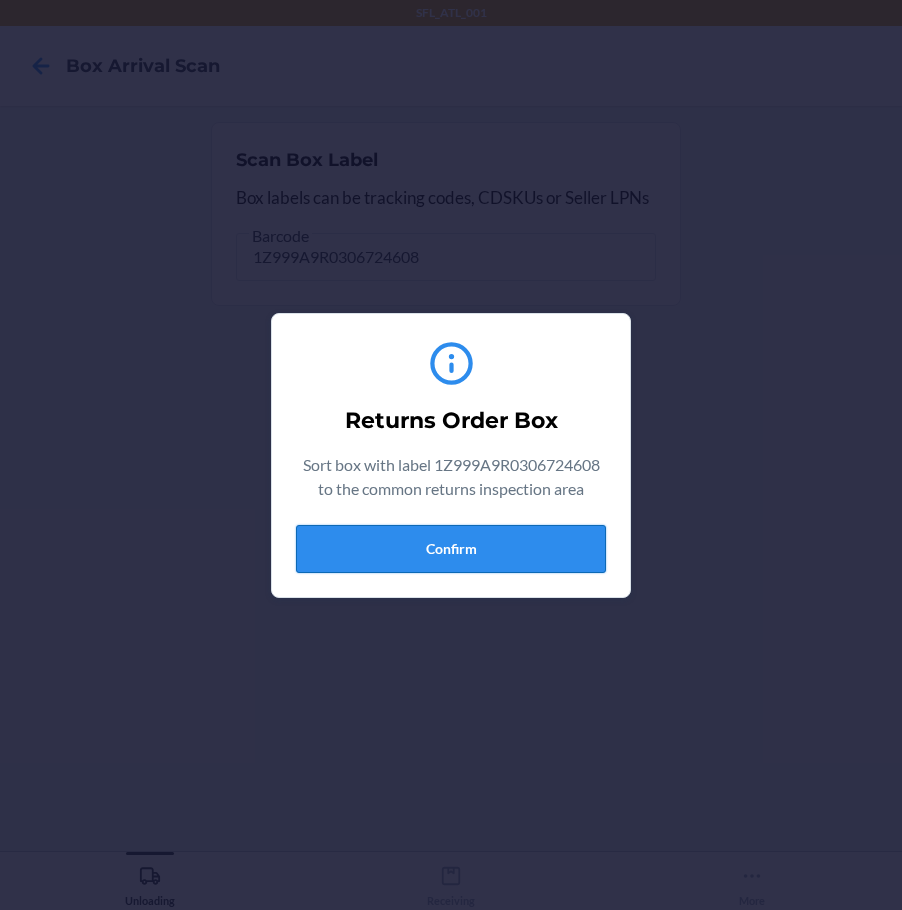 click on "Confirm" at bounding box center [451, 549] 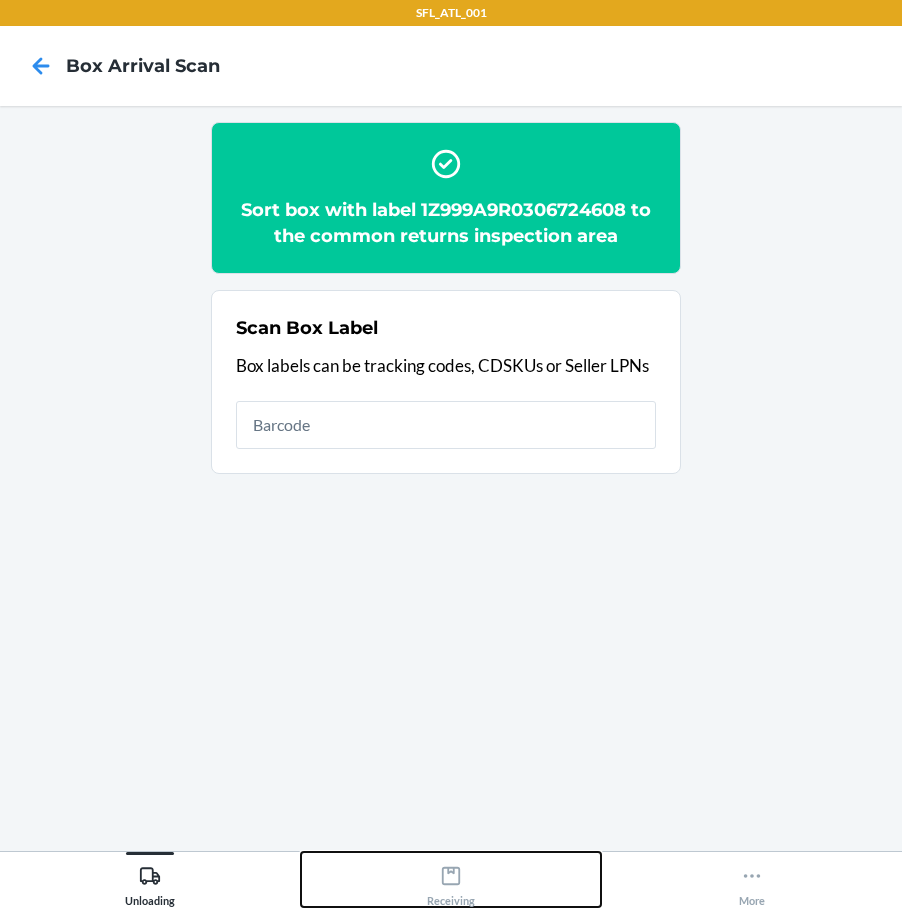 click 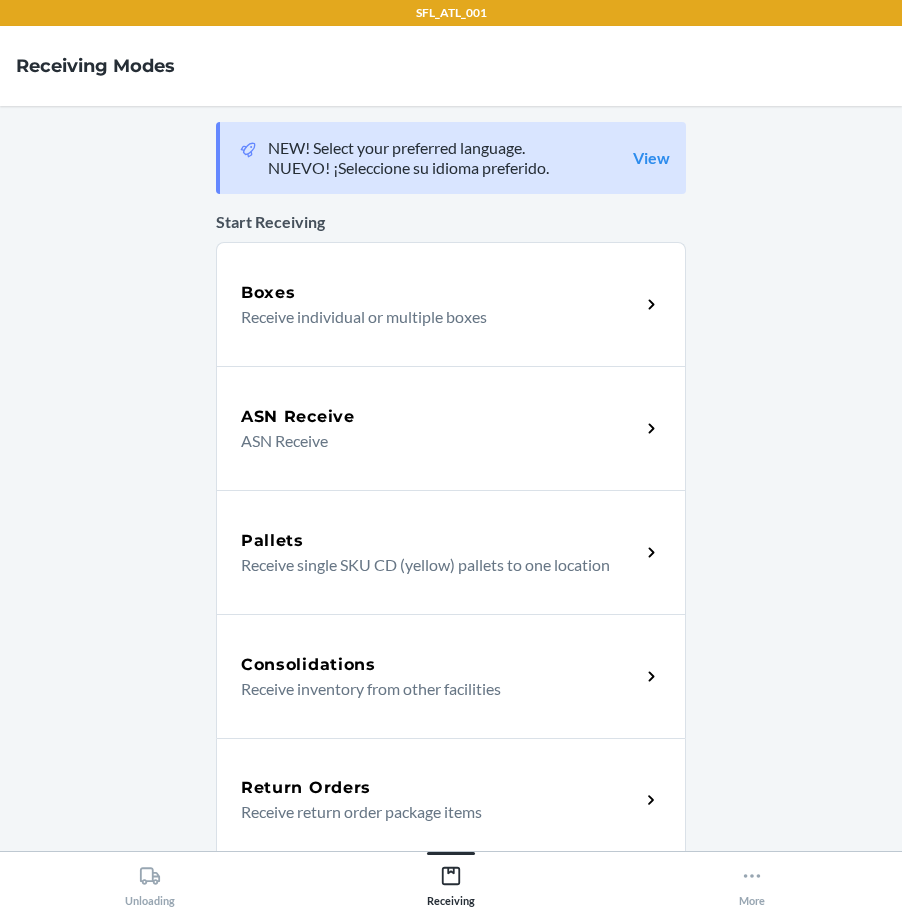 click on "Return Orders" at bounding box center [440, 788] 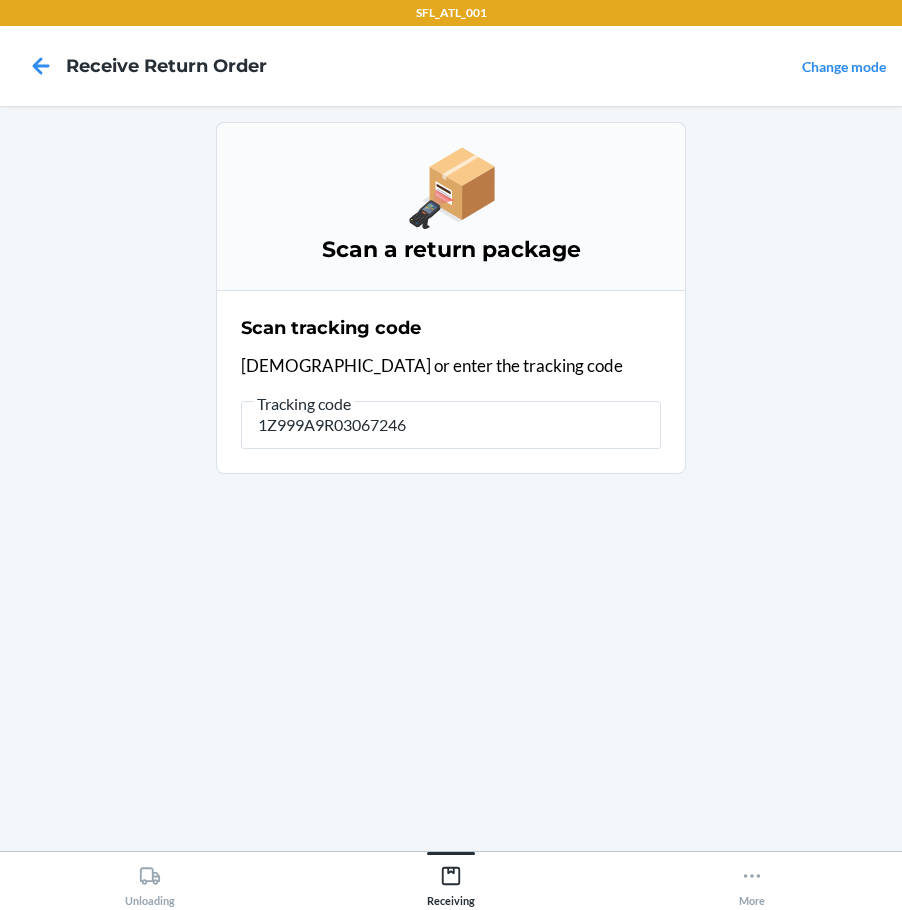 type on "[US_VEHICLE_IDENTIFICATION_NUMBER]" 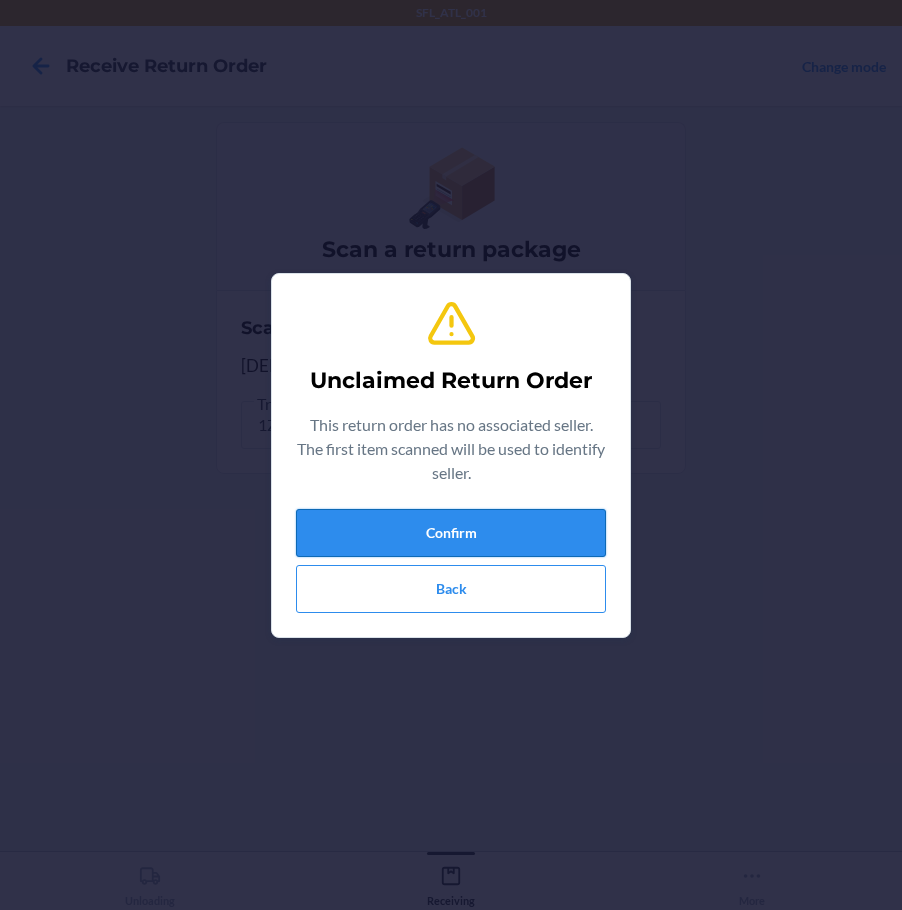 click on "Confirm" at bounding box center (451, 533) 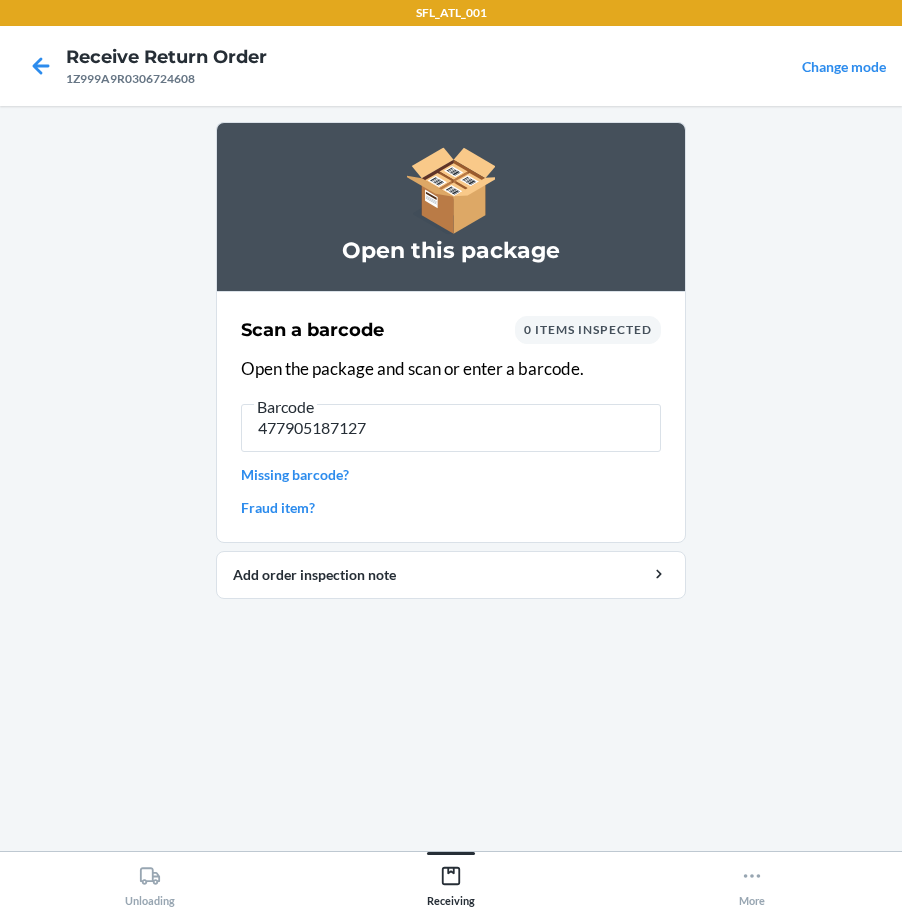 type on "4779051871278" 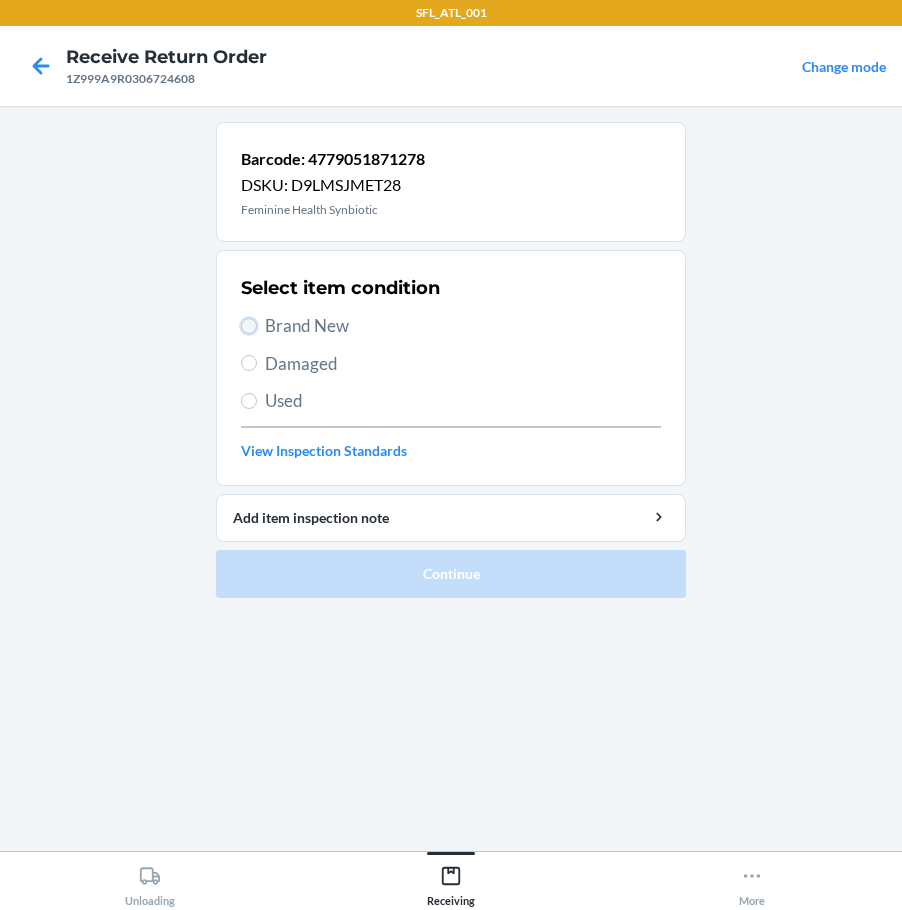 click on "Brand New" at bounding box center (249, 326) 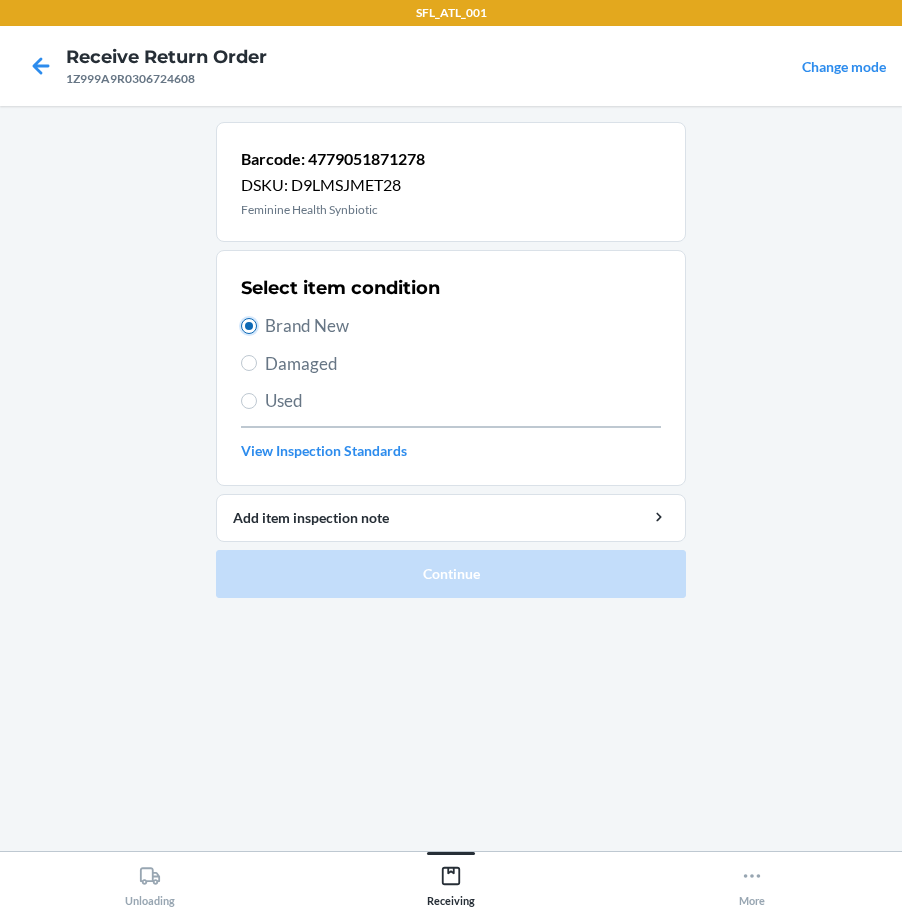 radio on "true" 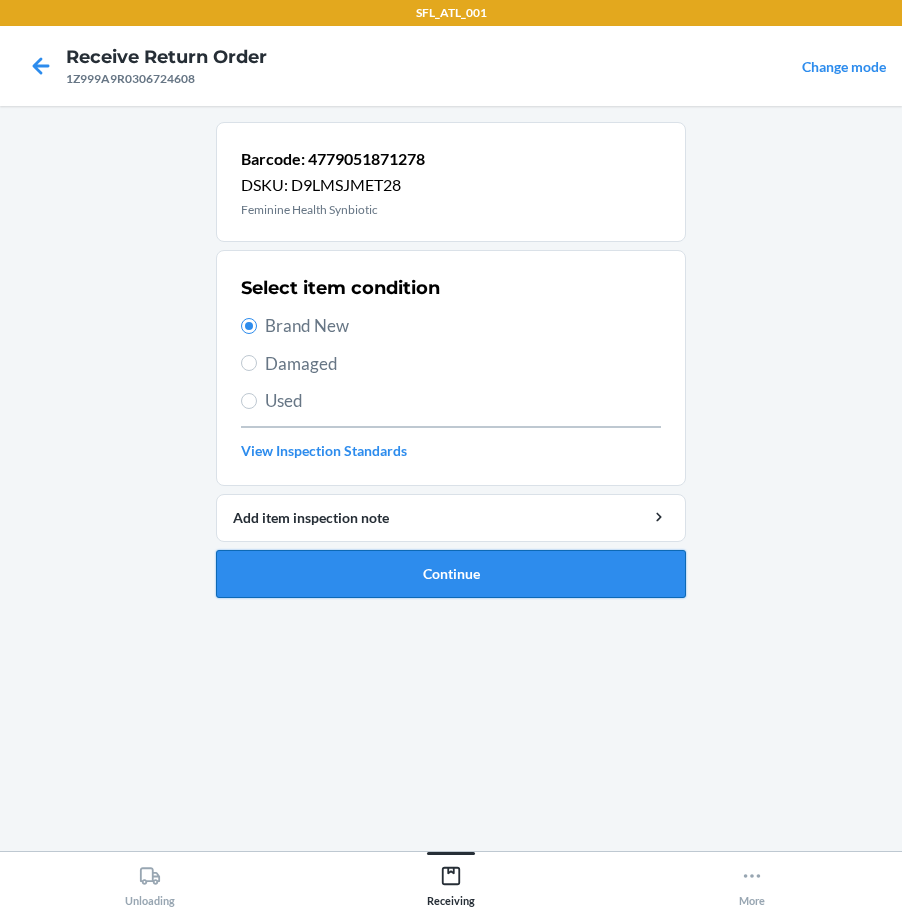 click on "Continue" at bounding box center (451, 574) 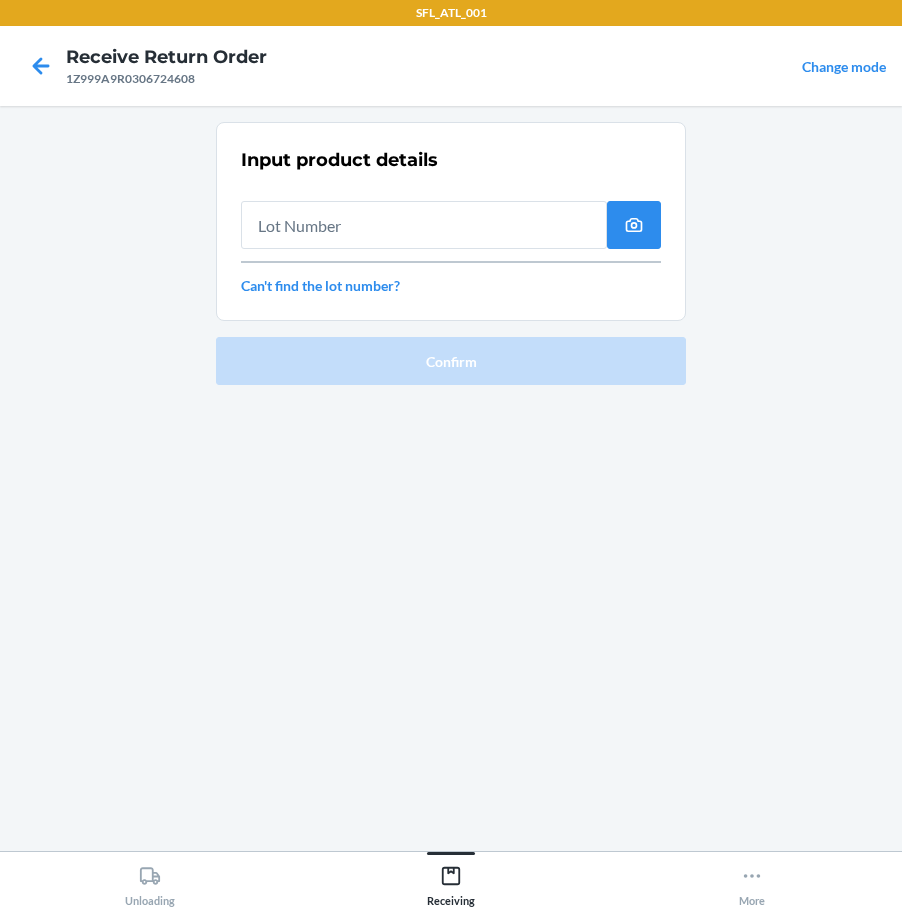 click at bounding box center (424, 225) 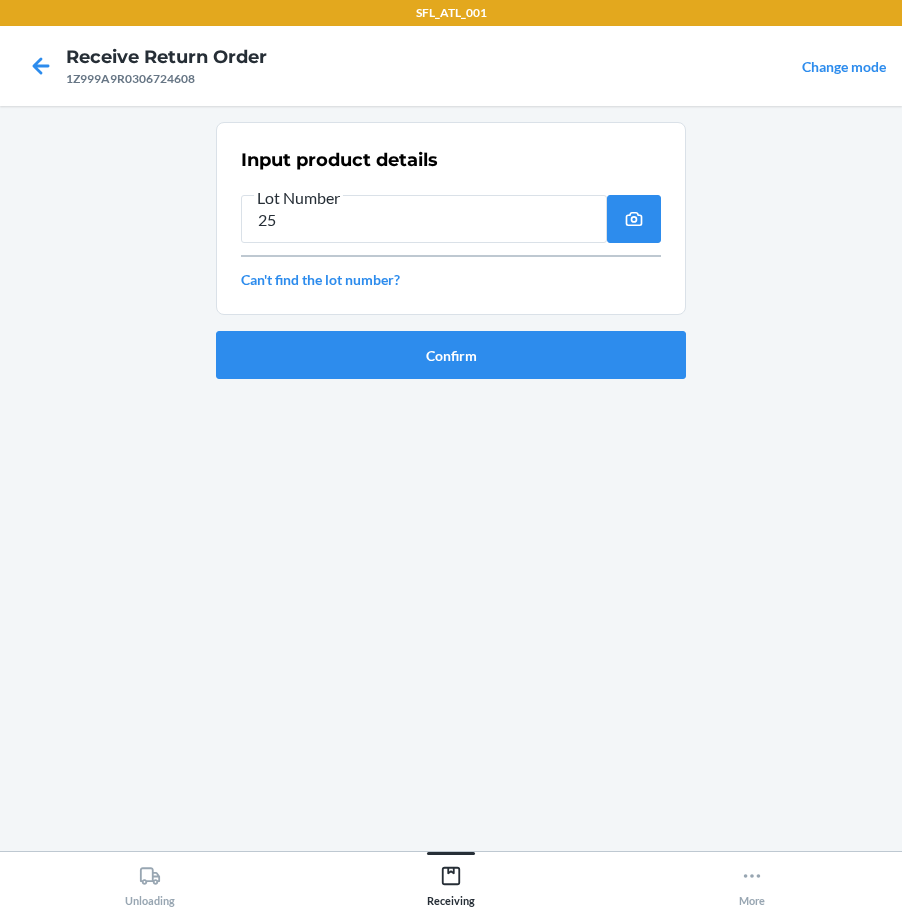 type on "2" 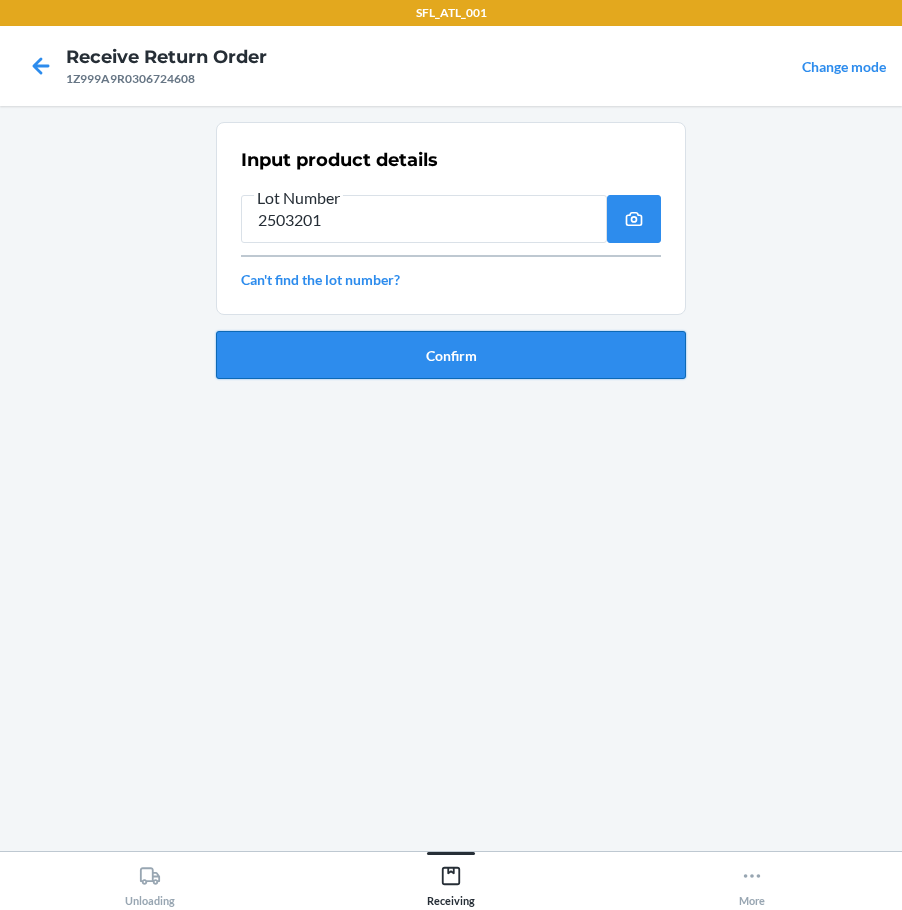 type on "2503201" 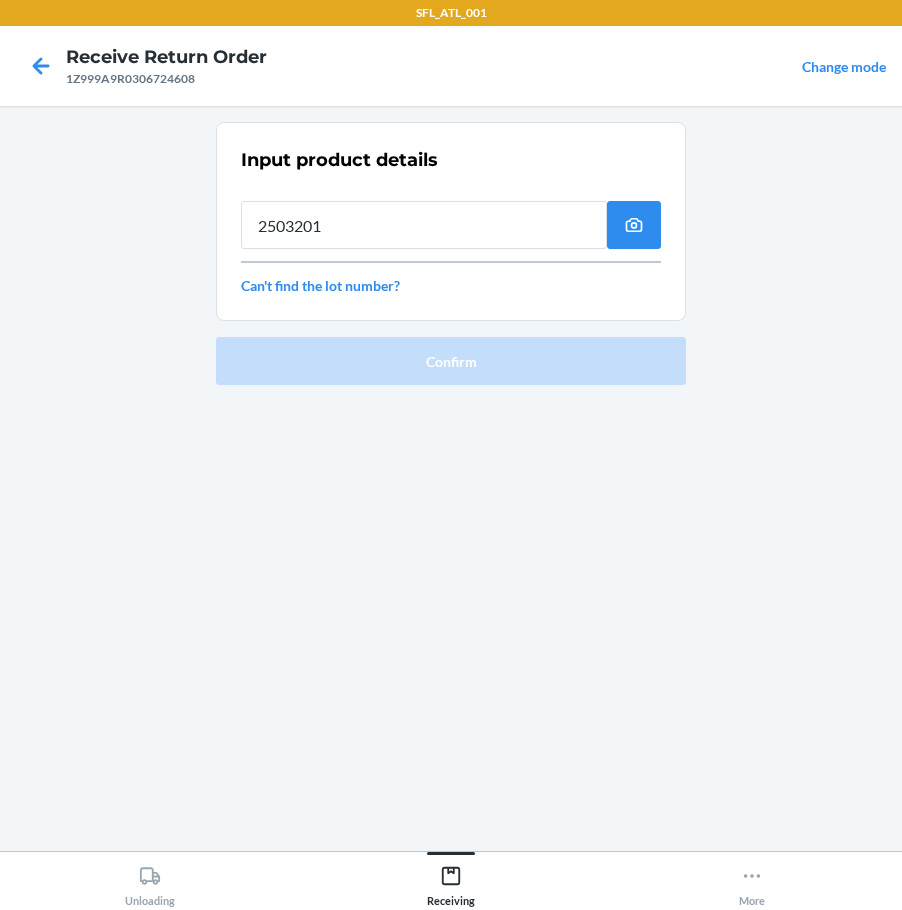type 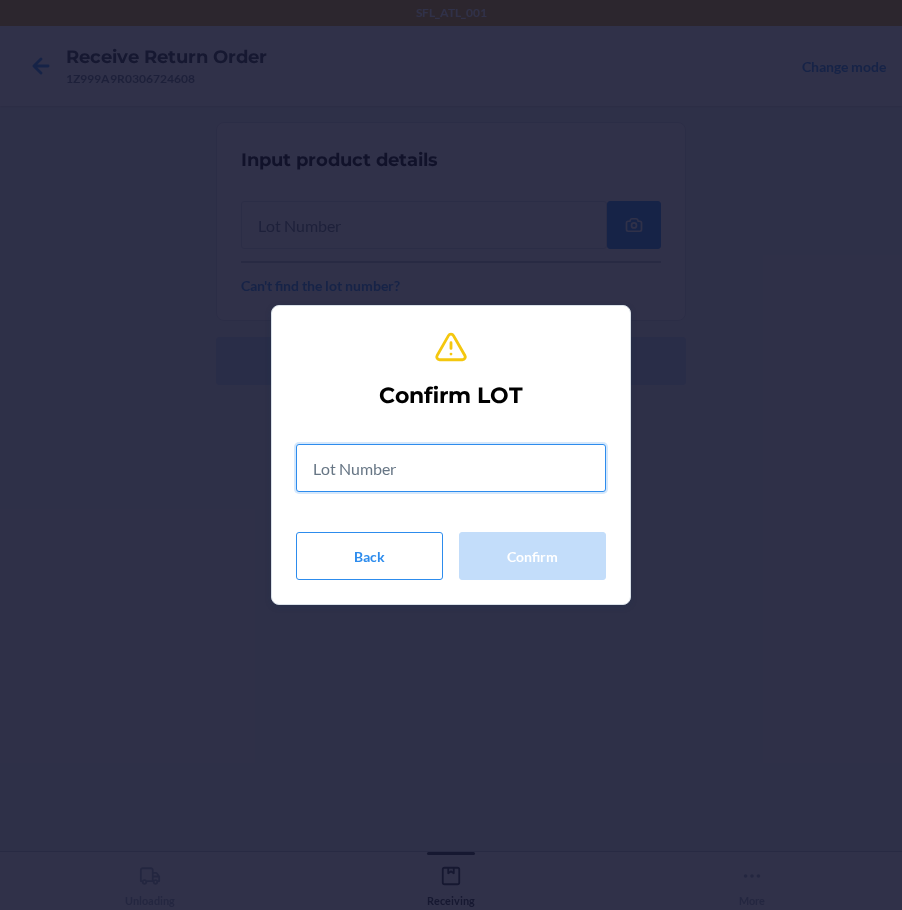 click at bounding box center (451, 468) 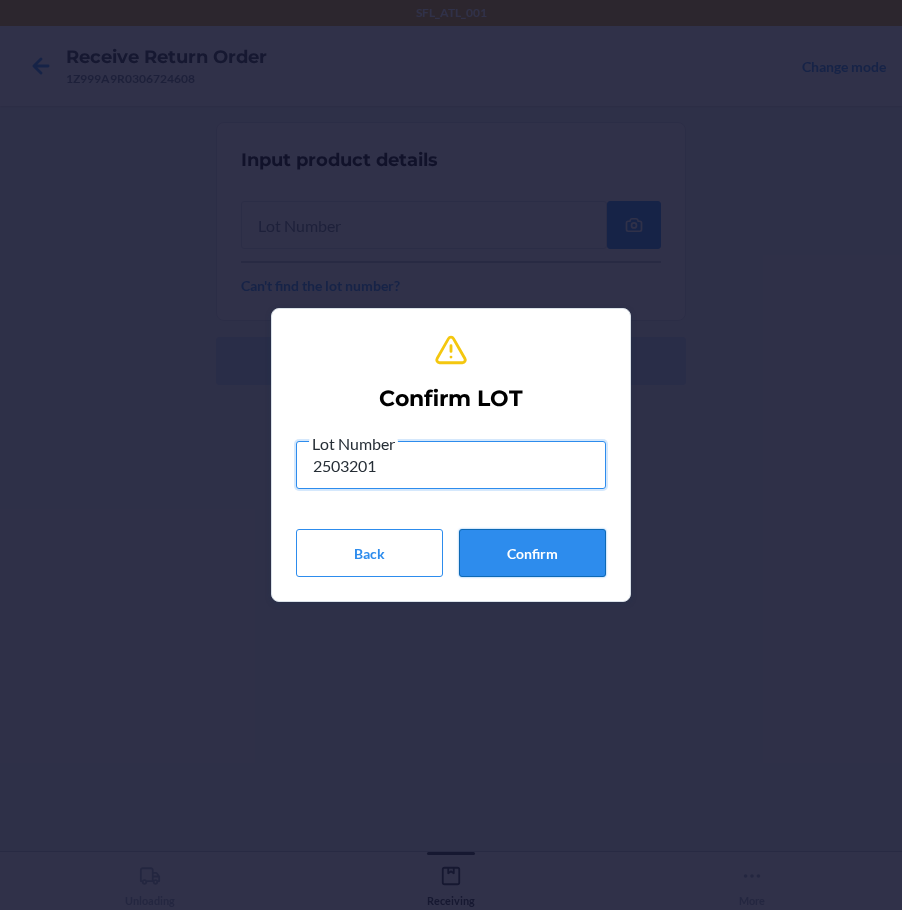 type on "2503201" 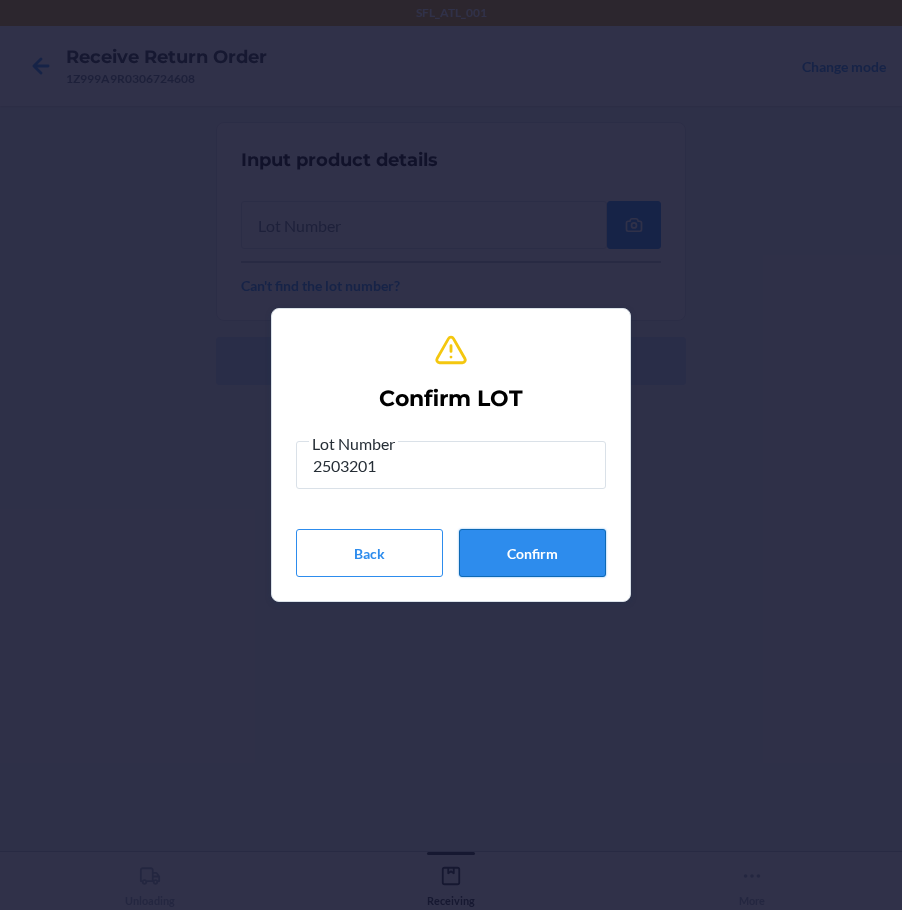 click on "Confirm" at bounding box center [532, 553] 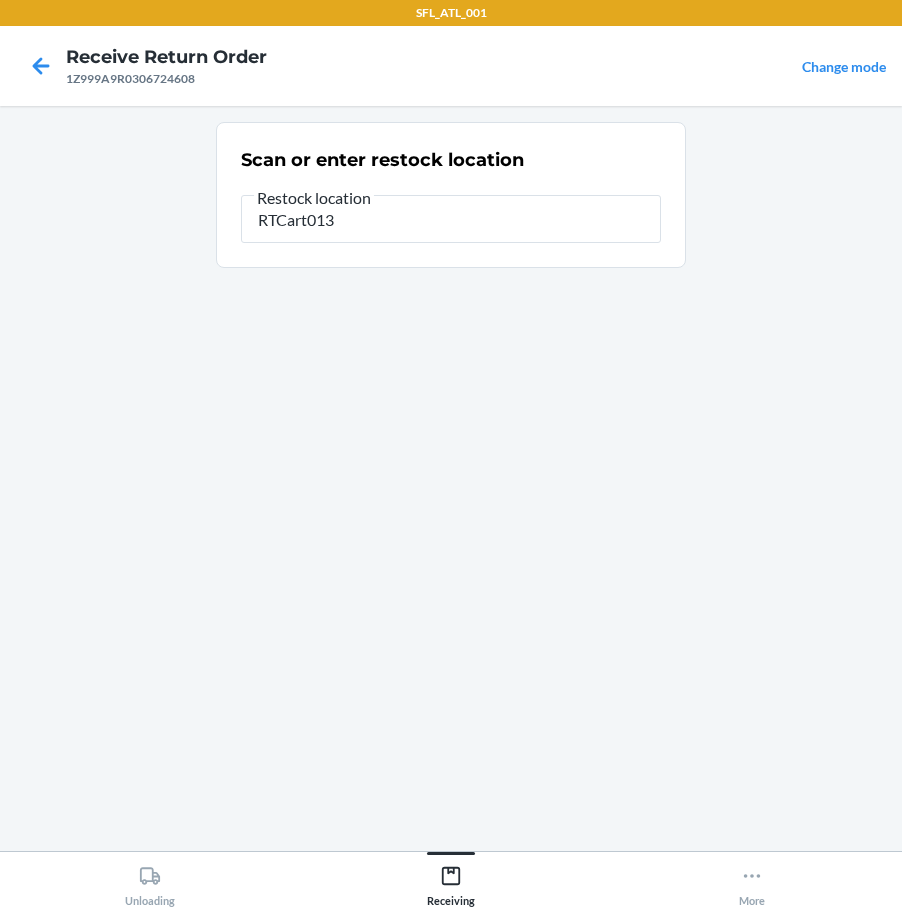 type on "RTCart013" 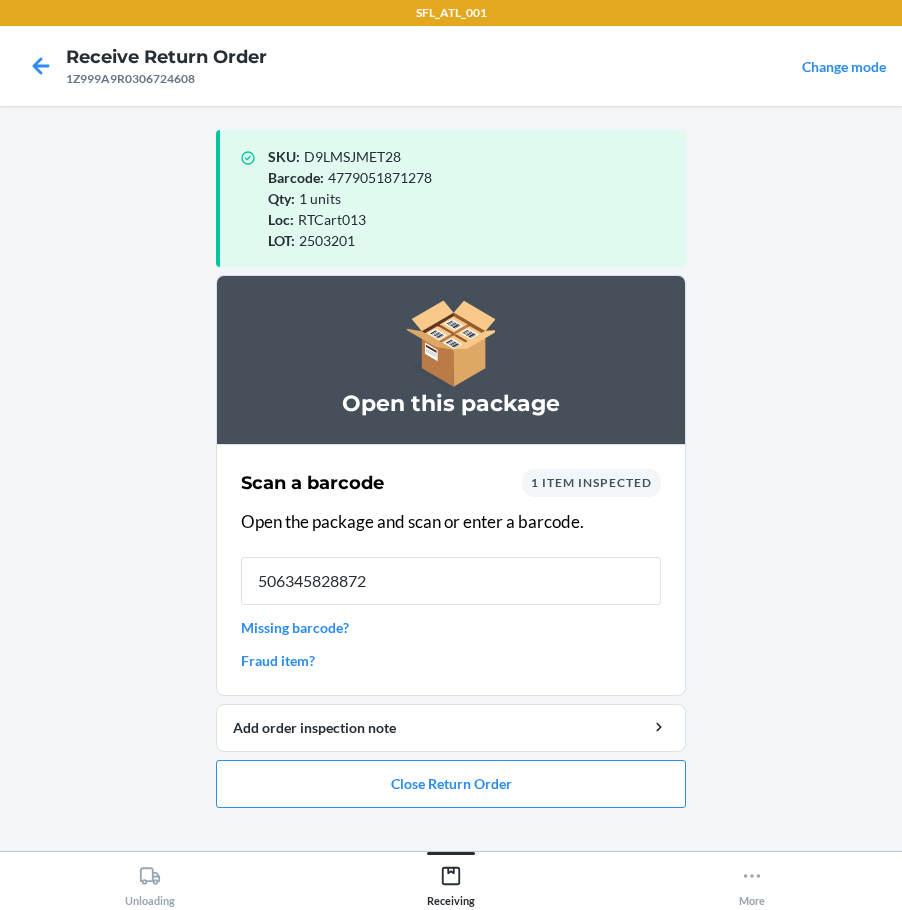 type on "5063458288722" 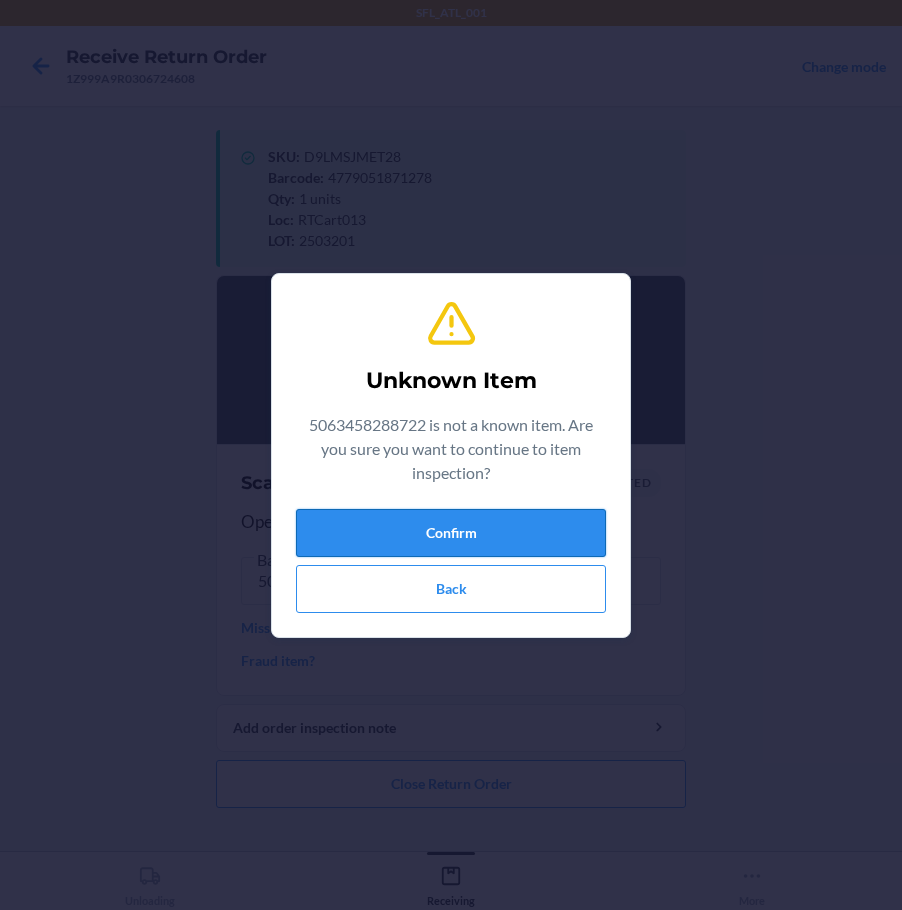 click on "Confirm" at bounding box center [451, 533] 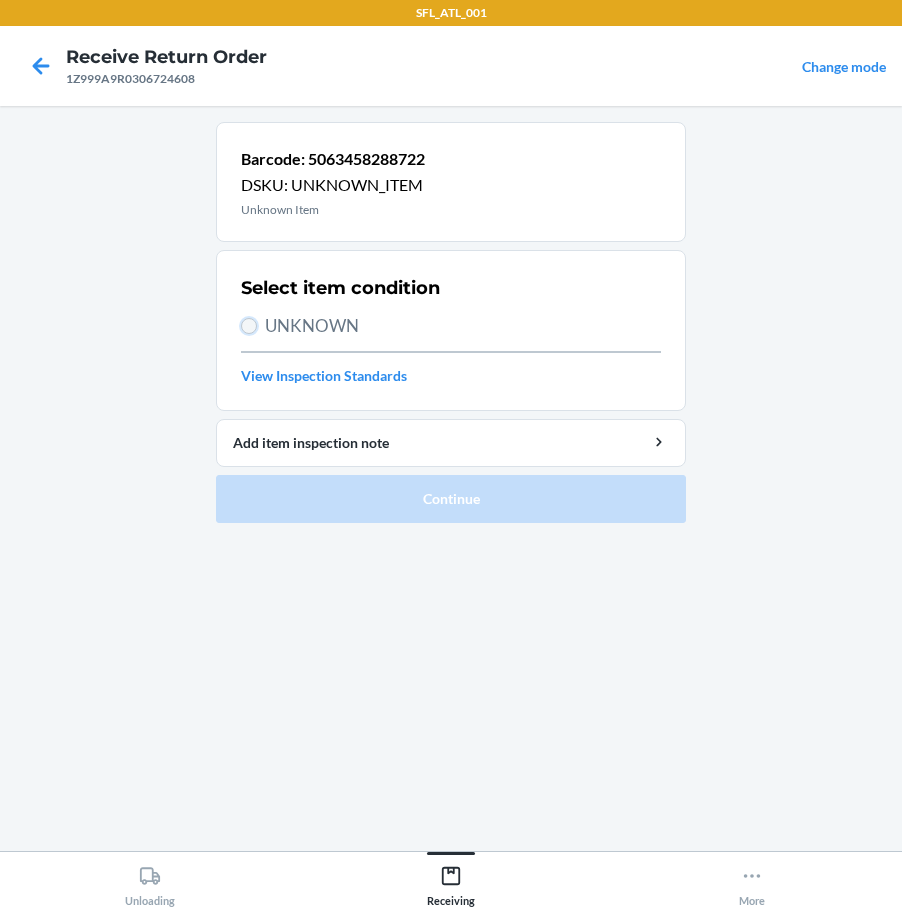 click on "UNKNOWN" at bounding box center (249, 326) 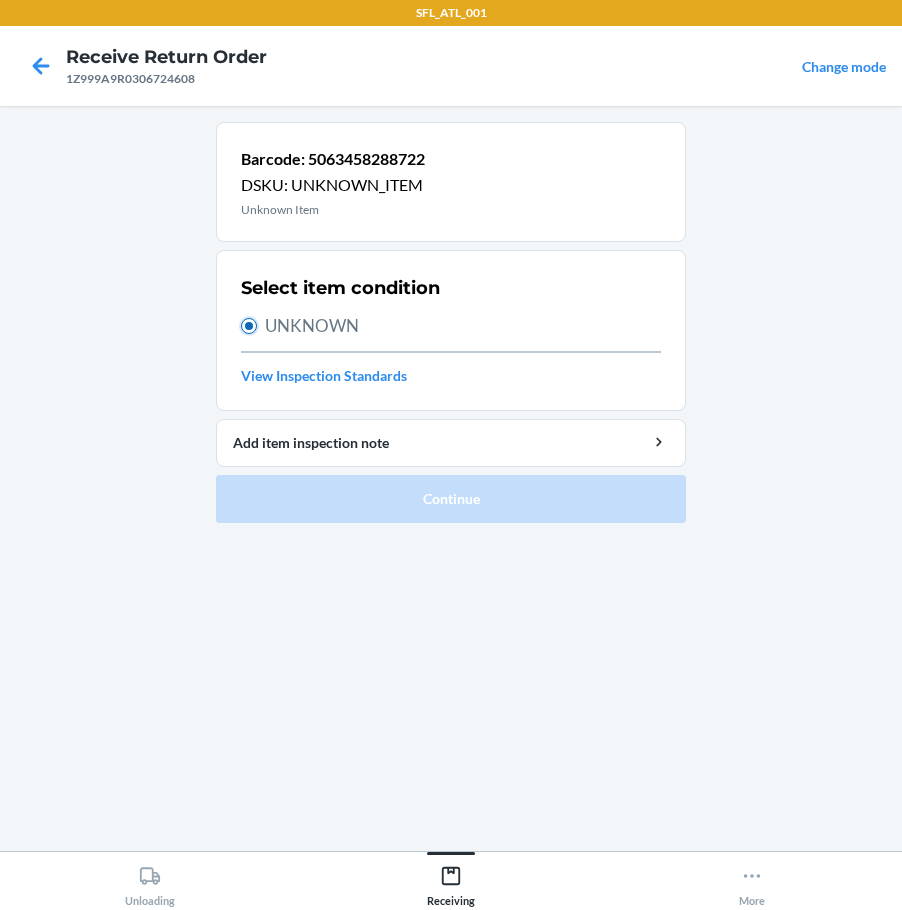 radio on "true" 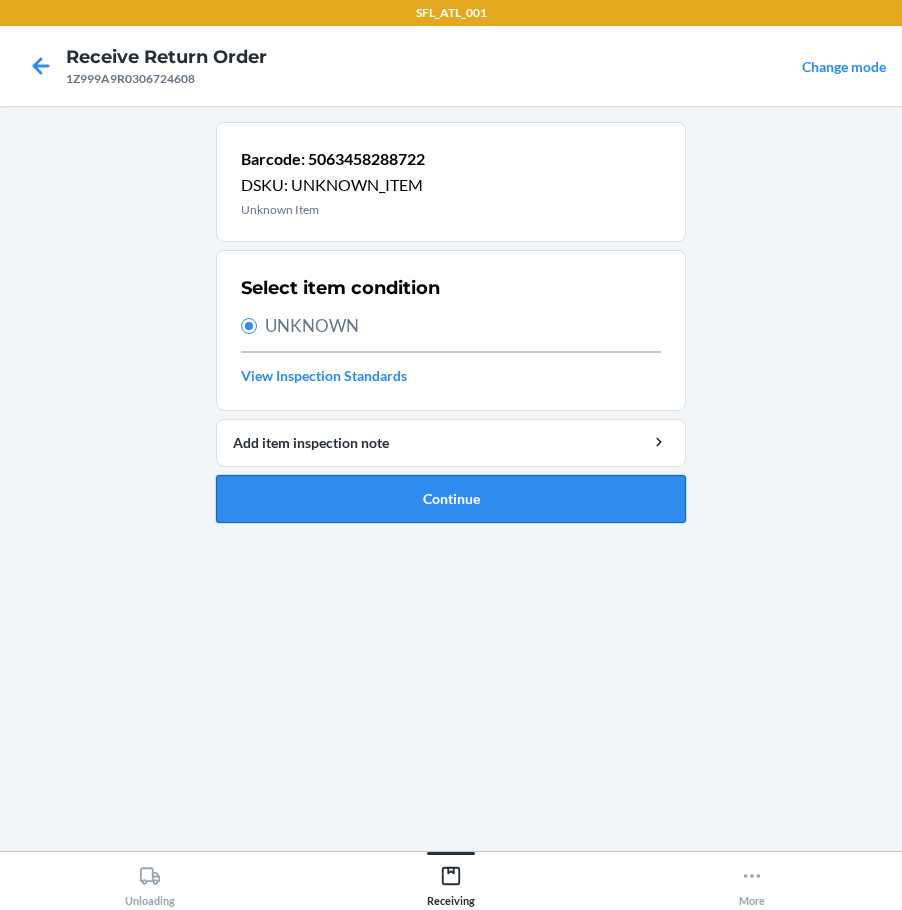 click on "Continue" at bounding box center [451, 499] 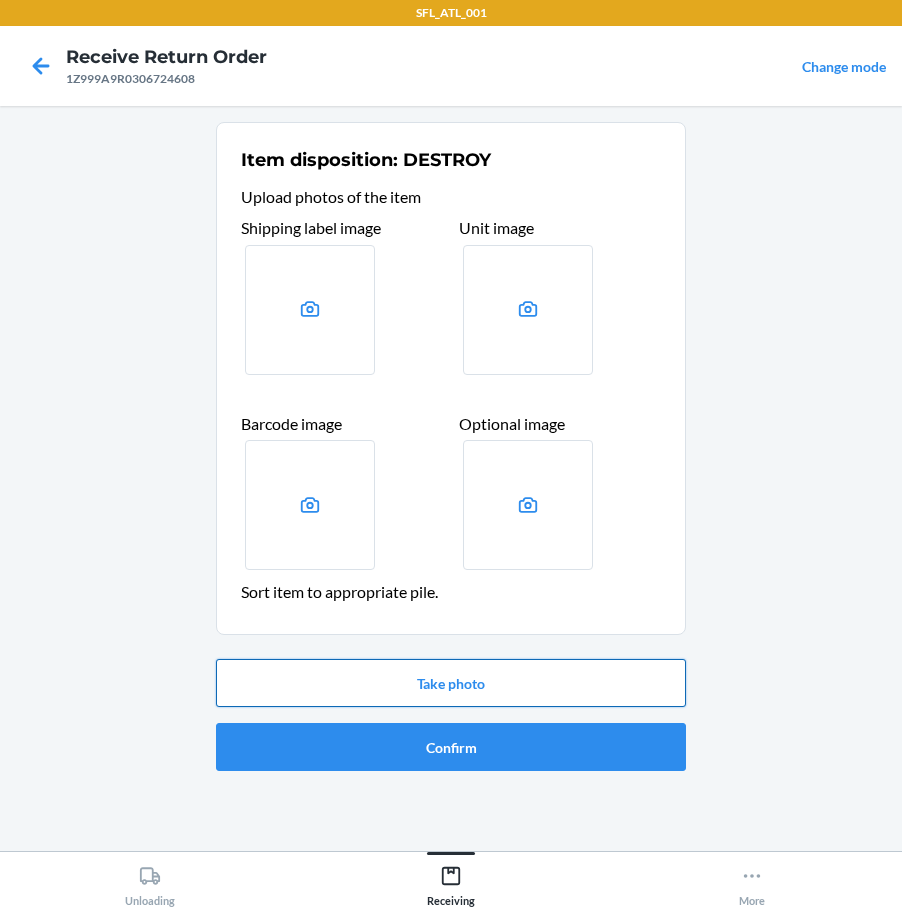 click on "Take photo" at bounding box center (451, 683) 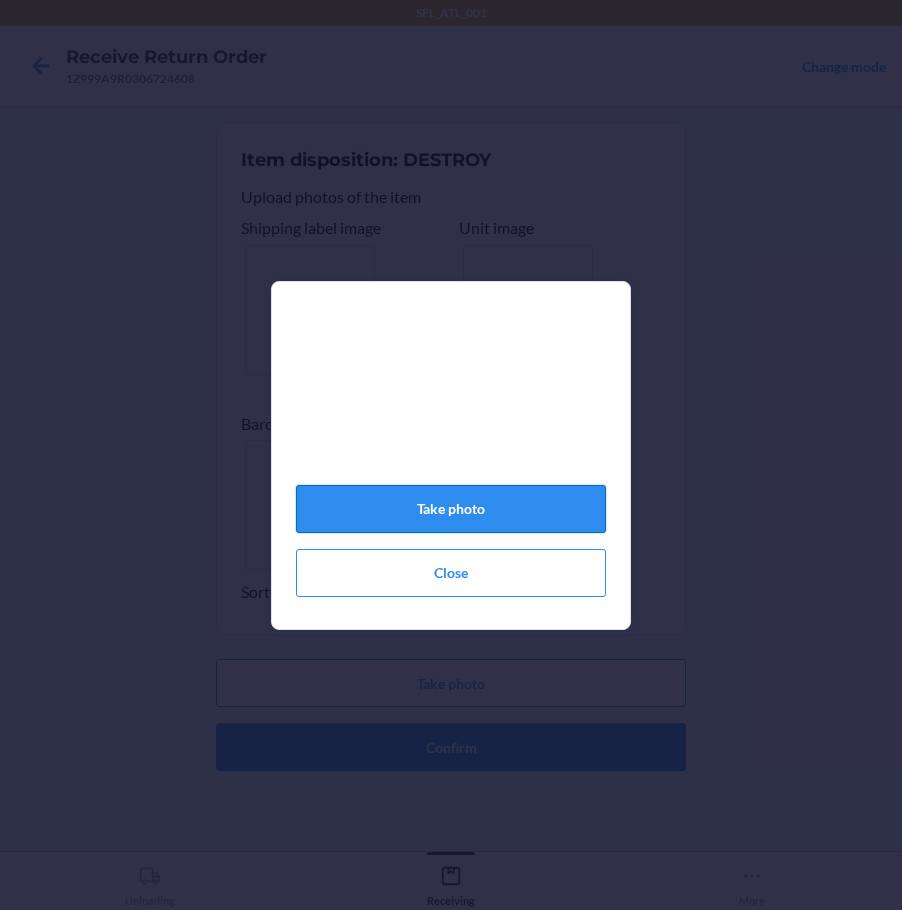 click on "Take photo" 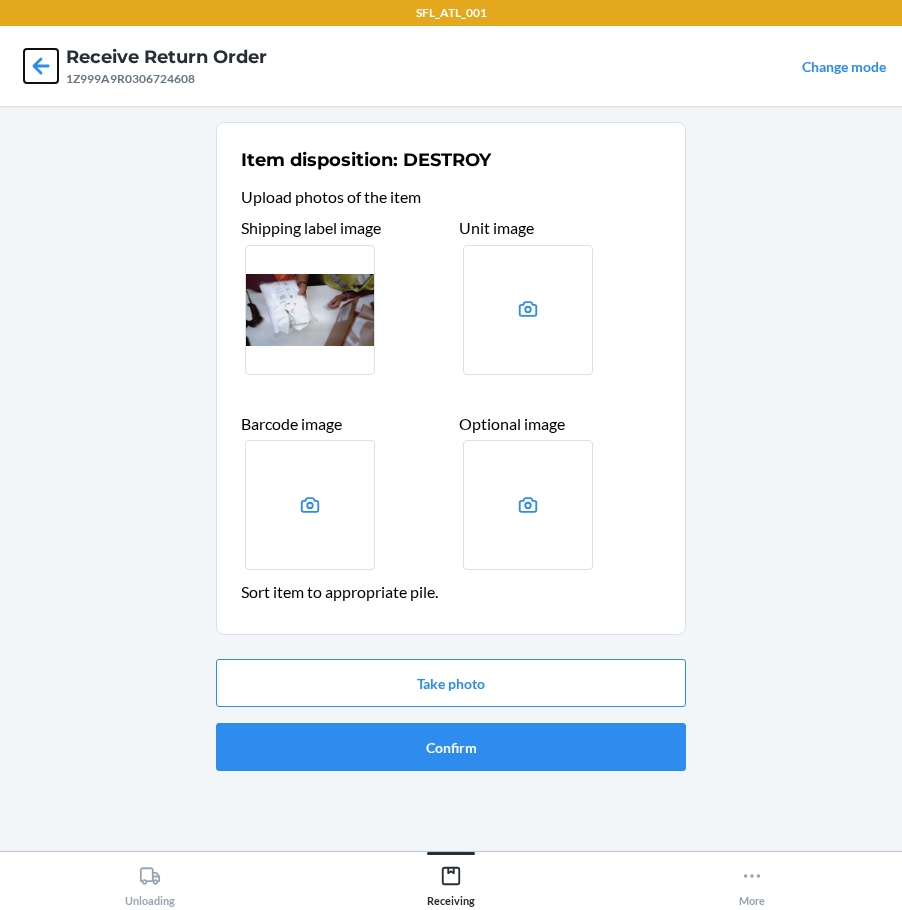 click 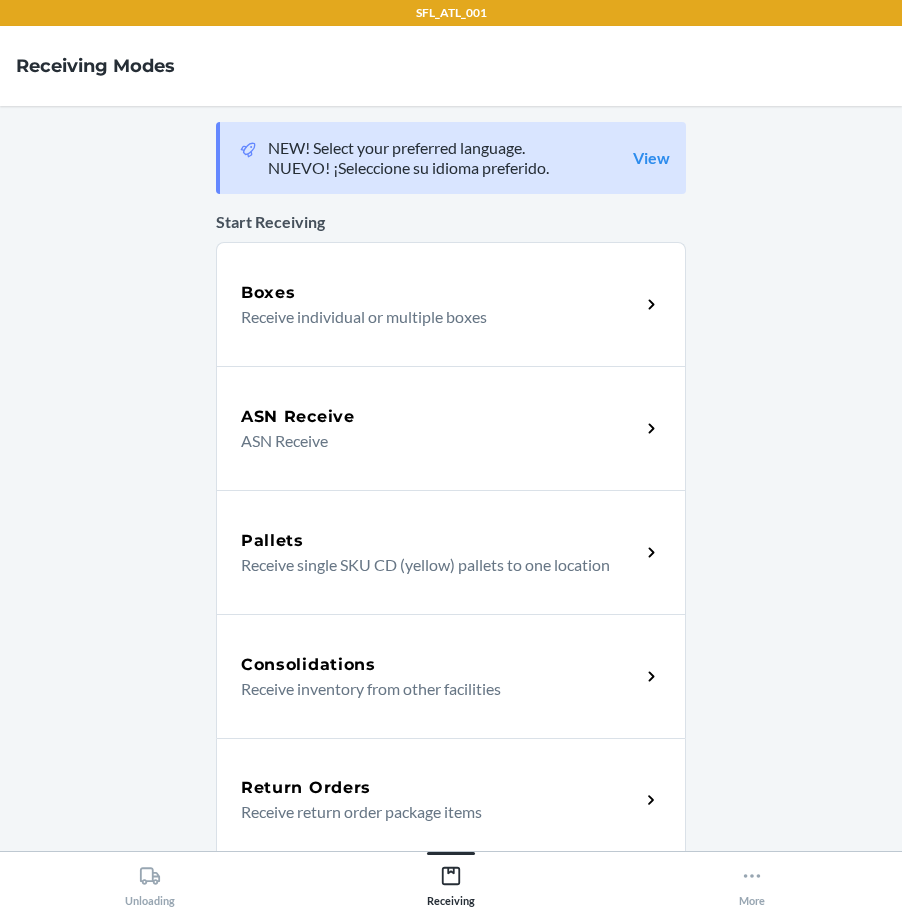 click on "Return Orders Receive return order package items" at bounding box center [451, 800] 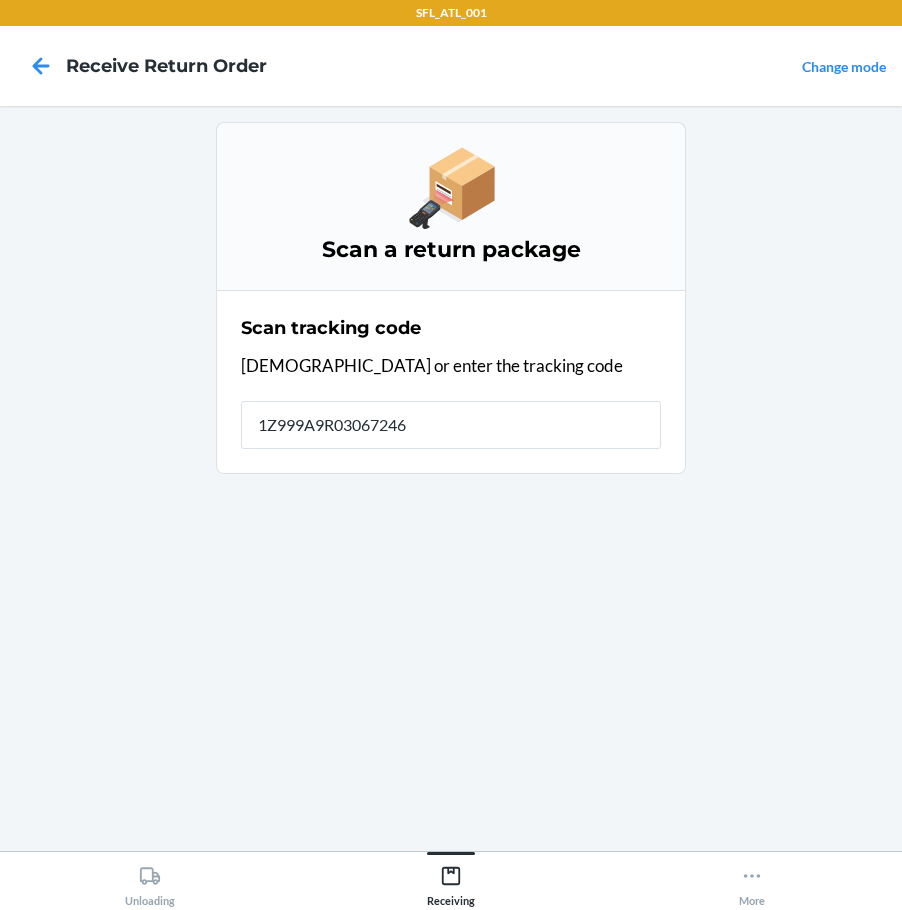 type on "[US_VEHICLE_IDENTIFICATION_NUMBER]" 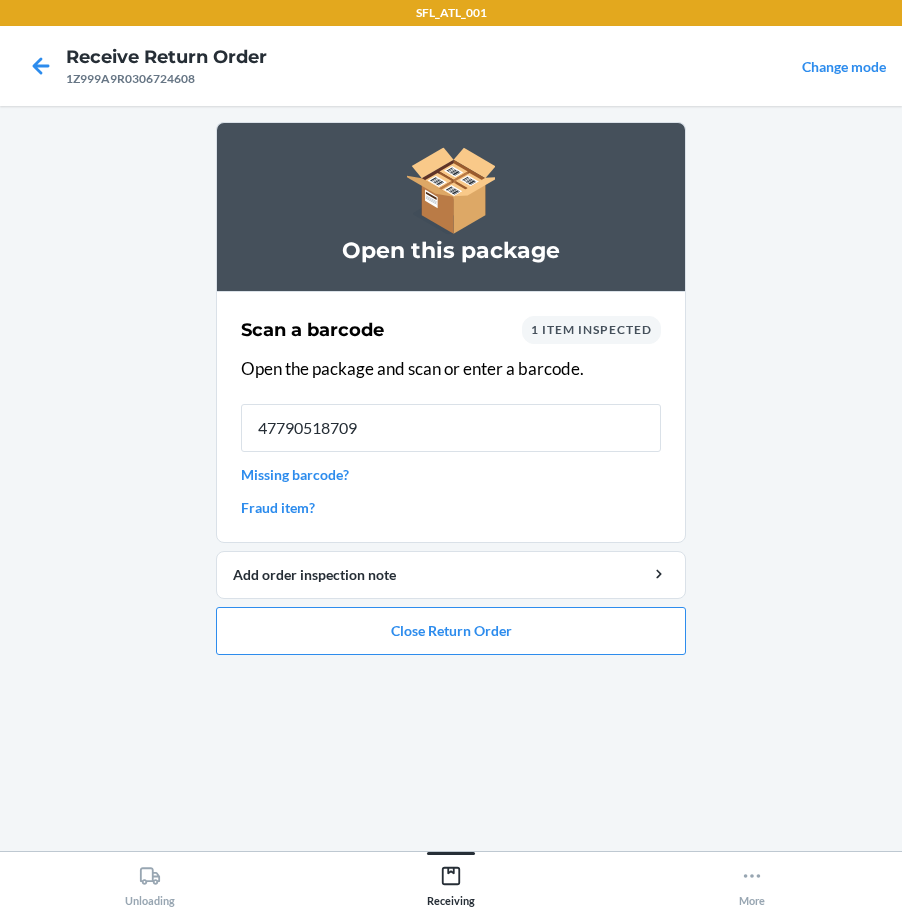 type on "477905187095" 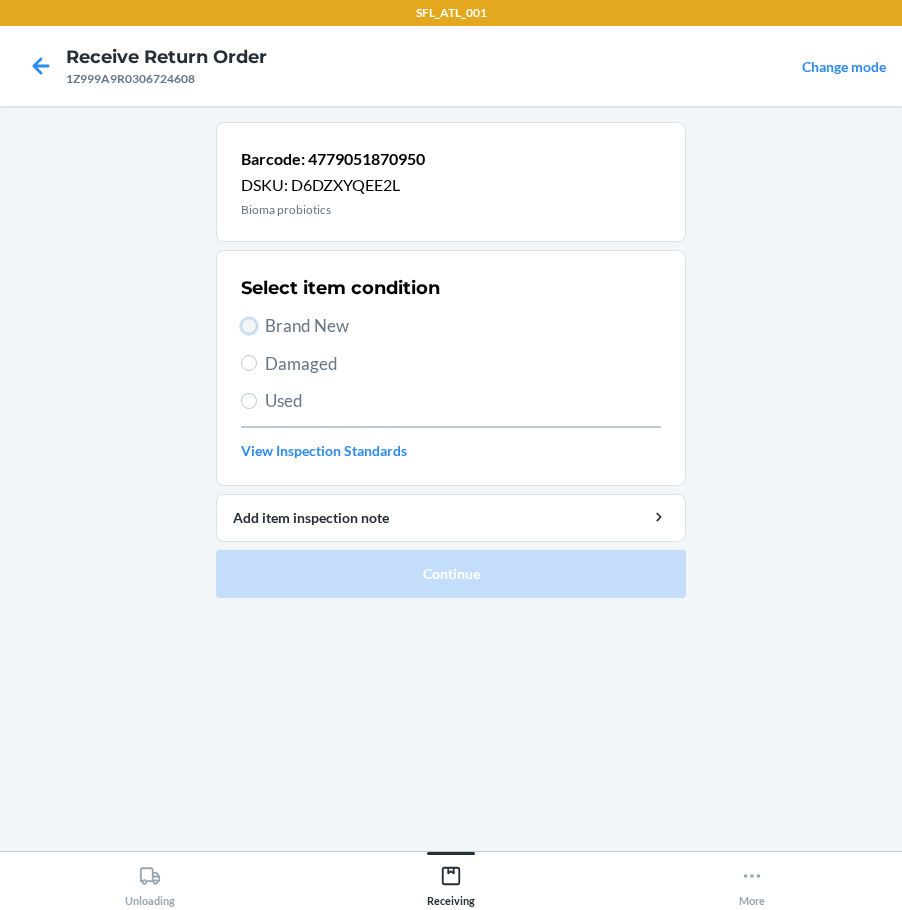 click on "Brand New" at bounding box center (249, 326) 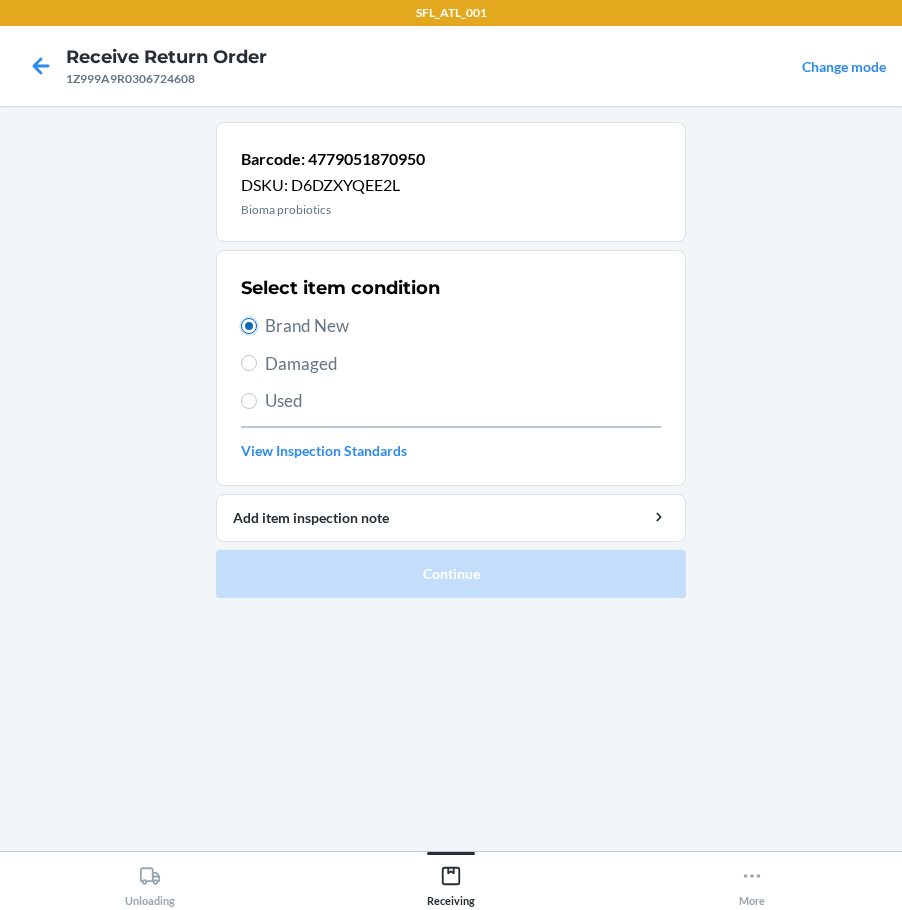 radio on "true" 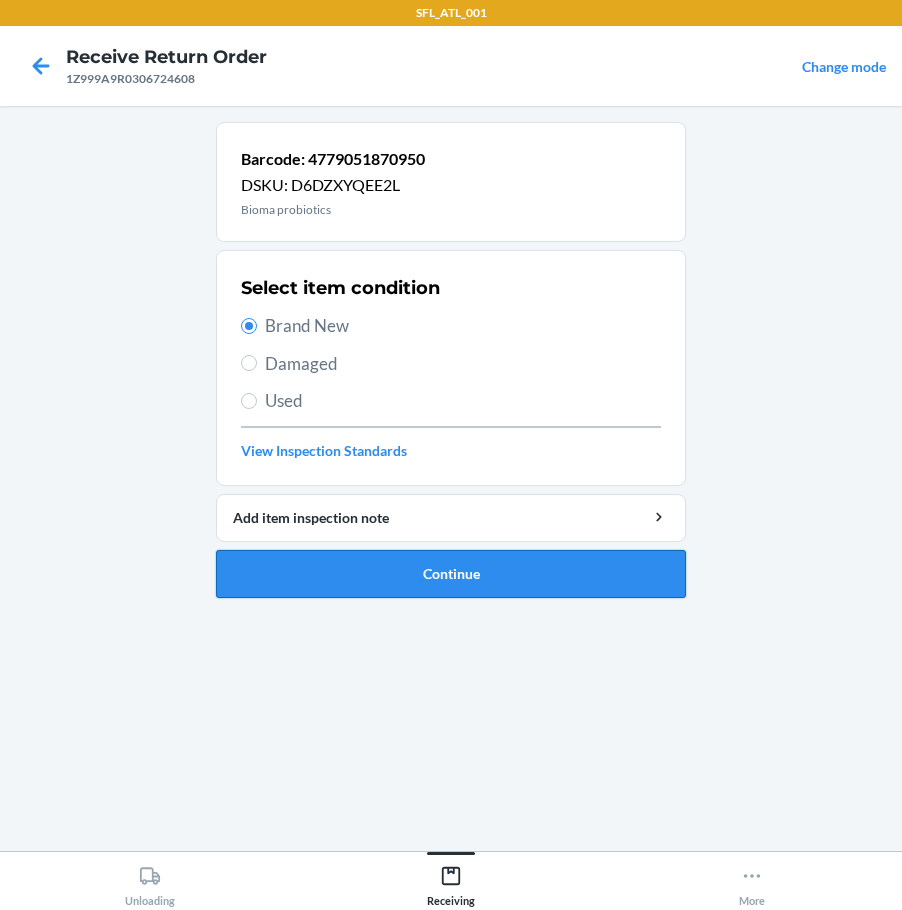 click on "Continue" at bounding box center [451, 574] 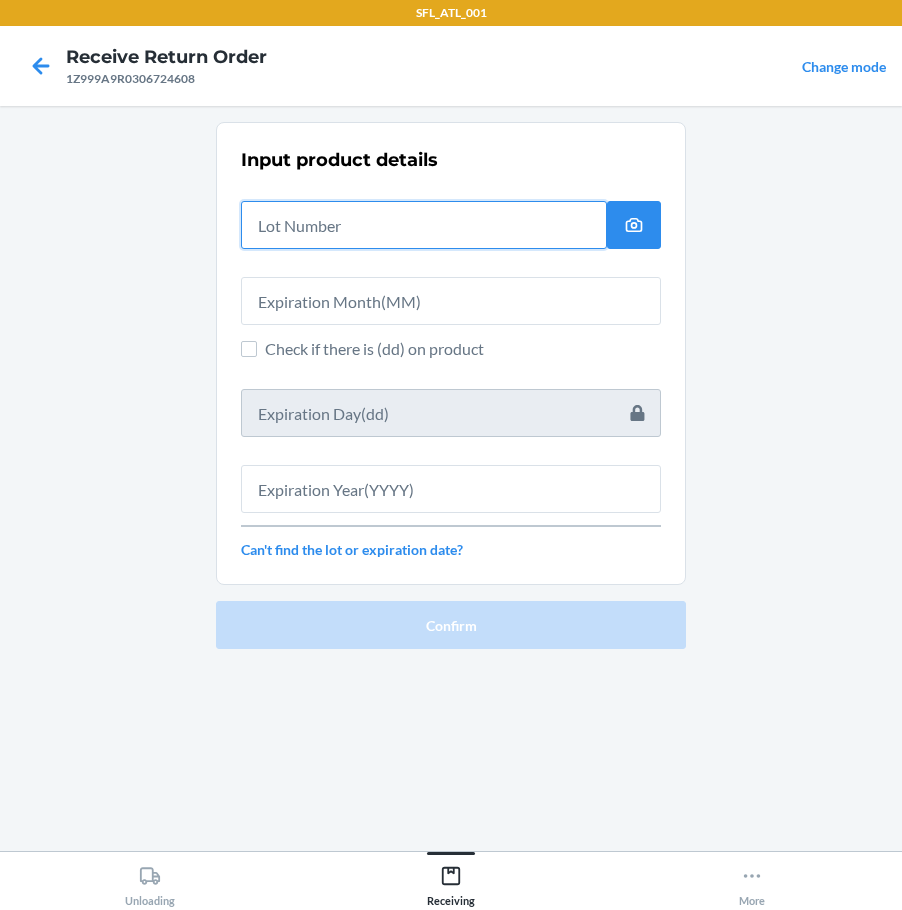 drag, startPoint x: 337, startPoint y: 235, endPoint x: 354, endPoint y: 213, distance: 27.802877 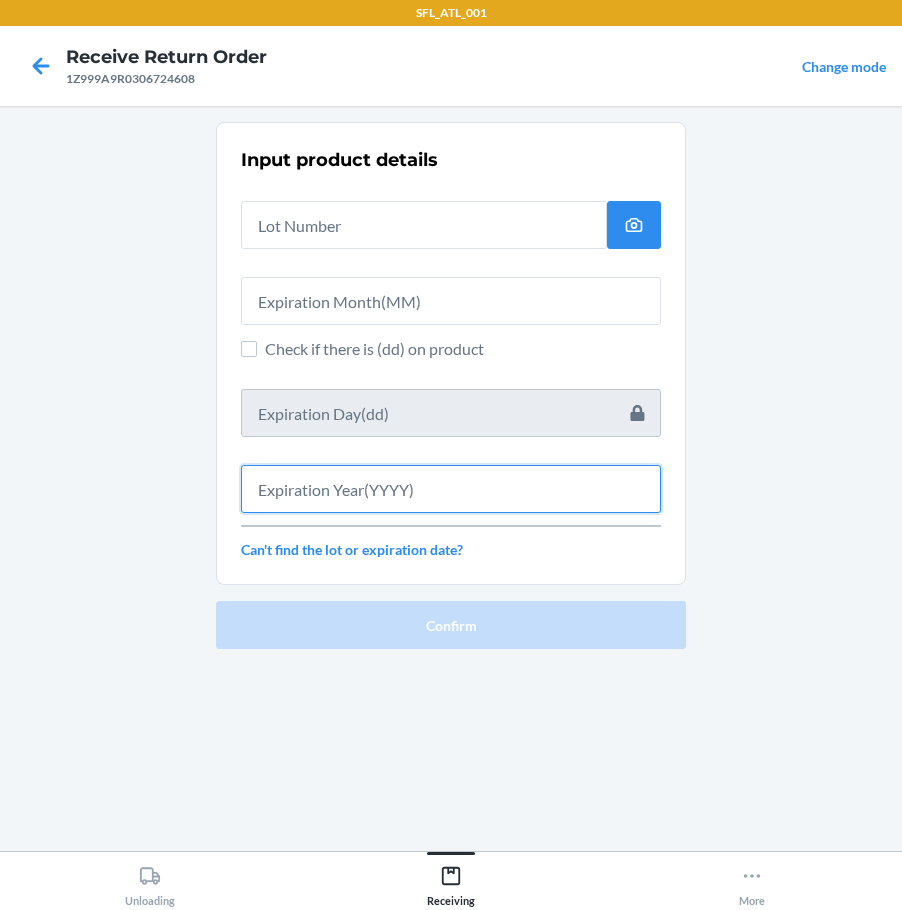 click at bounding box center (451, 489) 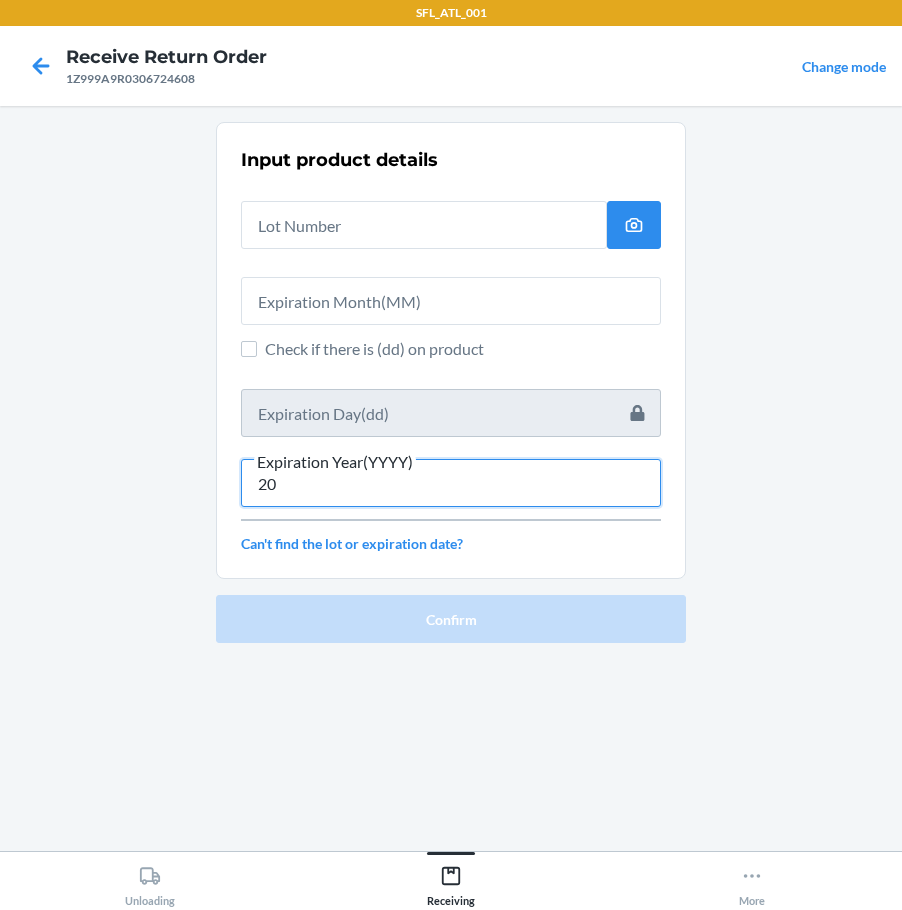 type on "20" 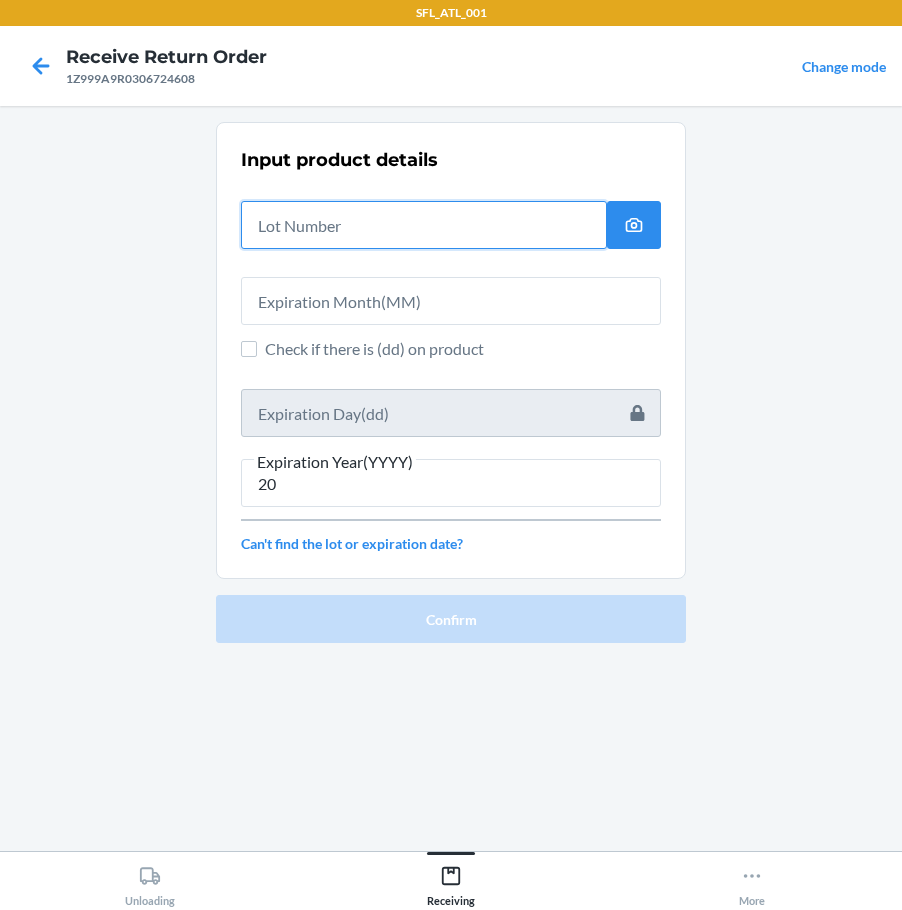 click at bounding box center [424, 225] 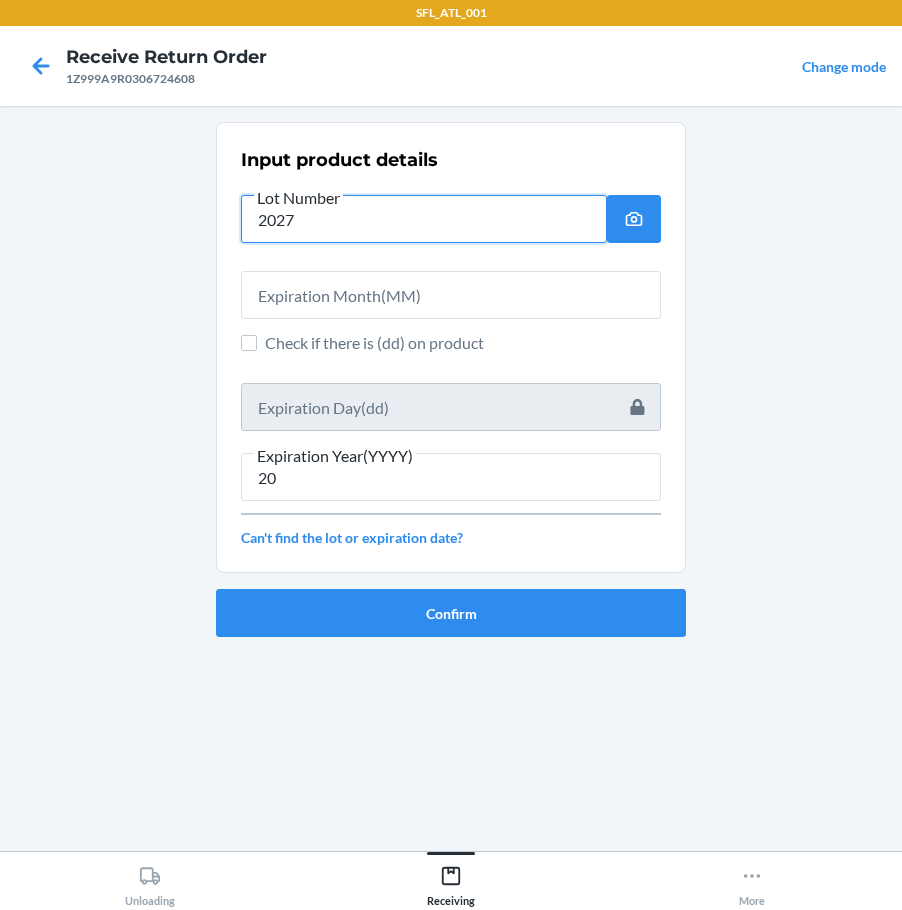type on "2027" 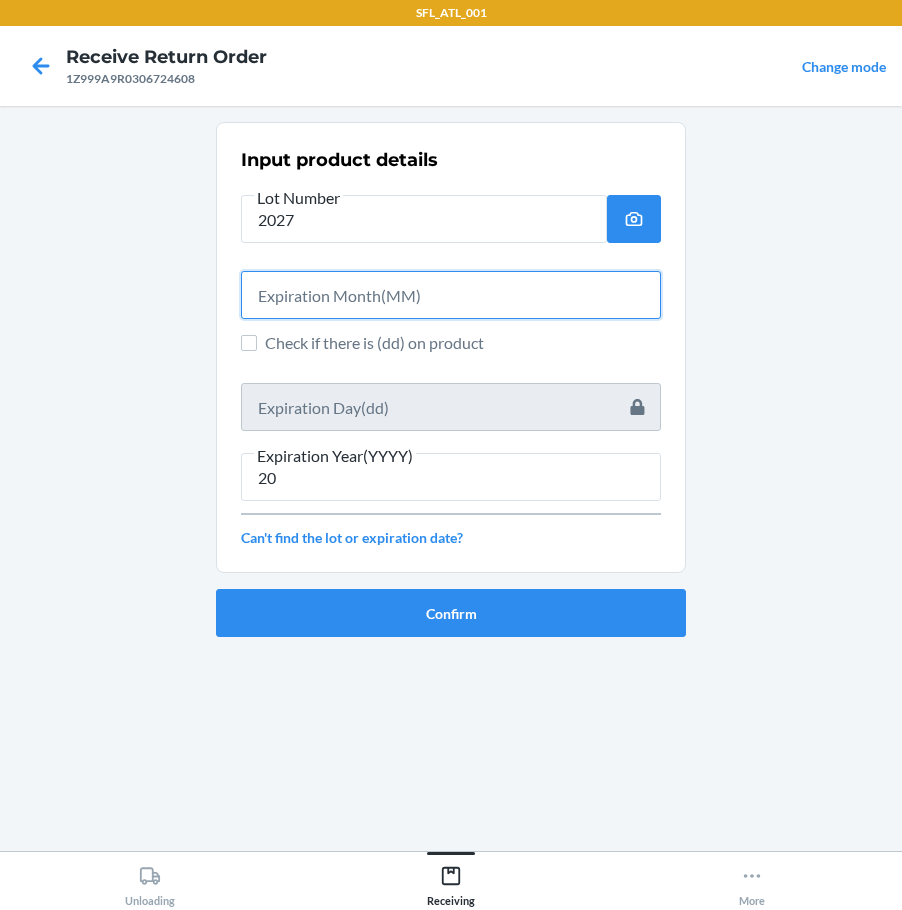 click at bounding box center [451, 295] 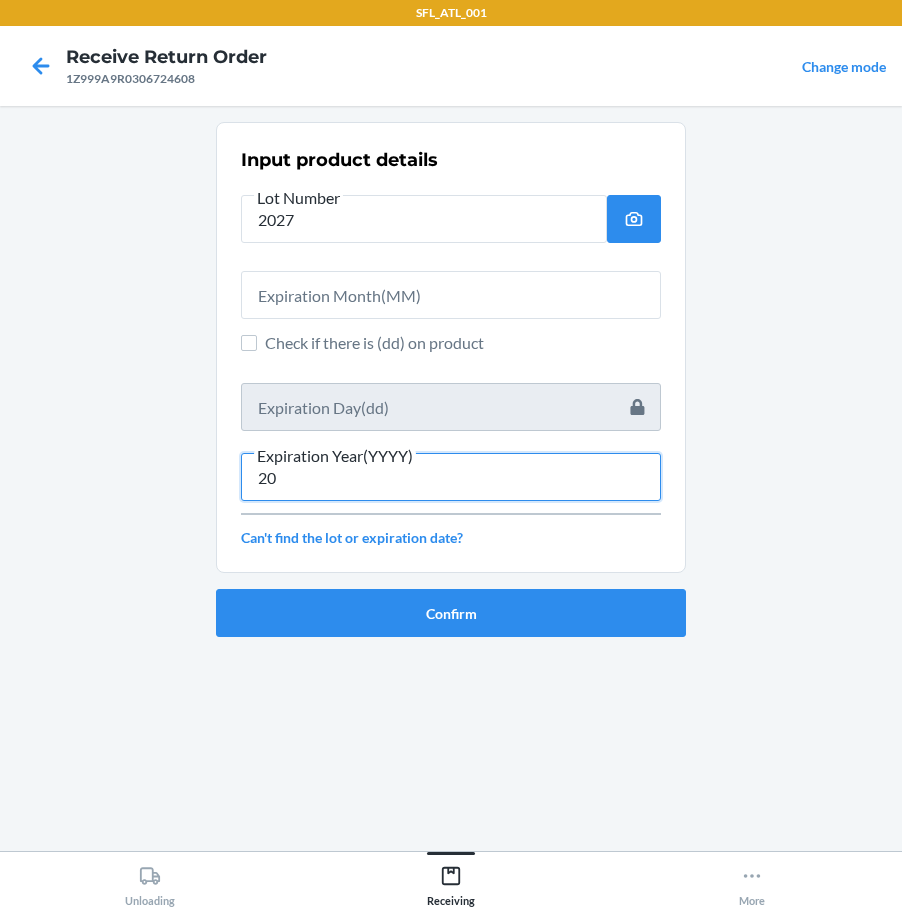 drag, startPoint x: 336, startPoint y: 472, endPoint x: 351, endPoint y: 469, distance: 15.297058 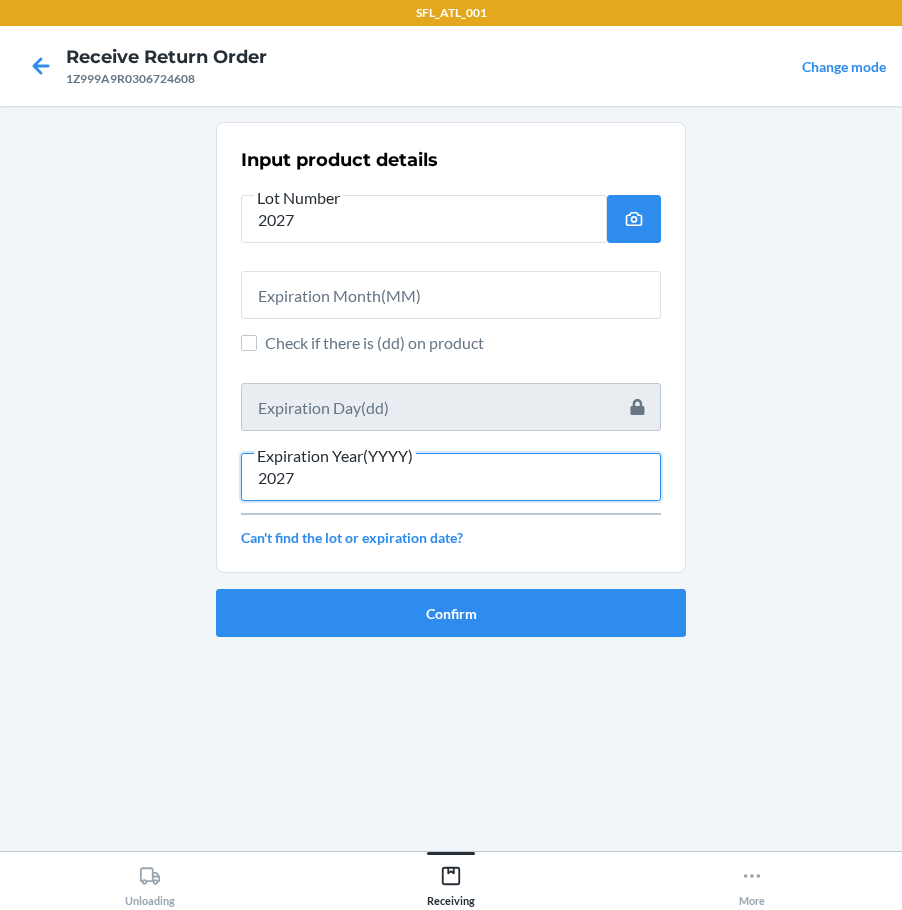 type on "2027" 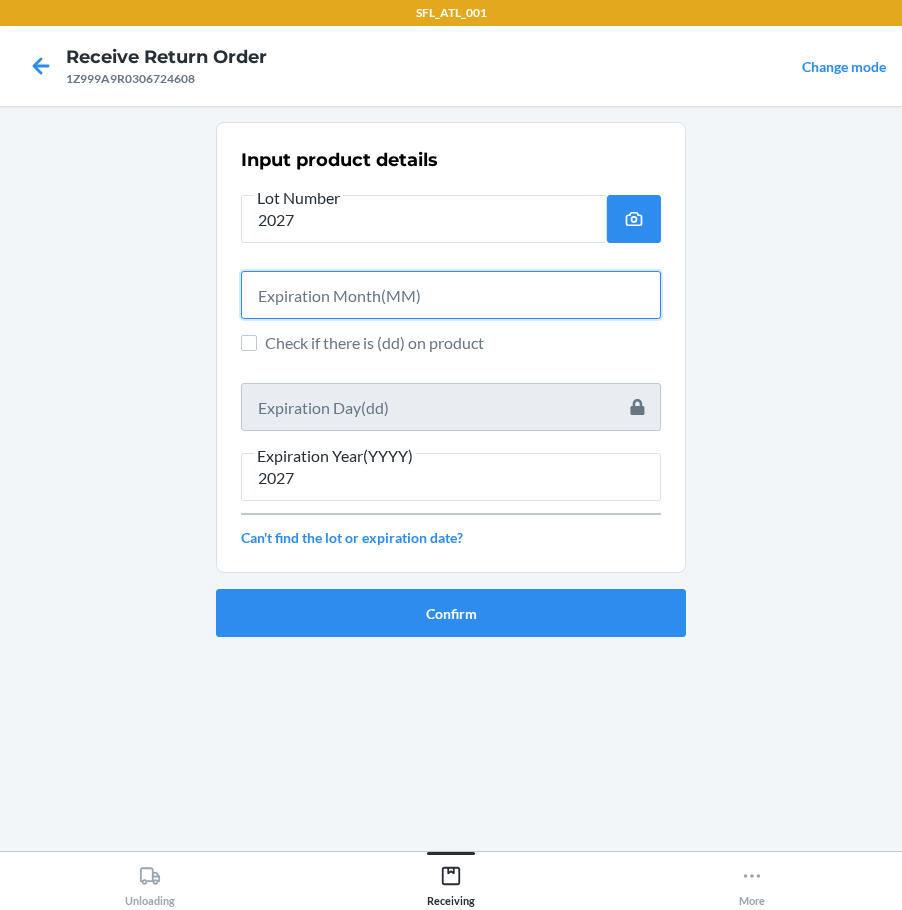 click at bounding box center [451, 295] 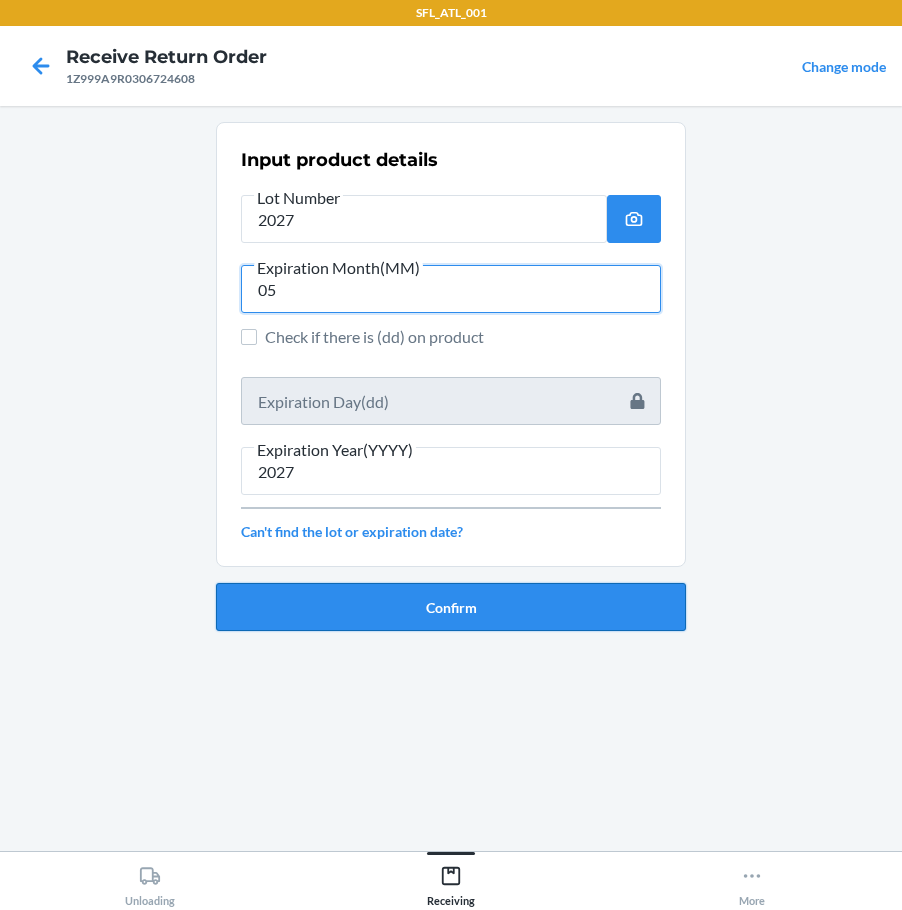 type on "05" 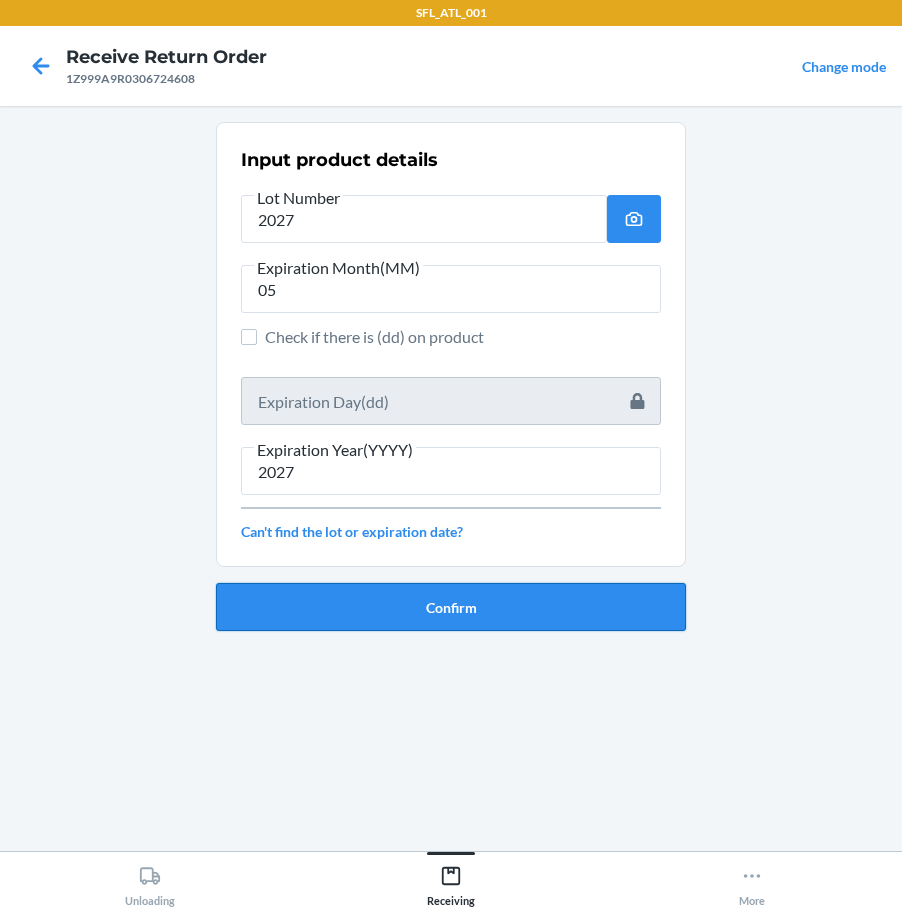 click on "Confirm" at bounding box center (451, 607) 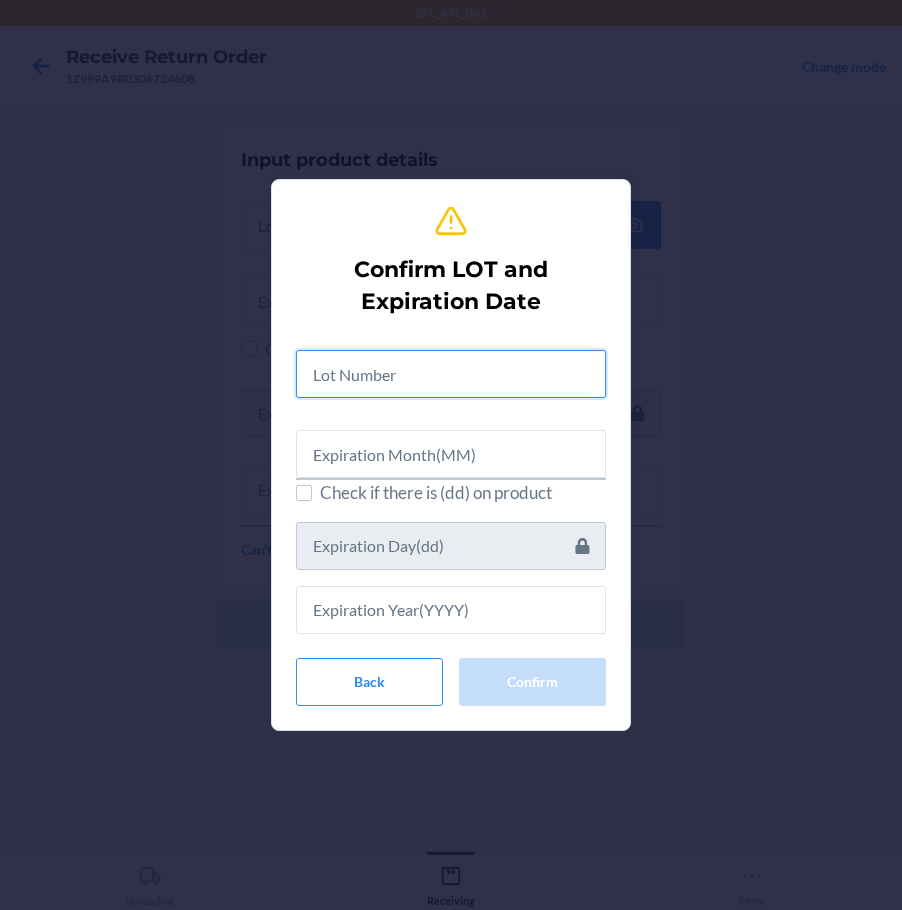 click at bounding box center [451, 374] 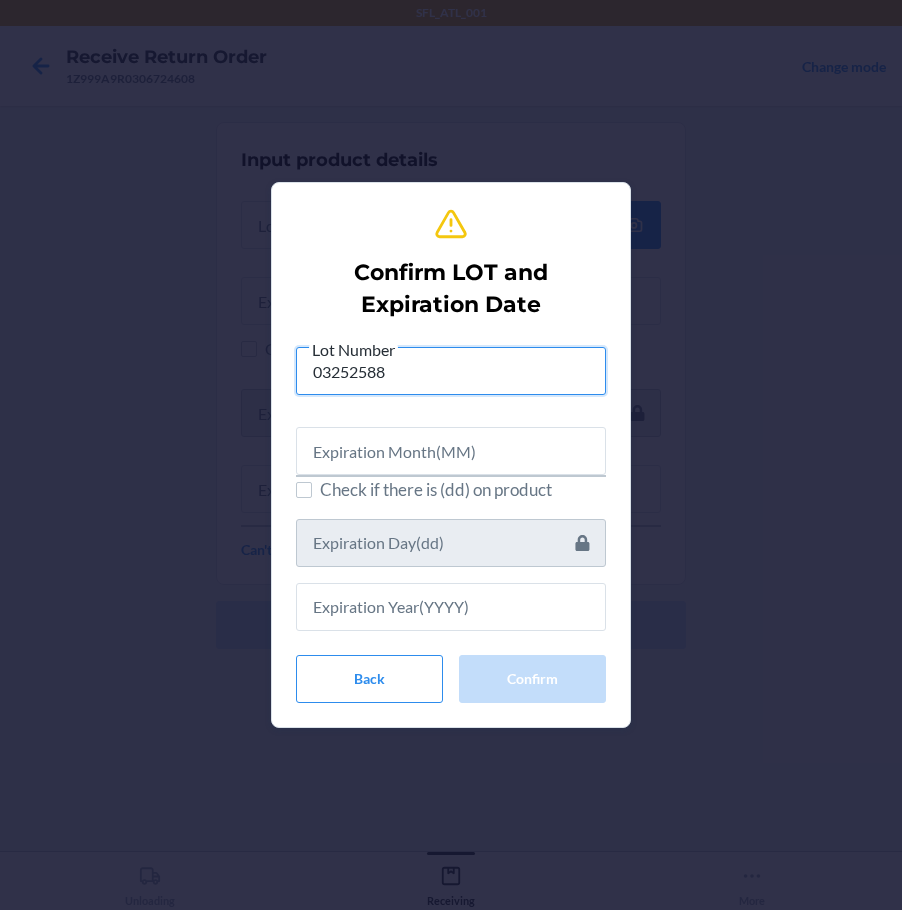 type on "03252588" 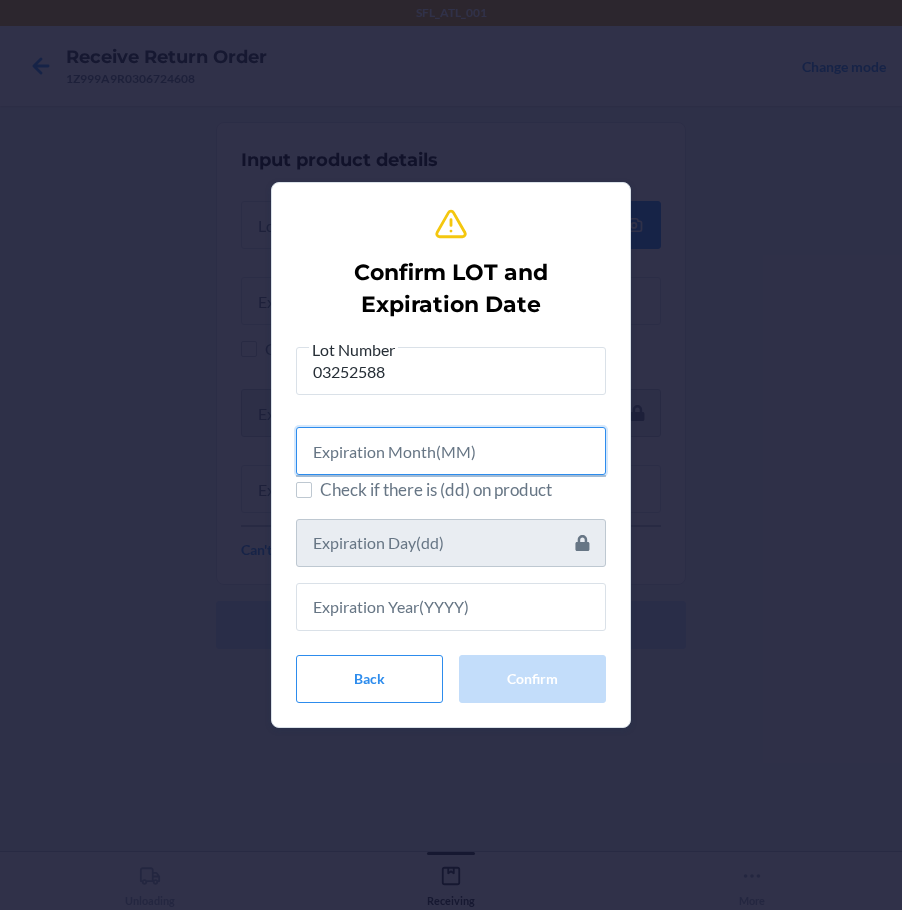 click at bounding box center (451, 451) 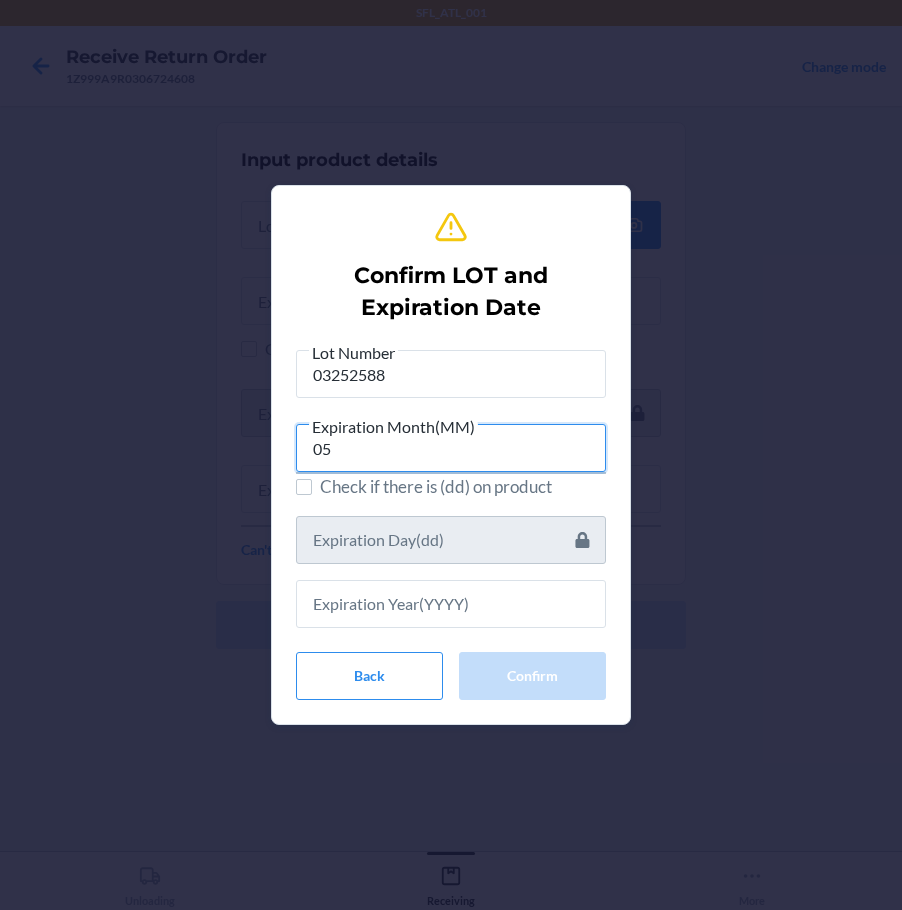 type on "05" 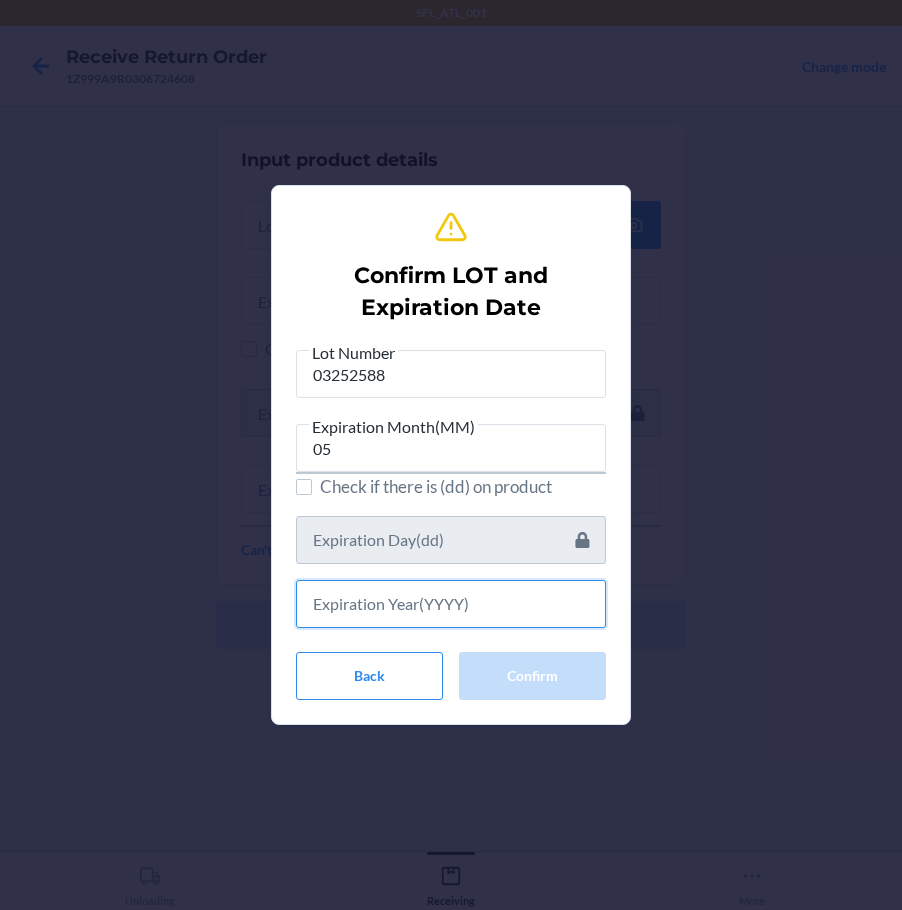 click at bounding box center (451, 604) 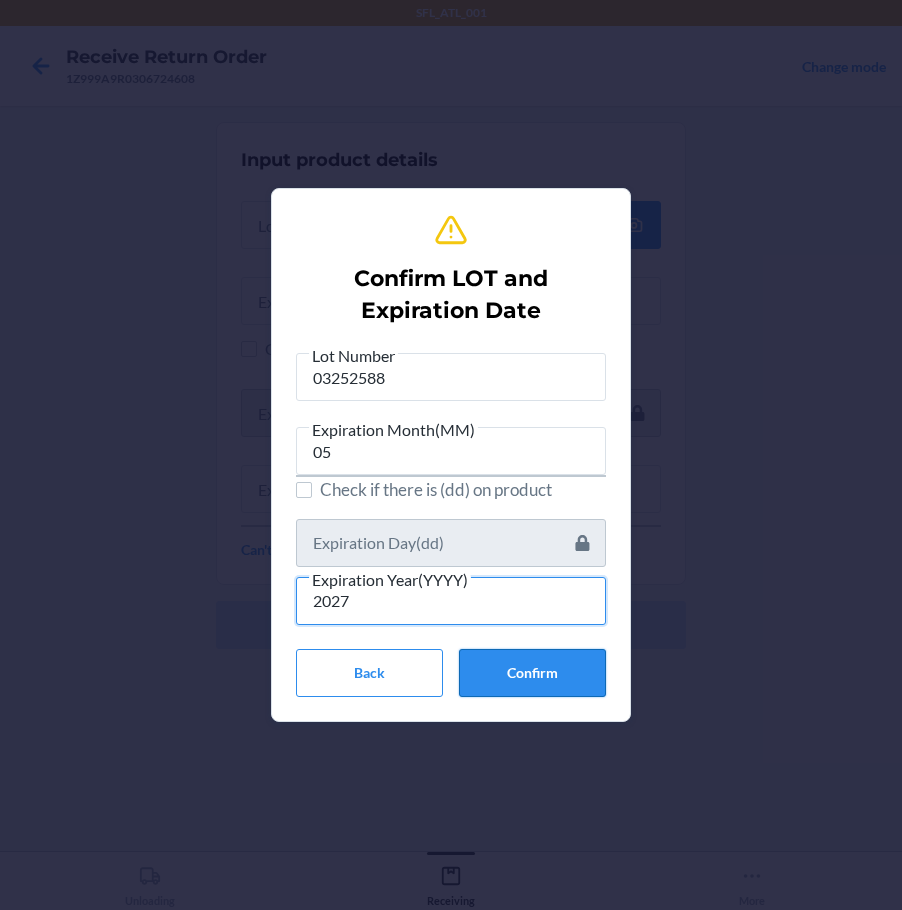 type on "2027" 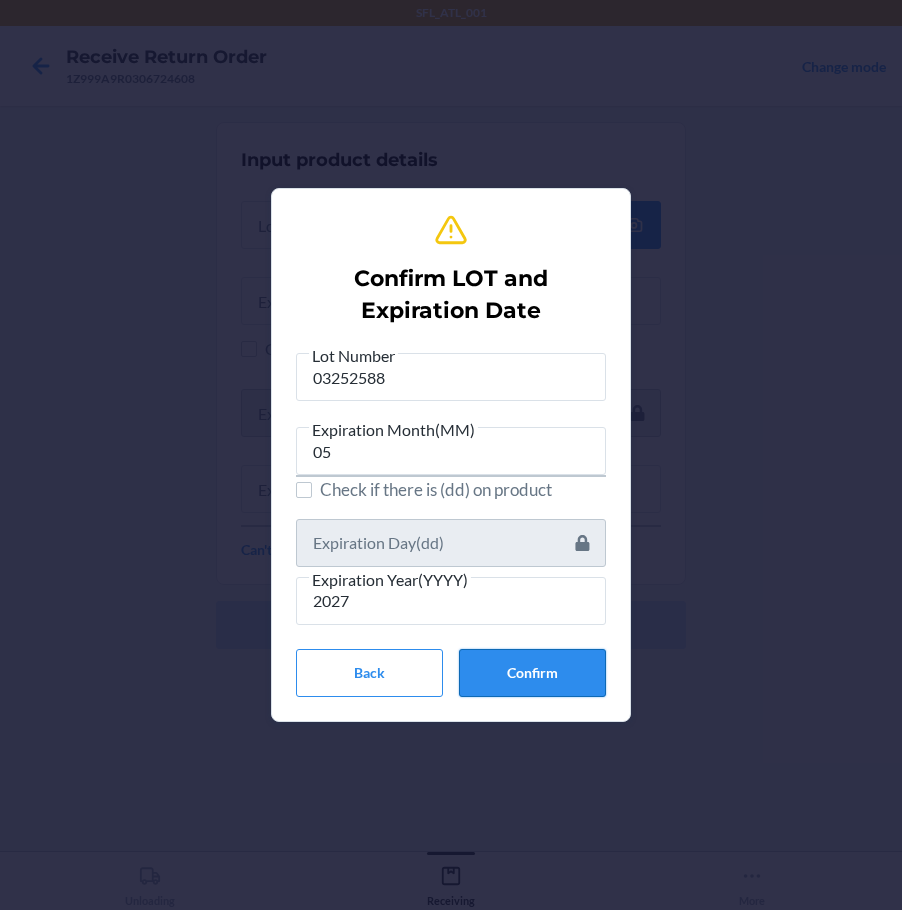 click on "Confirm" at bounding box center [532, 673] 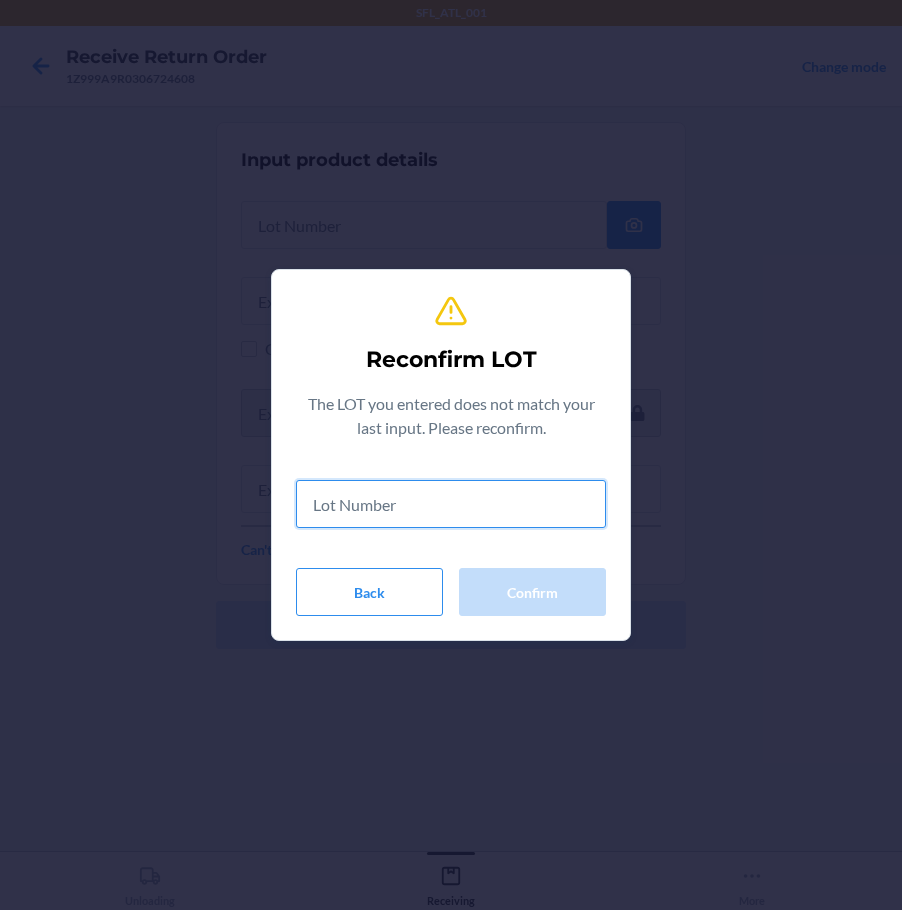 click at bounding box center [451, 504] 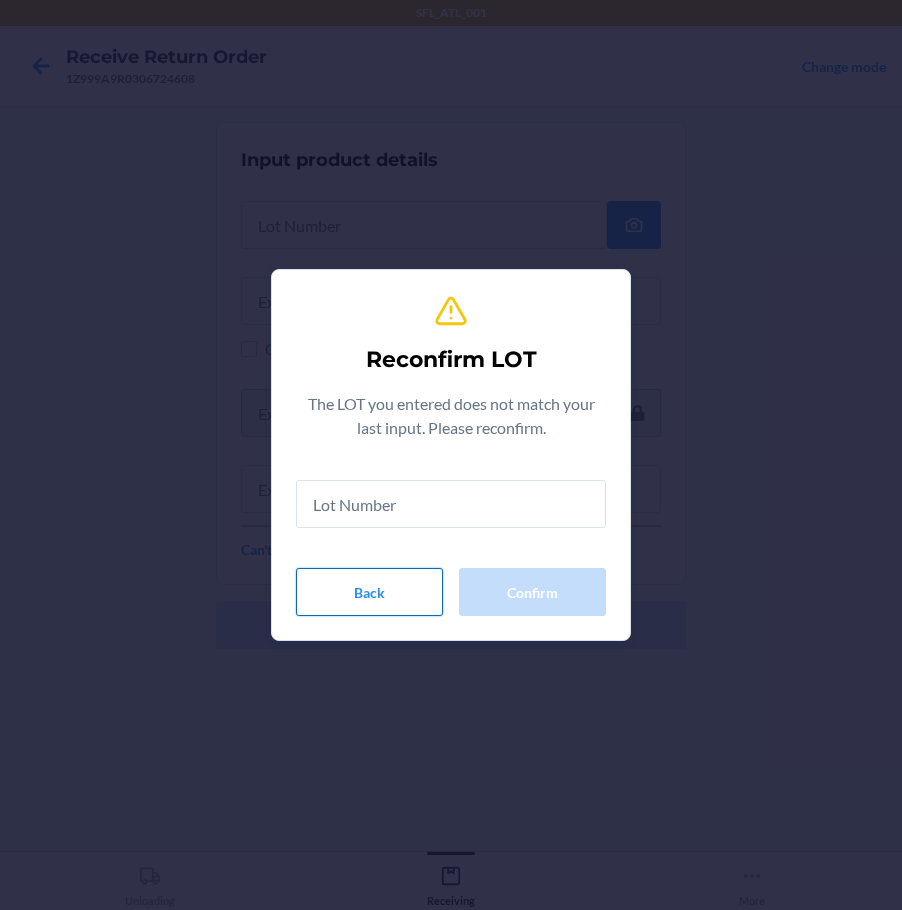 click on "Back" at bounding box center [369, 592] 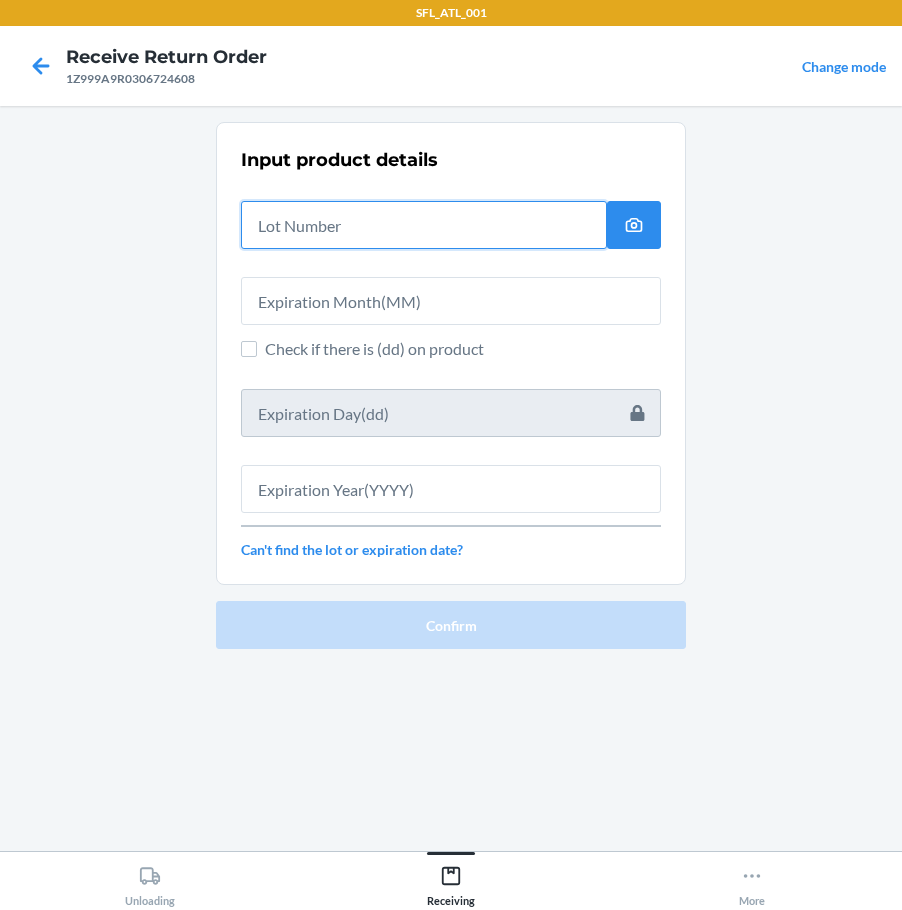 click at bounding box center [424, 225] 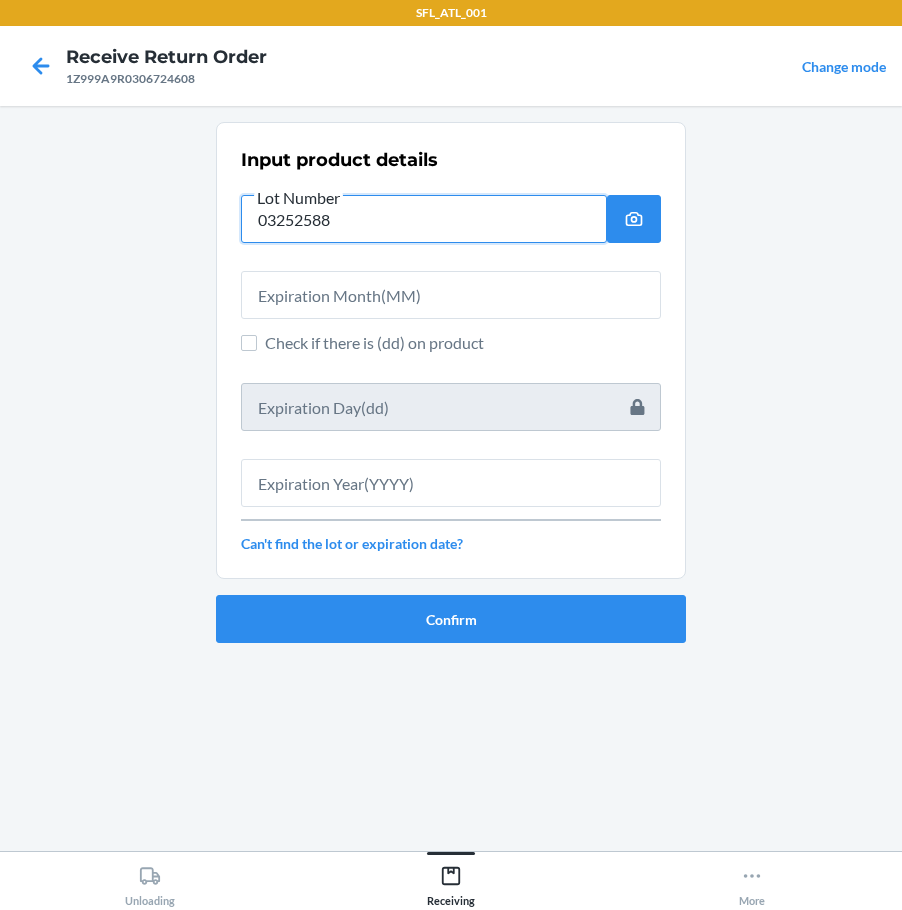 type on "03252588" 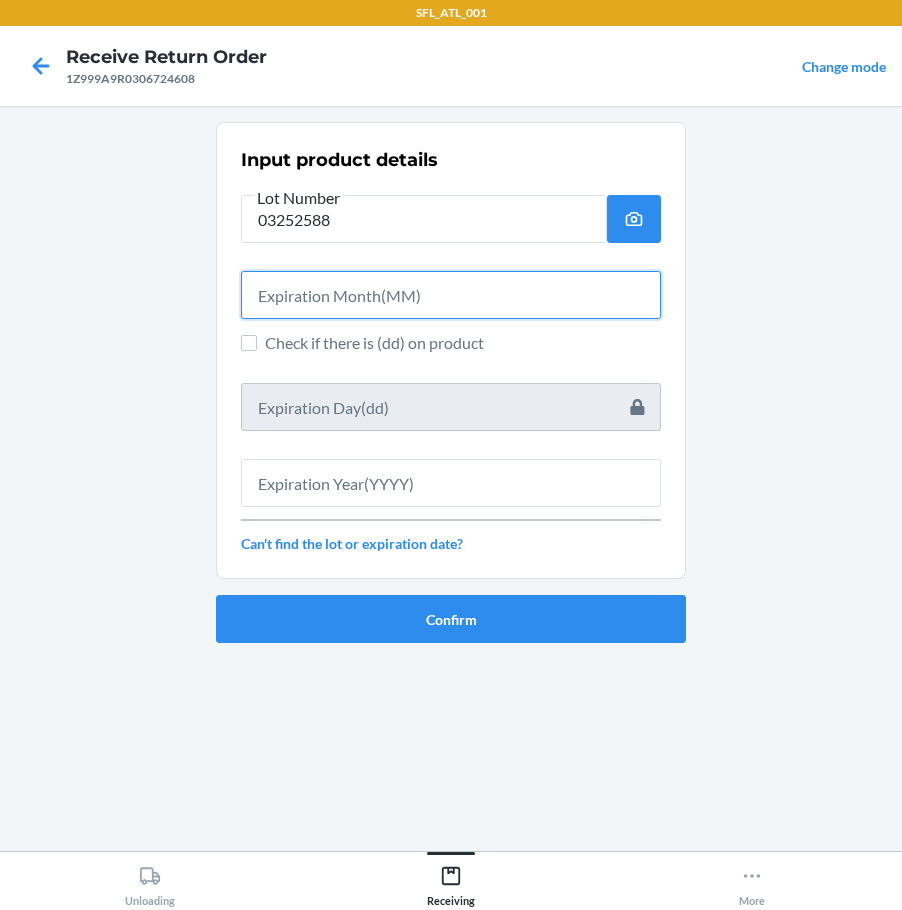 click at bounding box center [451, 295] 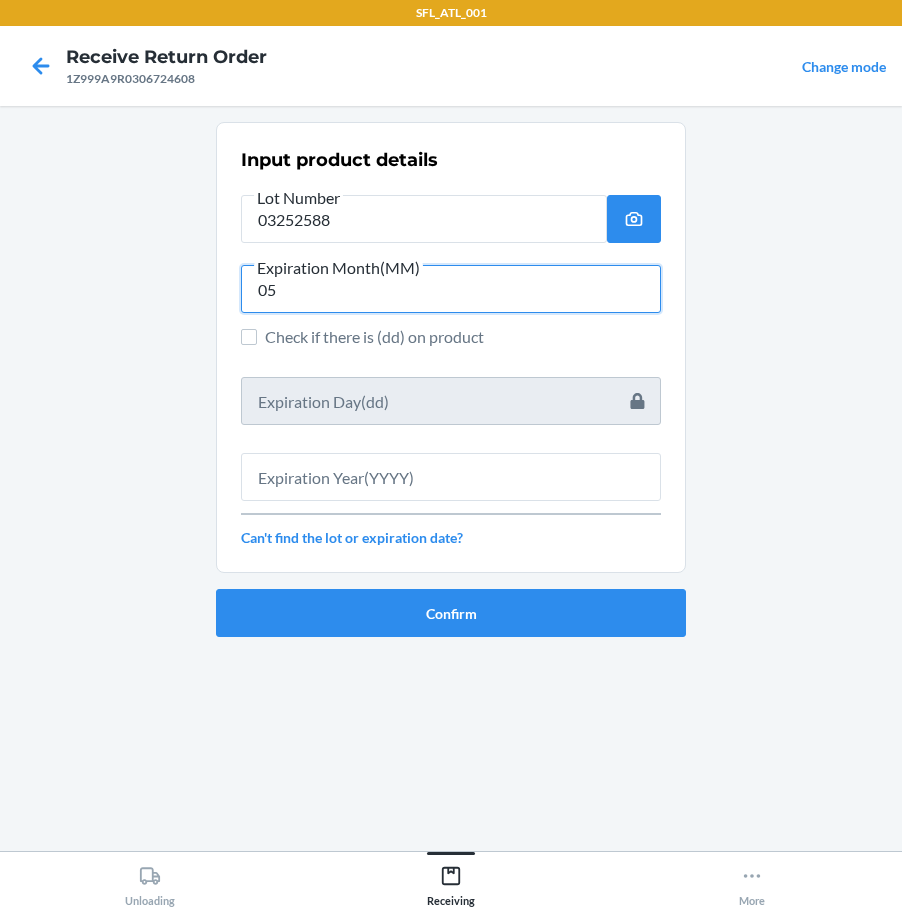 type on "05" 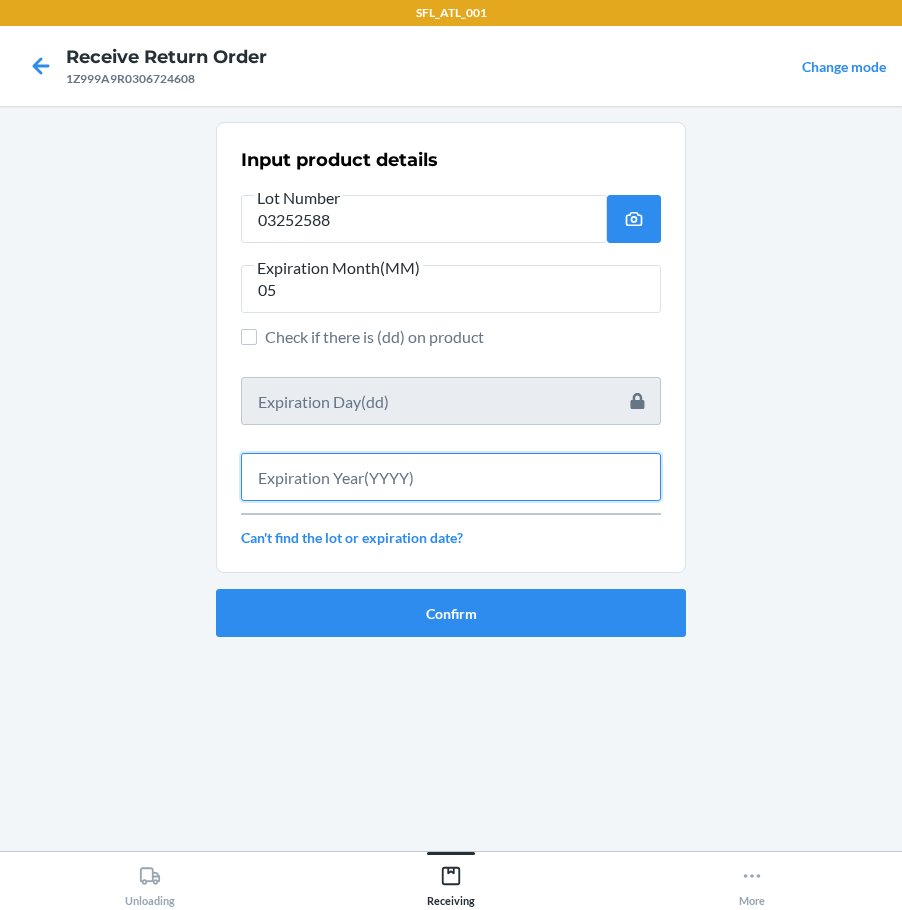 drag, startPoint x: 300, startPoint y: 467, endPoint x: 303, endPoint y: 477, distance: 10.440307 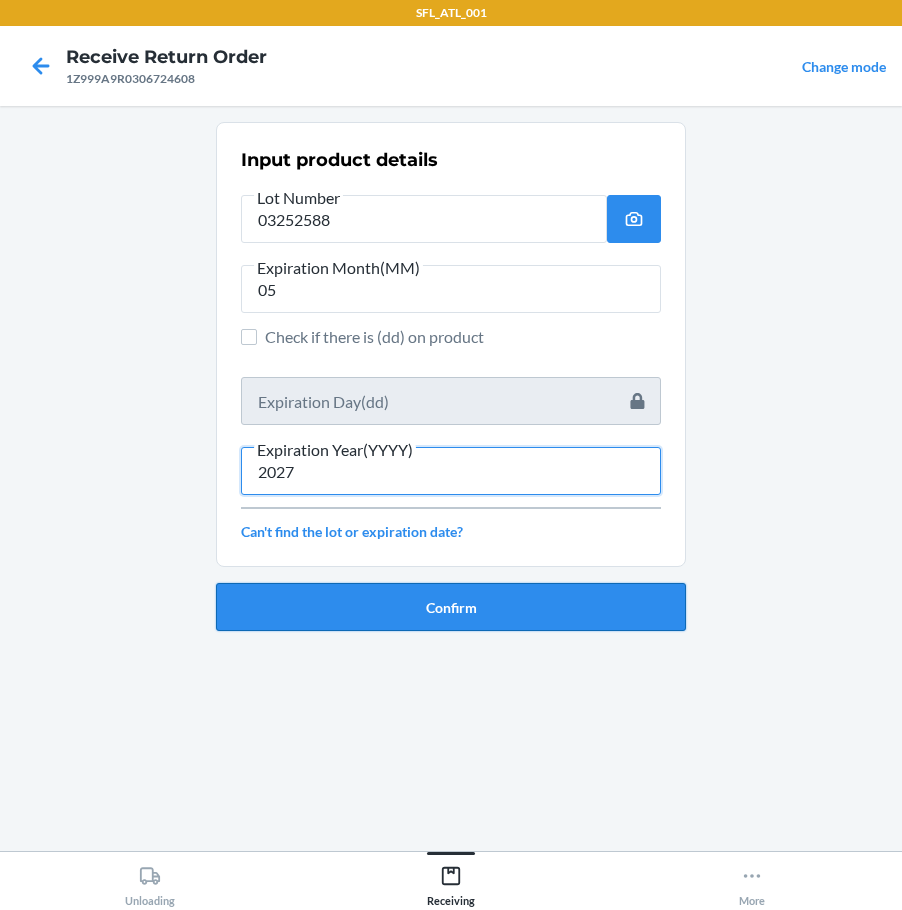 type on "2027" 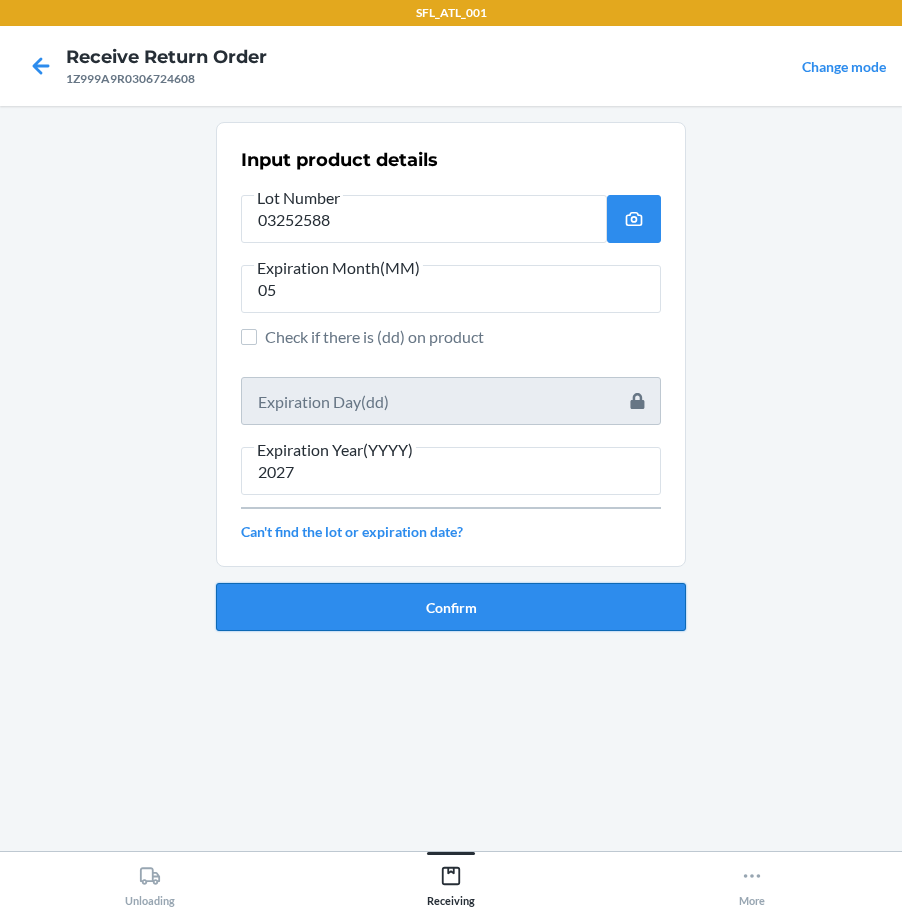 click on "Confirm" at bounding box center [451, 607] 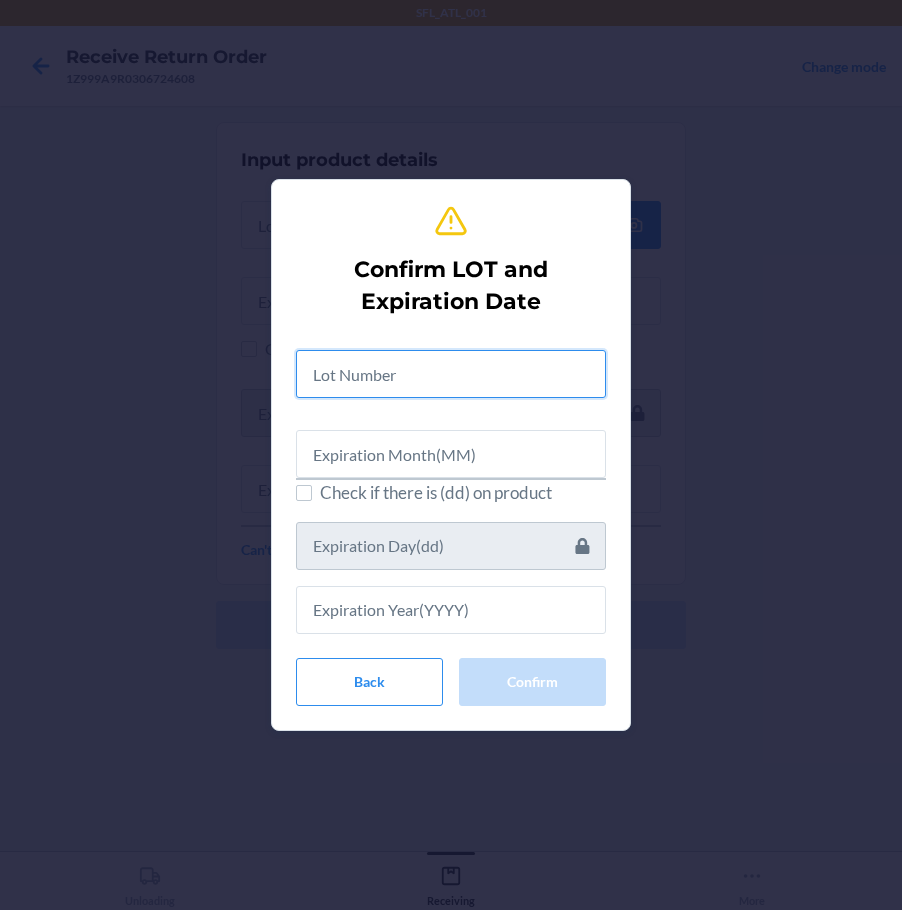 click at bounding box center (451, 374) 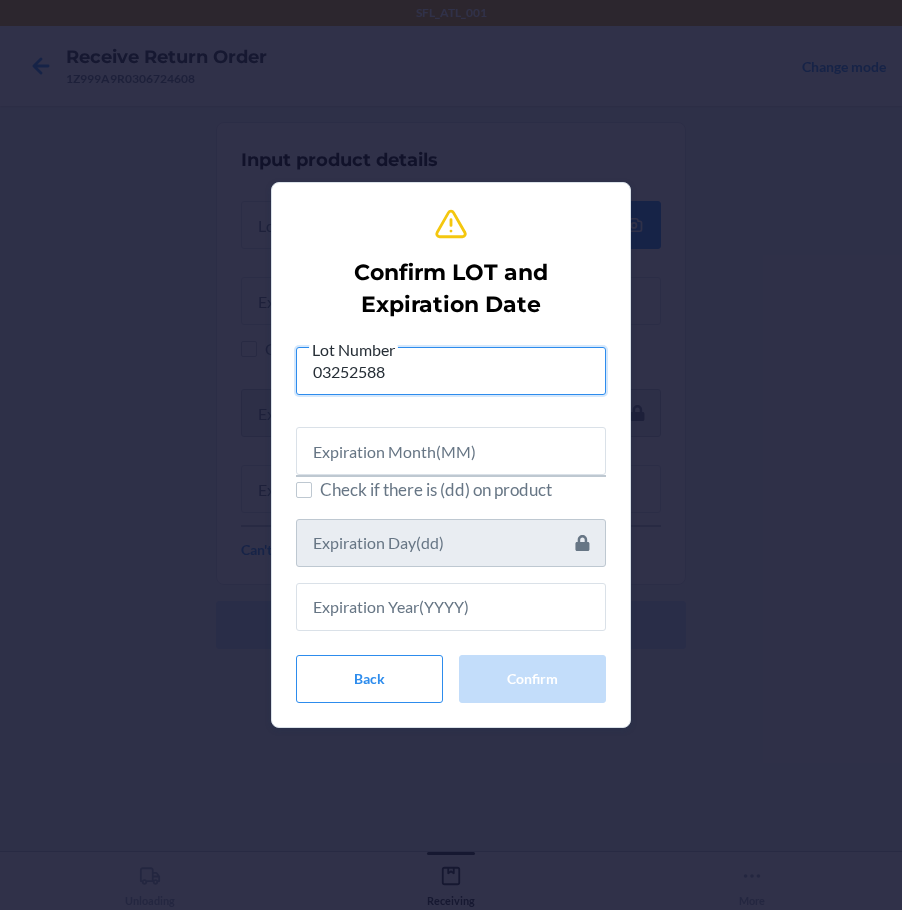 type on "03252588" 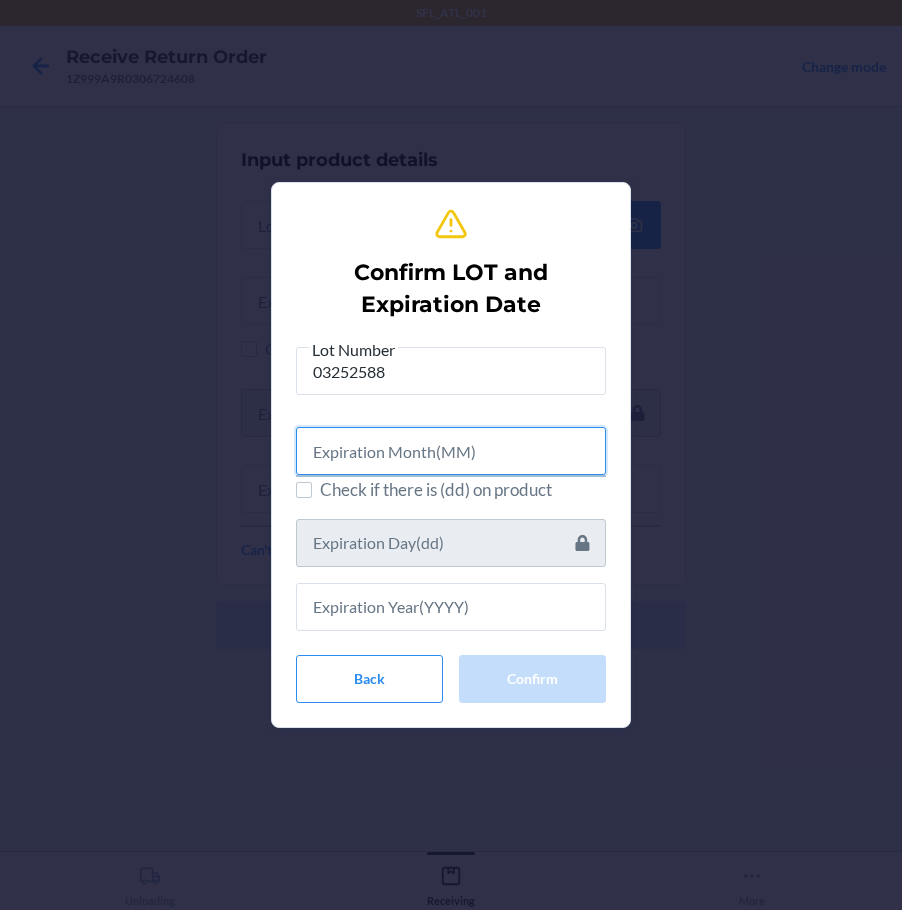 click at bounding box center (451, 451) 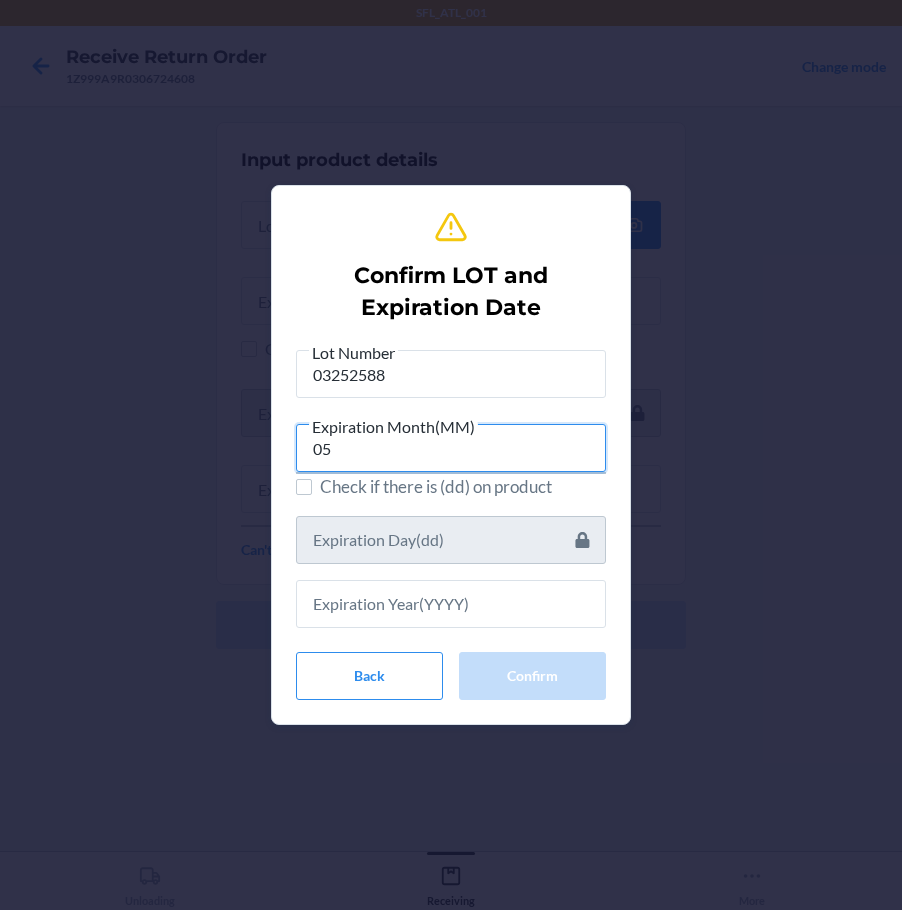 type on "05" 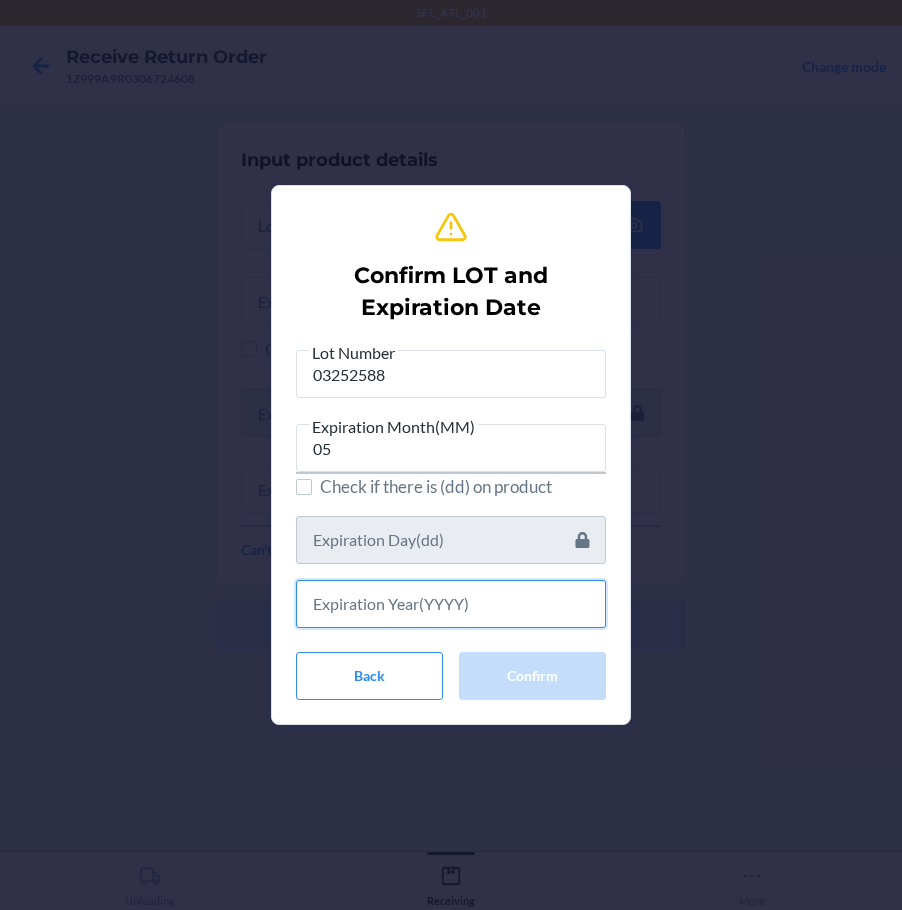 click at bounding box center (451, 604) 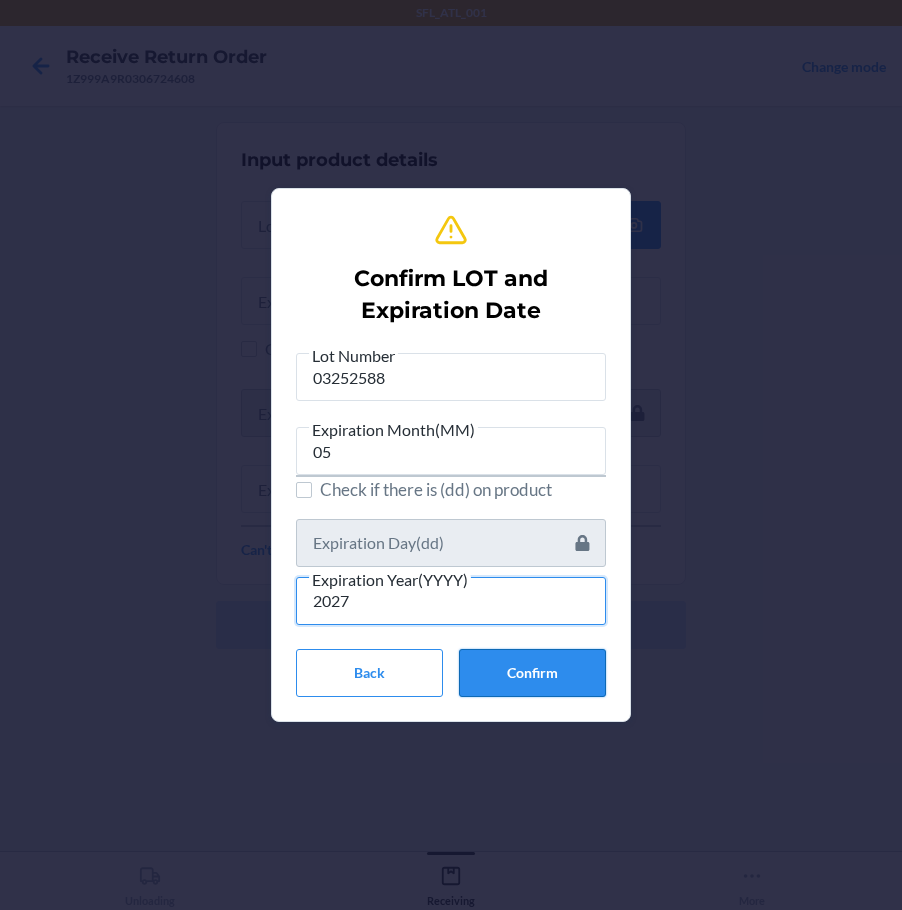 type on "2027" 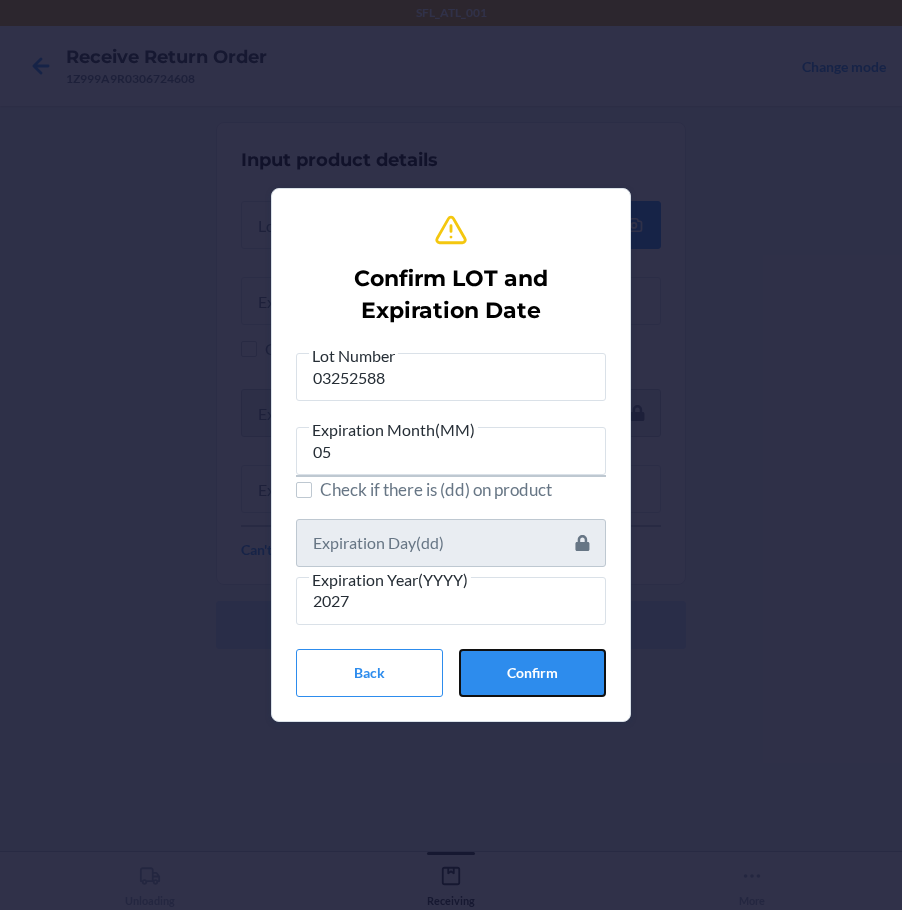 click on "Confirm" at bounding box center (532, 673) 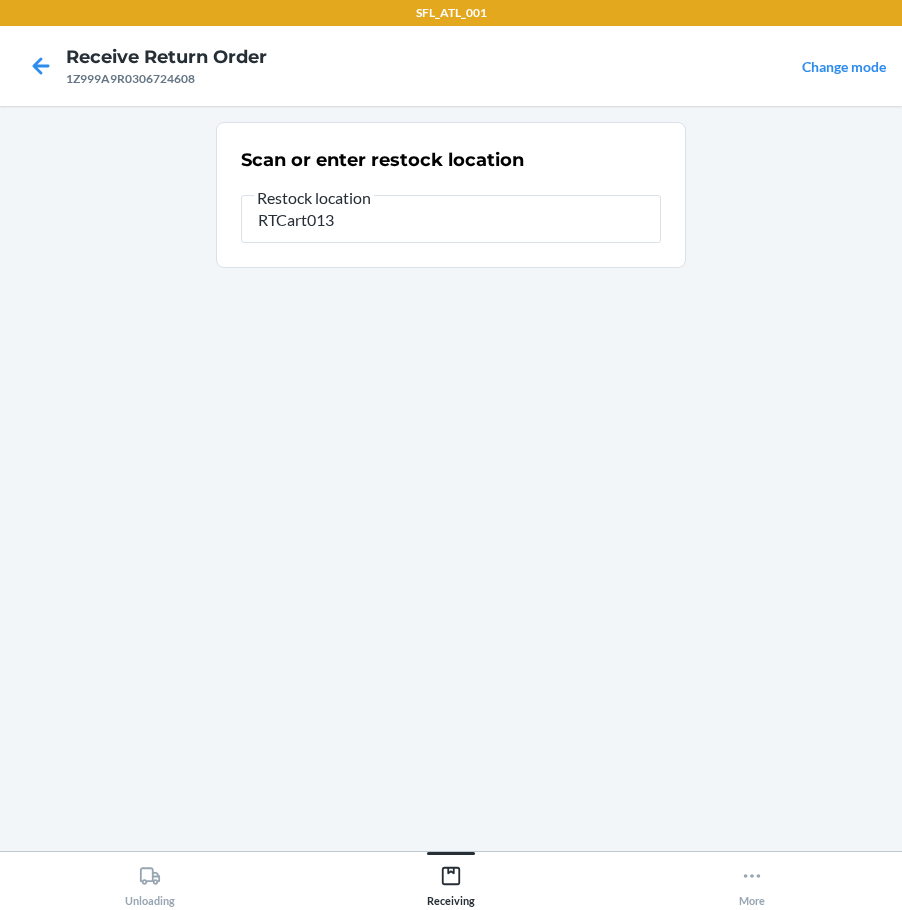 type on "RTCart013" 